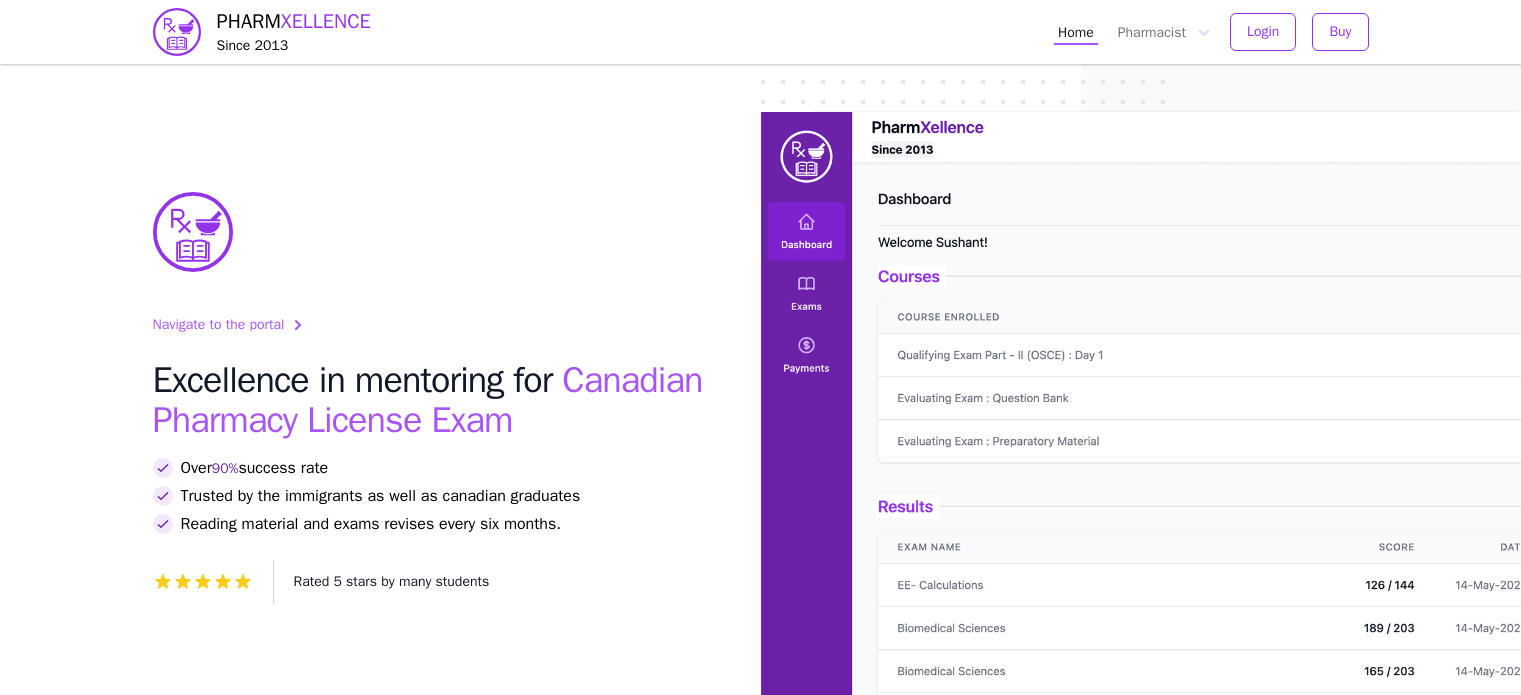 scroll, scrollTop: 0, scrollLeft: 0, axis: both 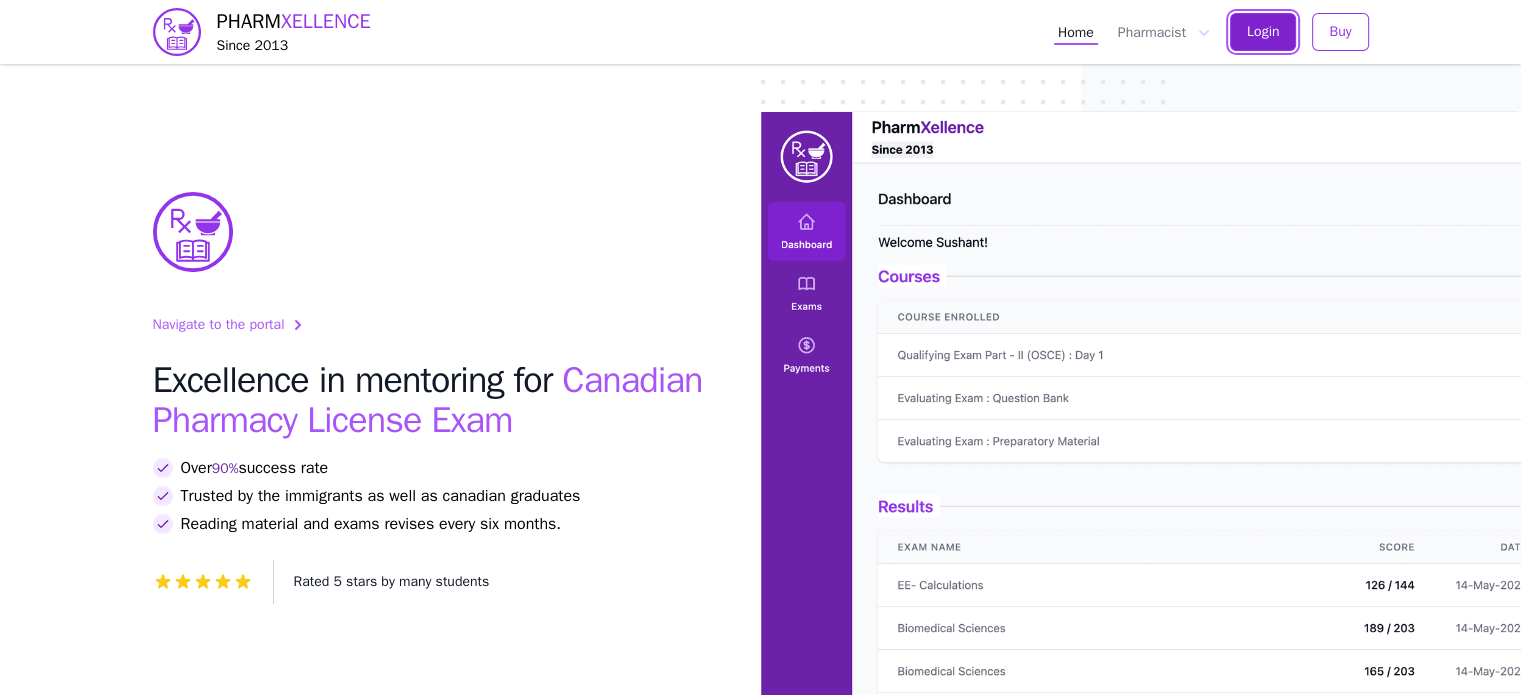 click on "Login" at bounding box center (1263, 32) 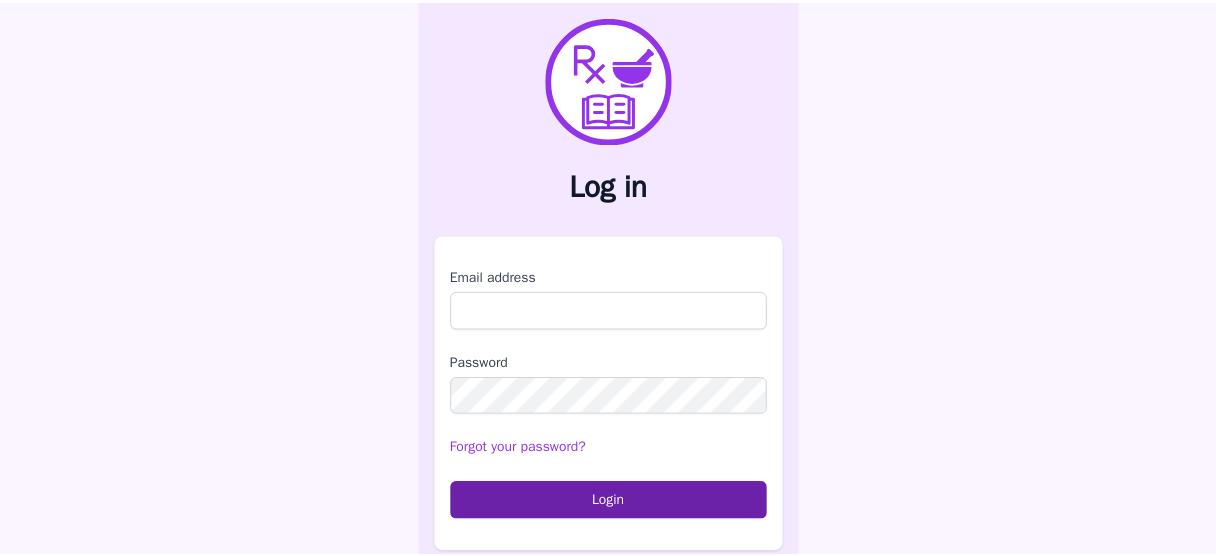 scroll, scrollTop: 0, scrollLeft: 0, axis: both 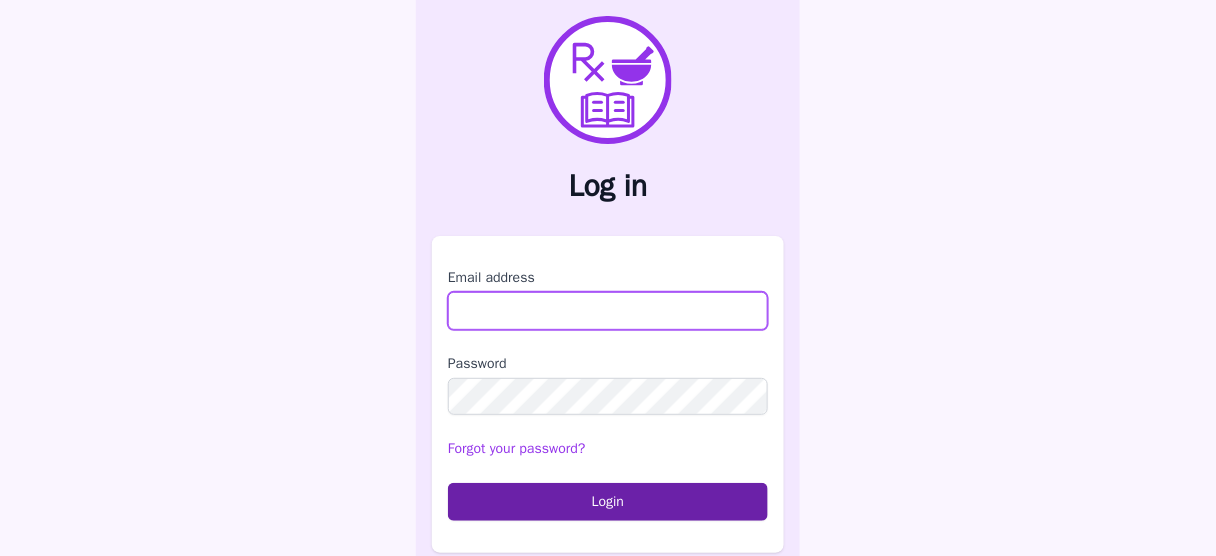 click on "Email address" at bounding box center [608, 311] 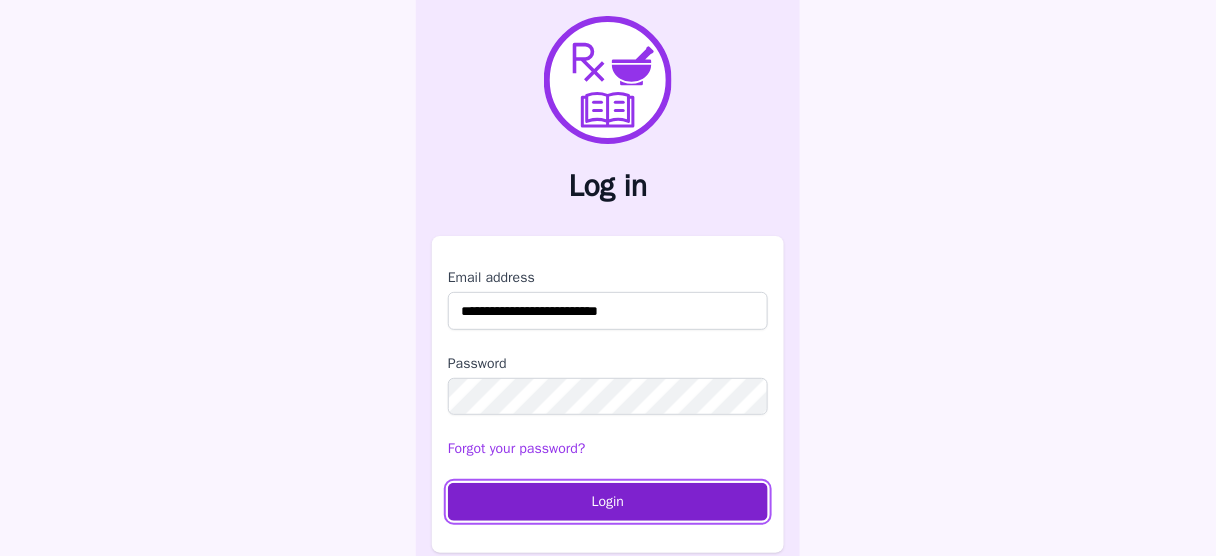 click on "Login" at bounding box center (608, 502) 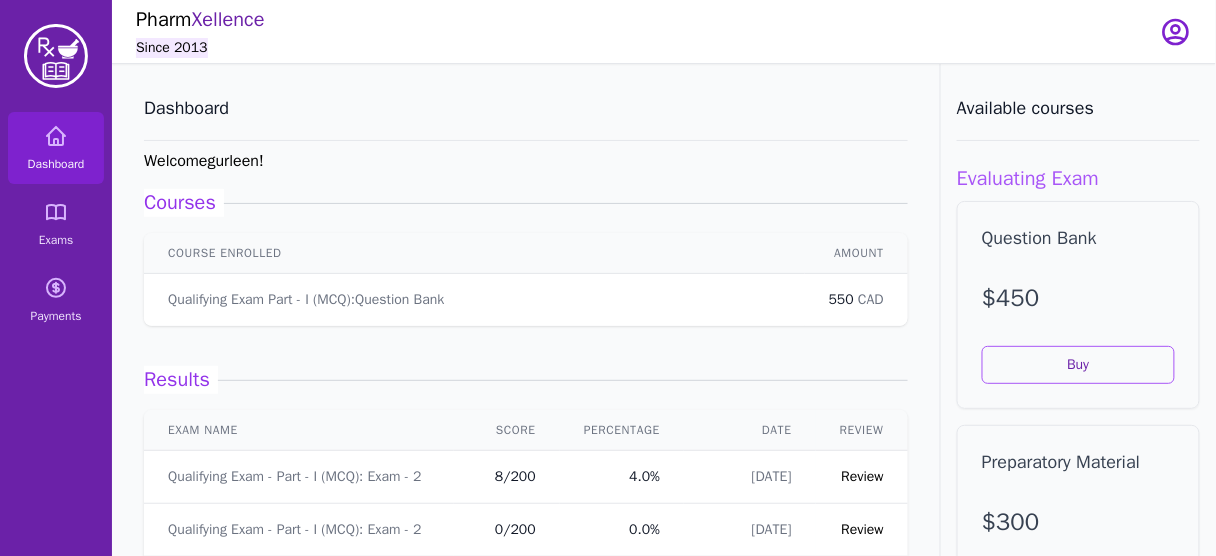 scroll, scrollTop: 70, scrollLeft: 0, axis: vertical 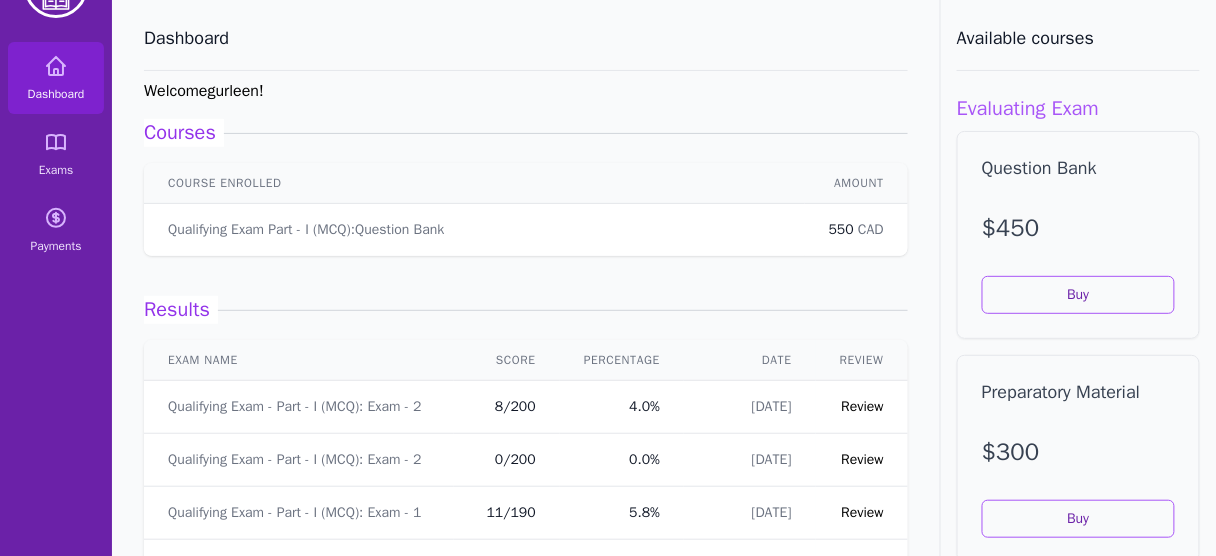 click on "Review" at bounding box center (862, 407) 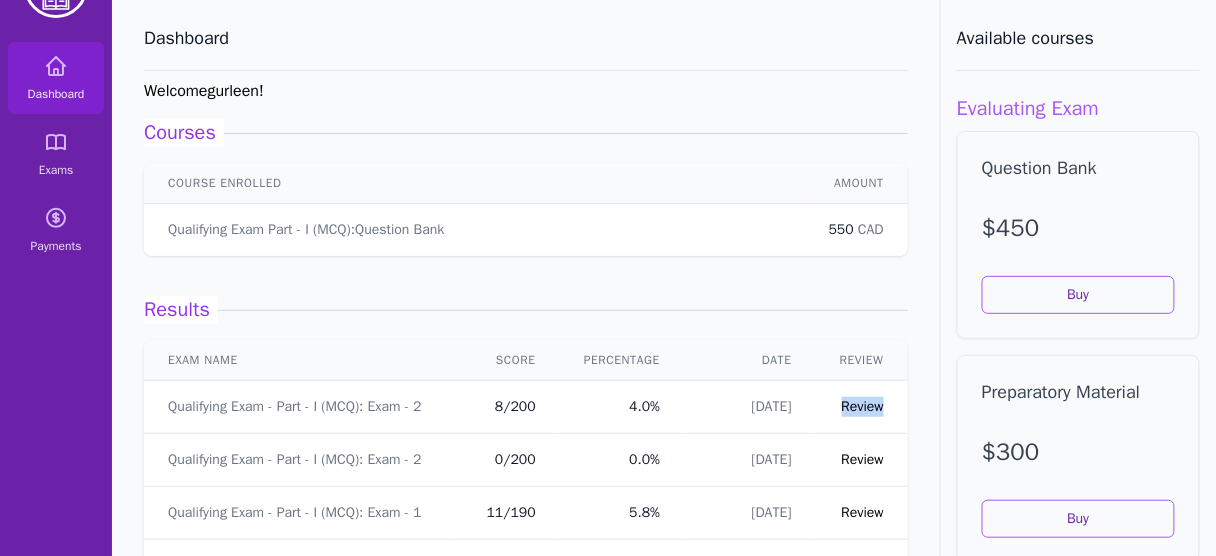 click on "Review" at bounding box center [862, 407] 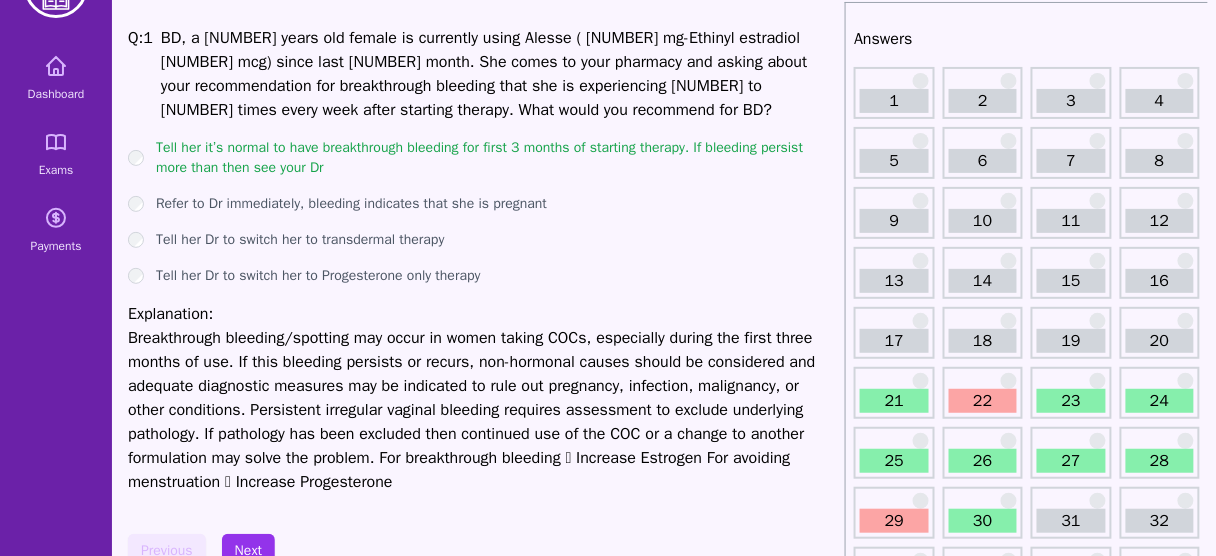 scroll, scrollTop: 162, scrollLeft: 0, axis: vertical 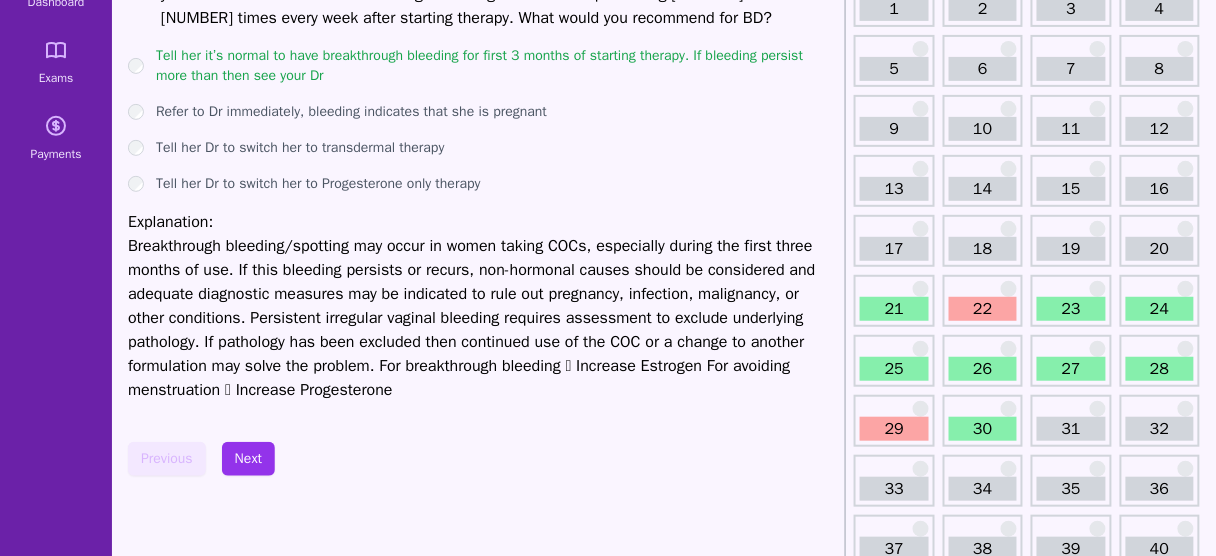 click on "21" at bounding box center [894, 309] 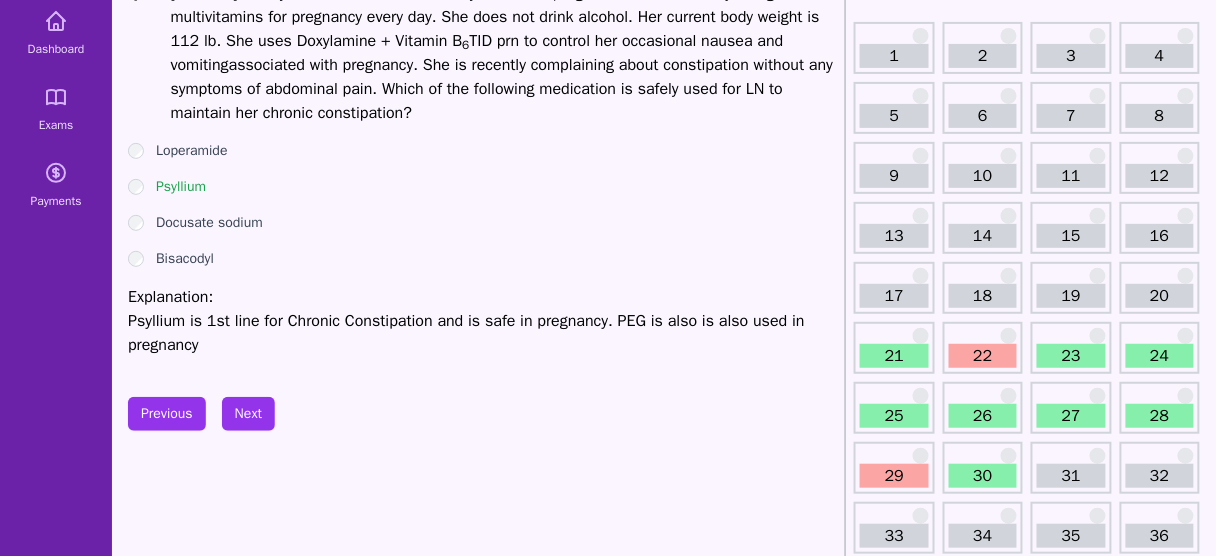 scroll, scrollTop: 117, scrollLeft: 0, axis: vertical 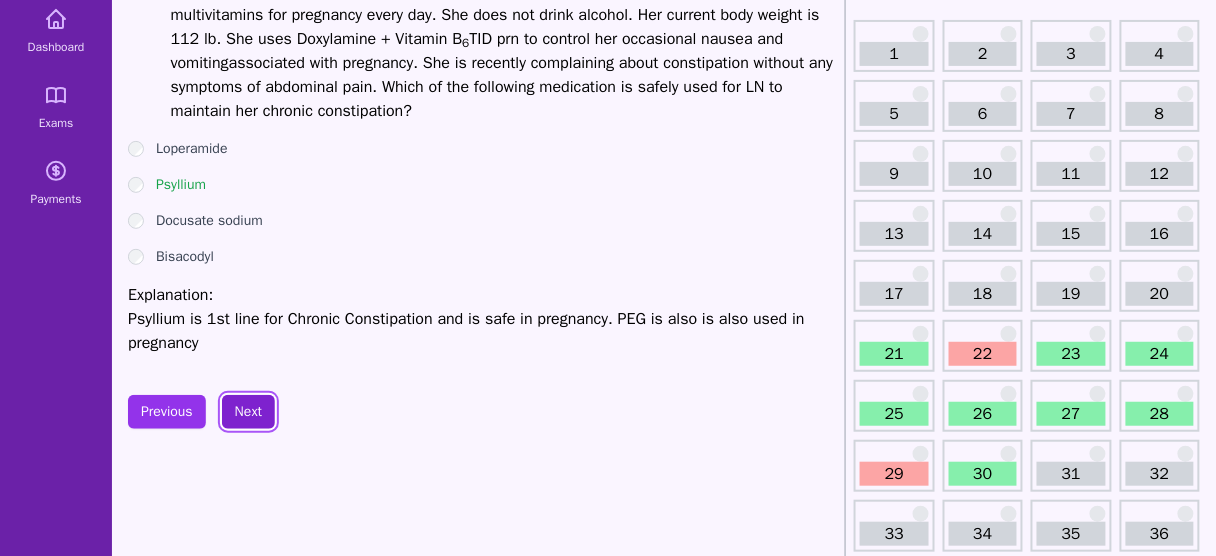 click on "Next" at bounding box center [248, 412] 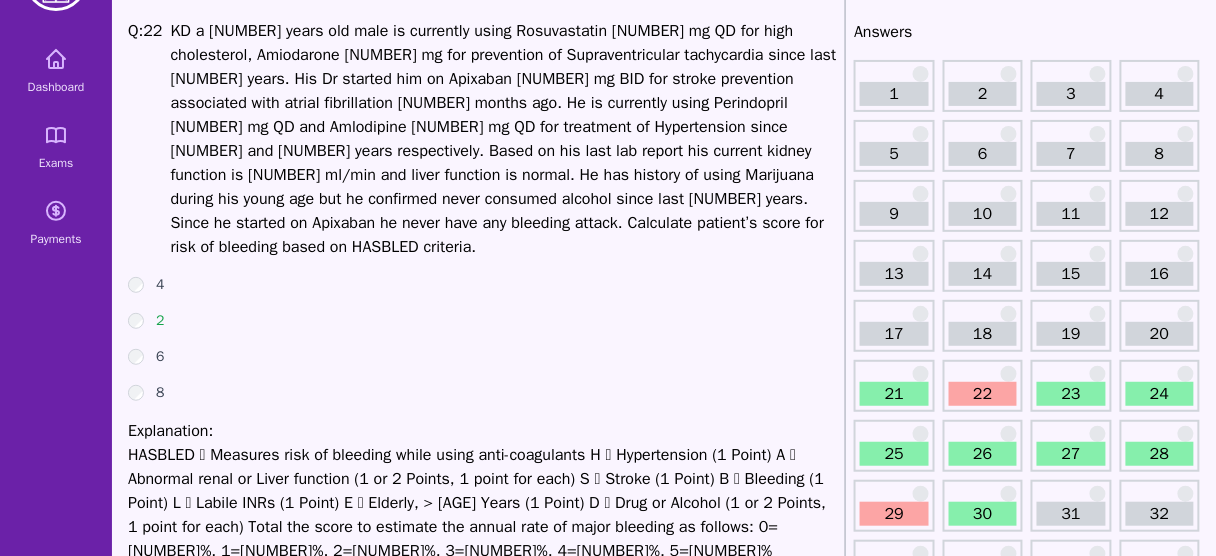 scroll, scrollTop: 0, scrollLeft: 0, axis: both 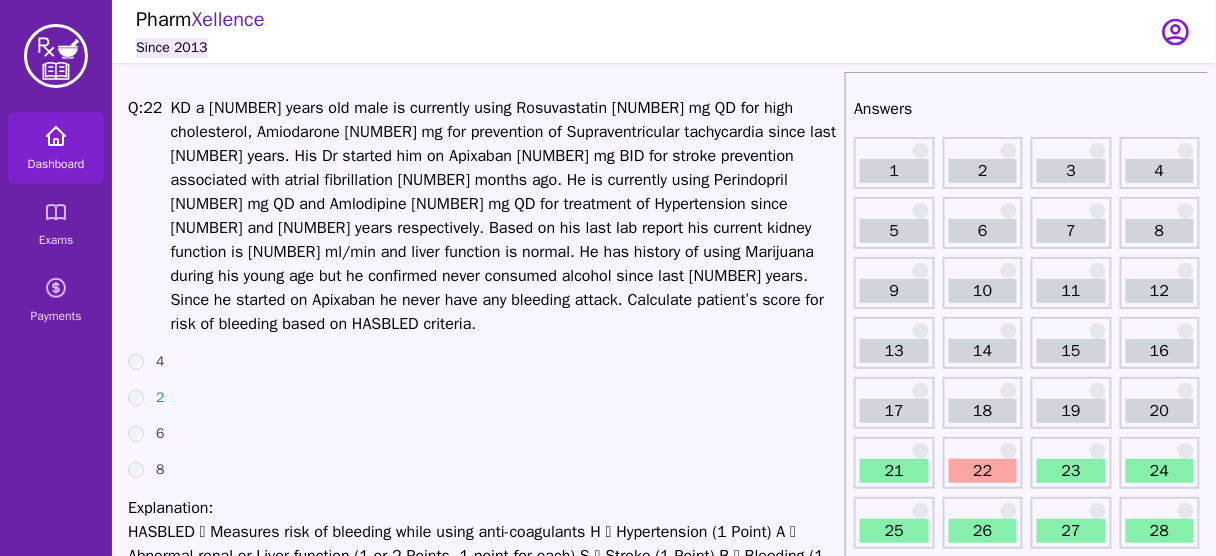 click on "Dashboard" at bounding box center [56, 148] 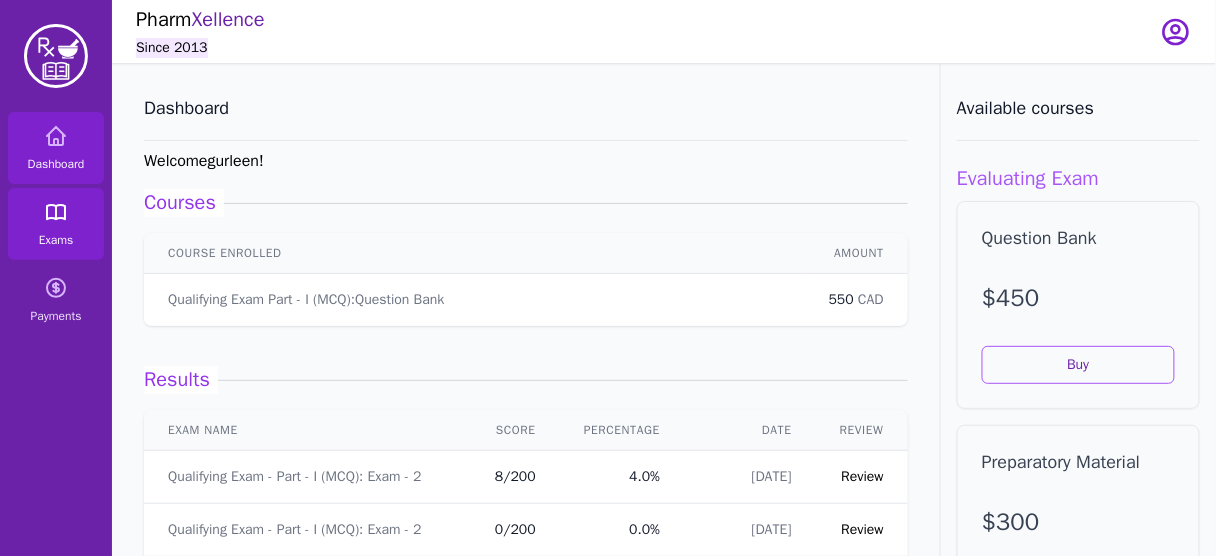 click on "Exams" at bounding box center (56, 224) 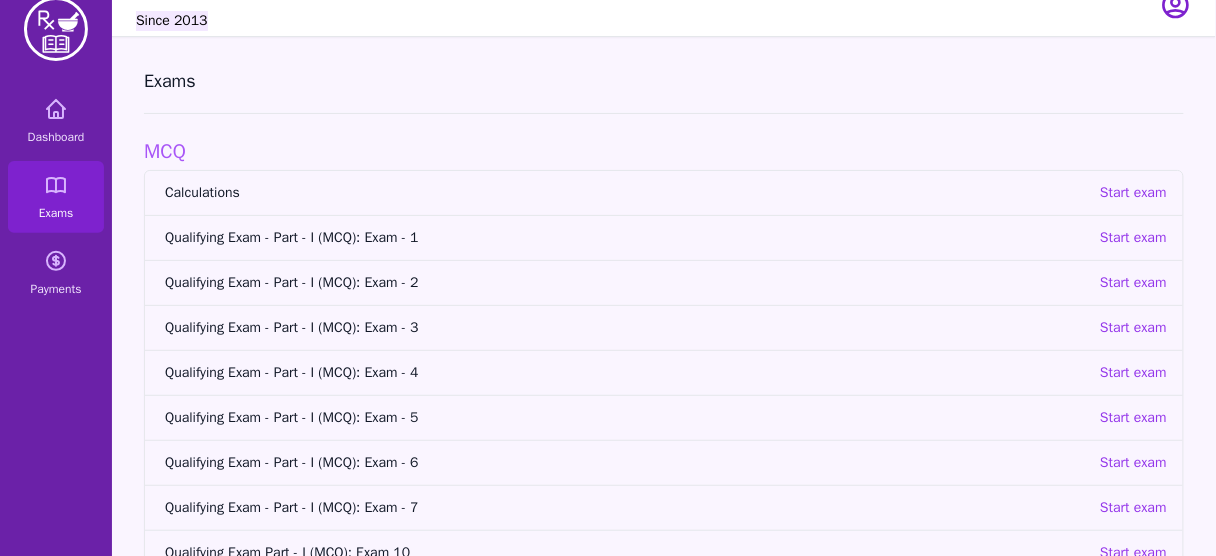scroll, scrollTop: 28, scrollLeft: 0, axis: vertical 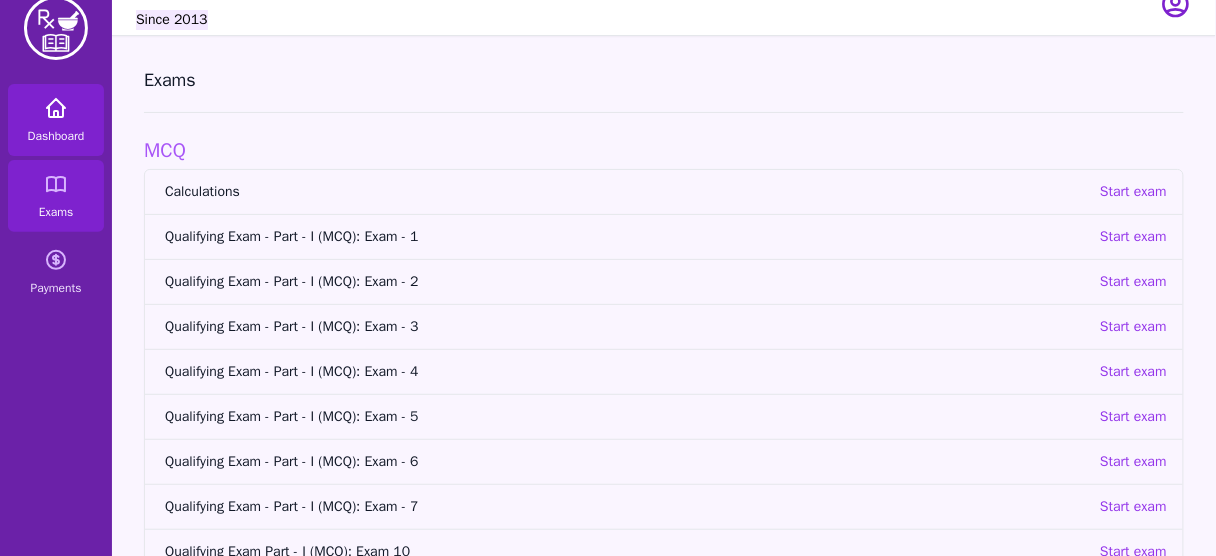 click on "Dashboard" at bounding box center [56, 136] 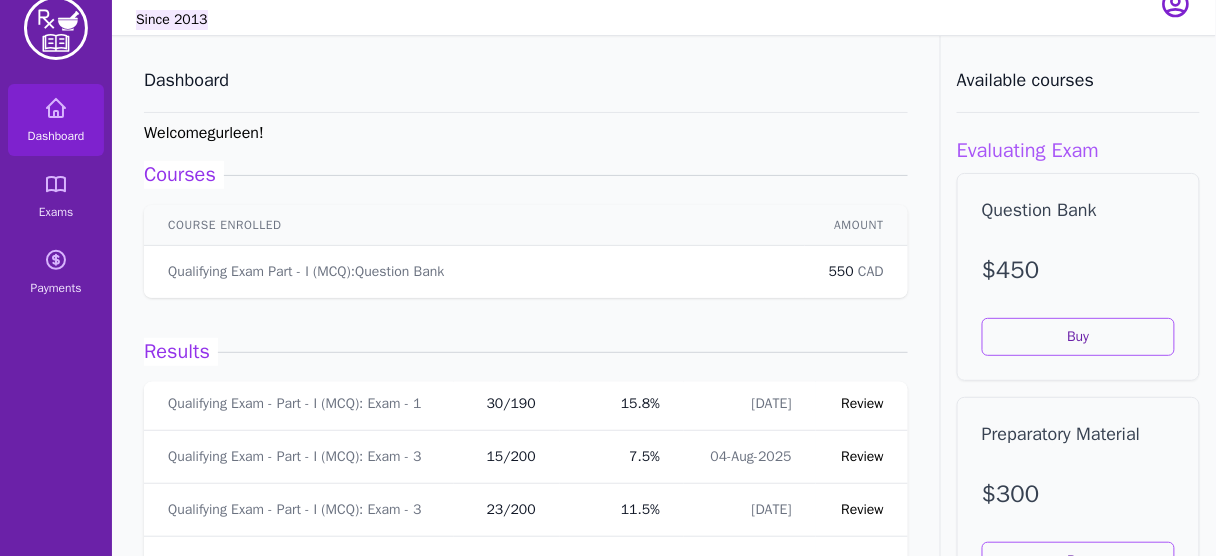 scroll, scrollTop: 261, scrollLeft: 0, axis: vertical 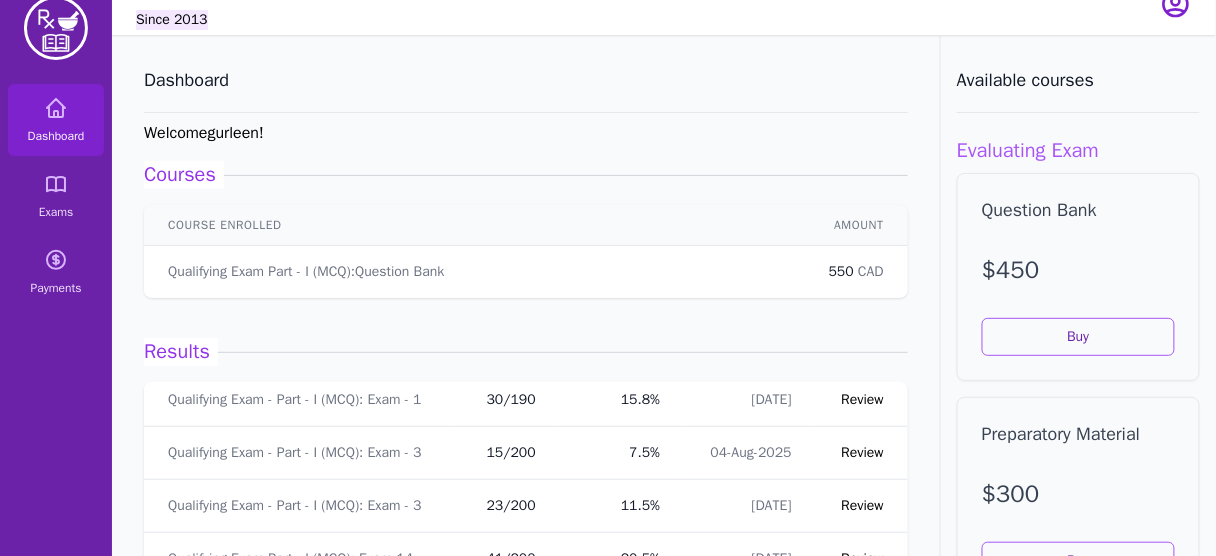 click on "Review" at bounding box center [863, 452] 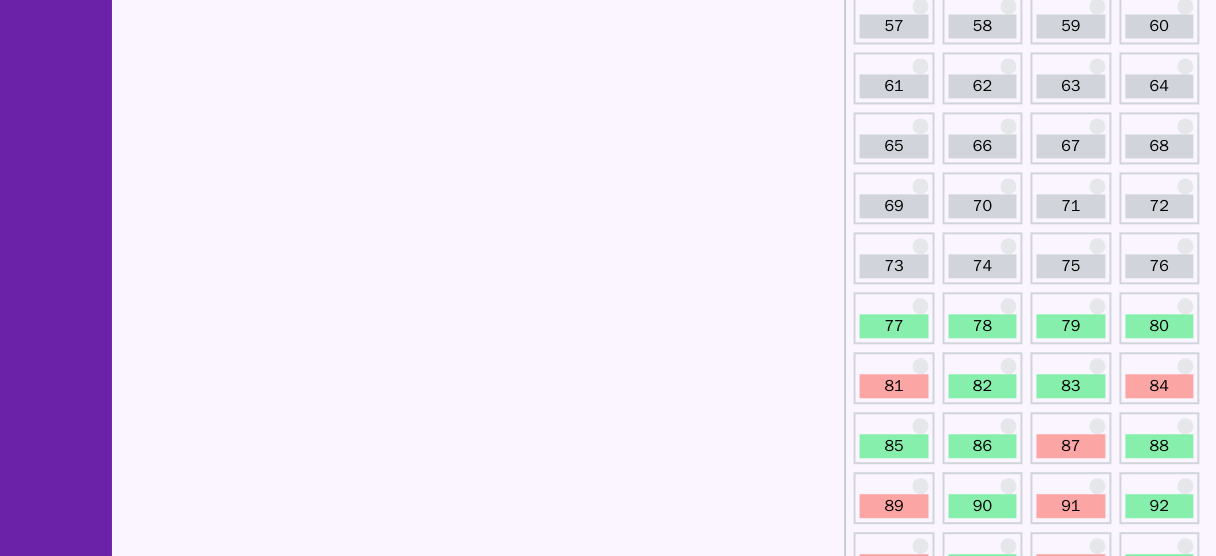 scroll, scrollTop: 987, scrollLeft: 0, axis: vertical 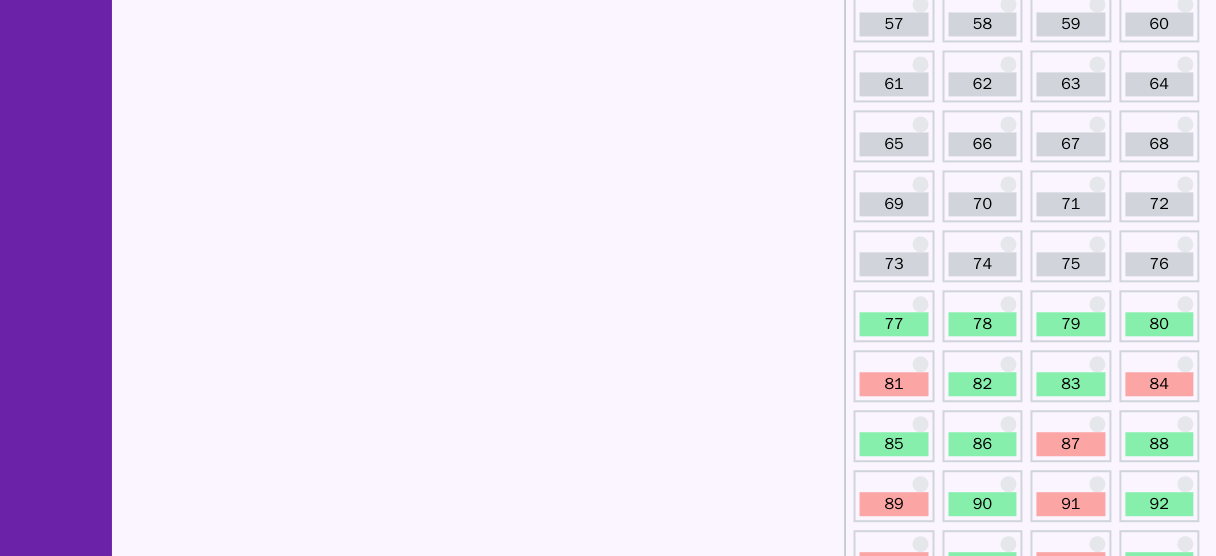 click on "77" at bounding box center (894, 316) 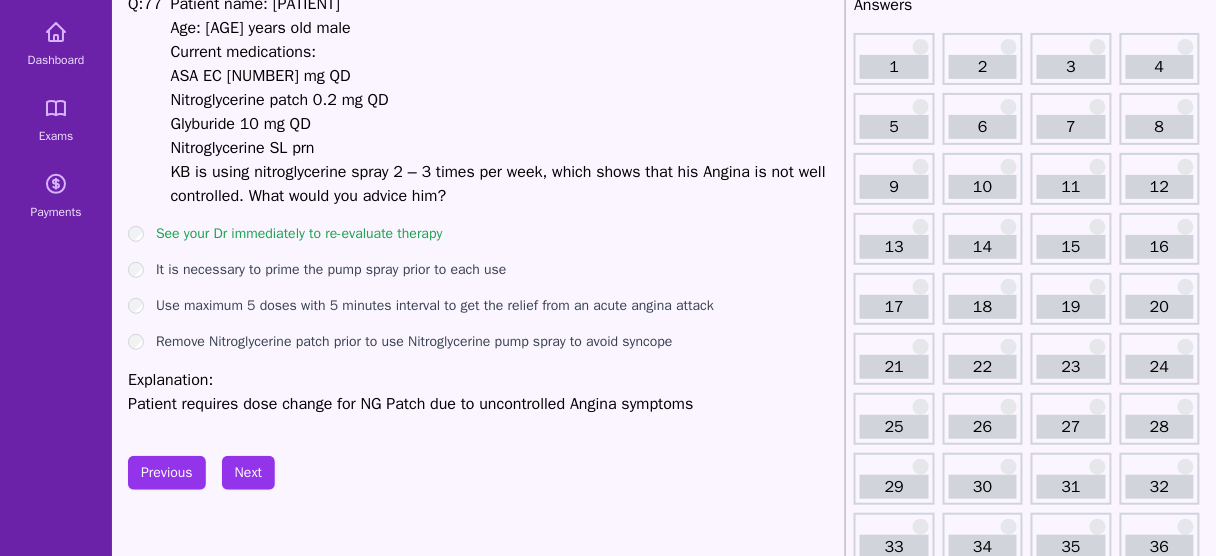 scroll, scrollTop: 105, scrollLeft: 0, axis: vertical 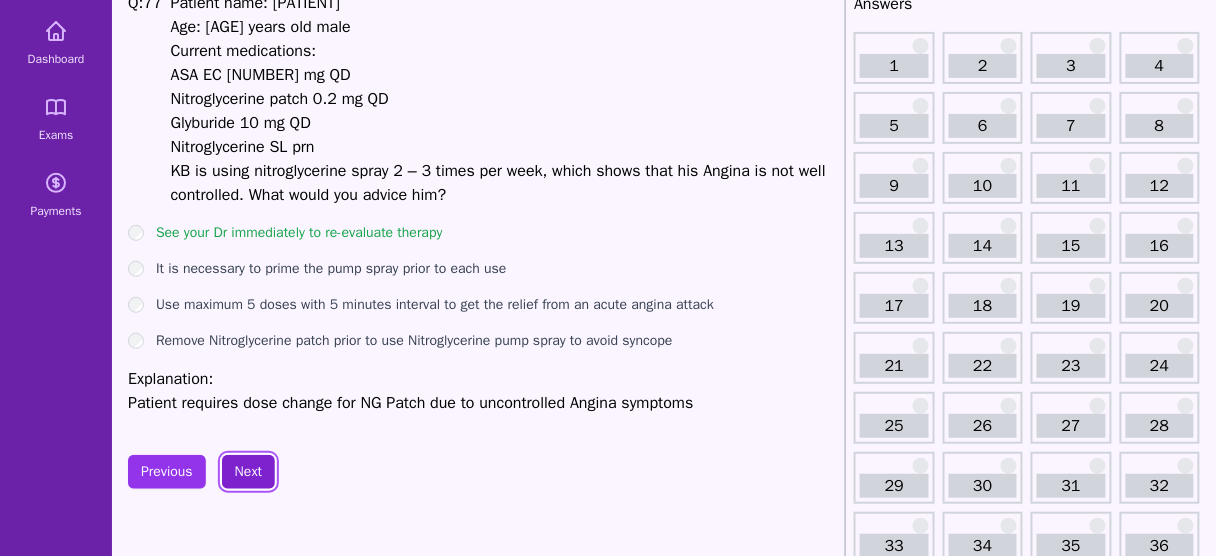 click on "Next" at bounding box center [248, 472] 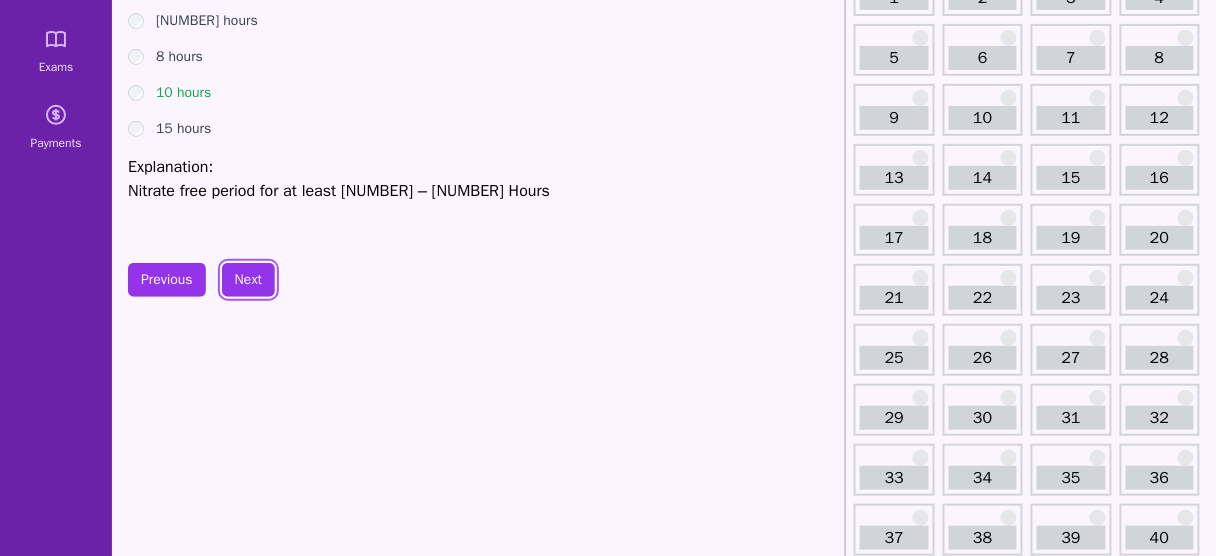 scroll, scrollTop: 174, scrollLeft: 0, axis: vertical 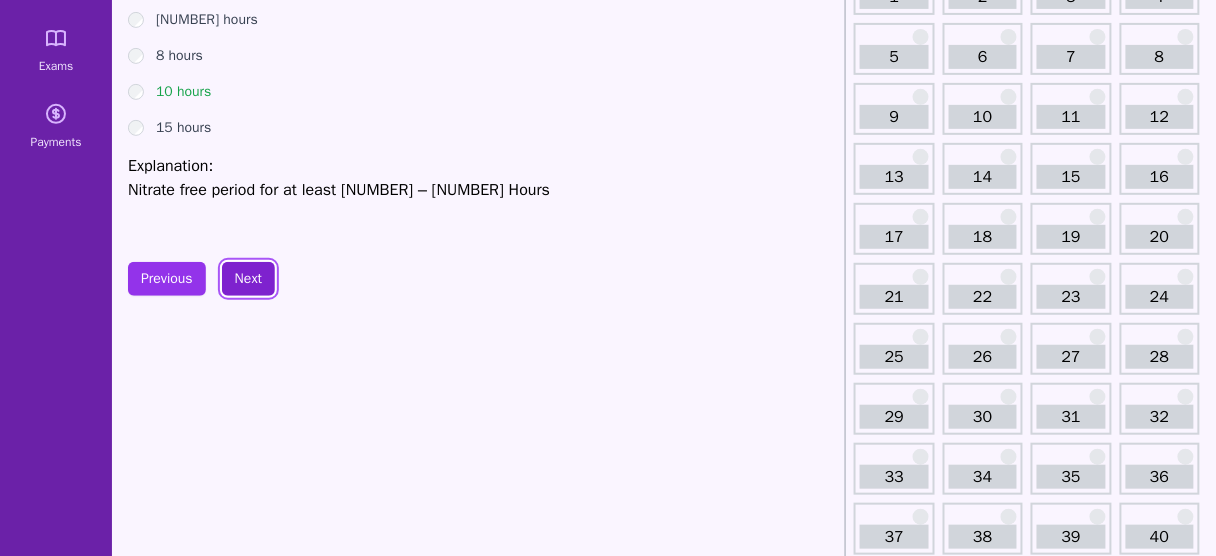 click on "Next" at bounding box center [248, 279] 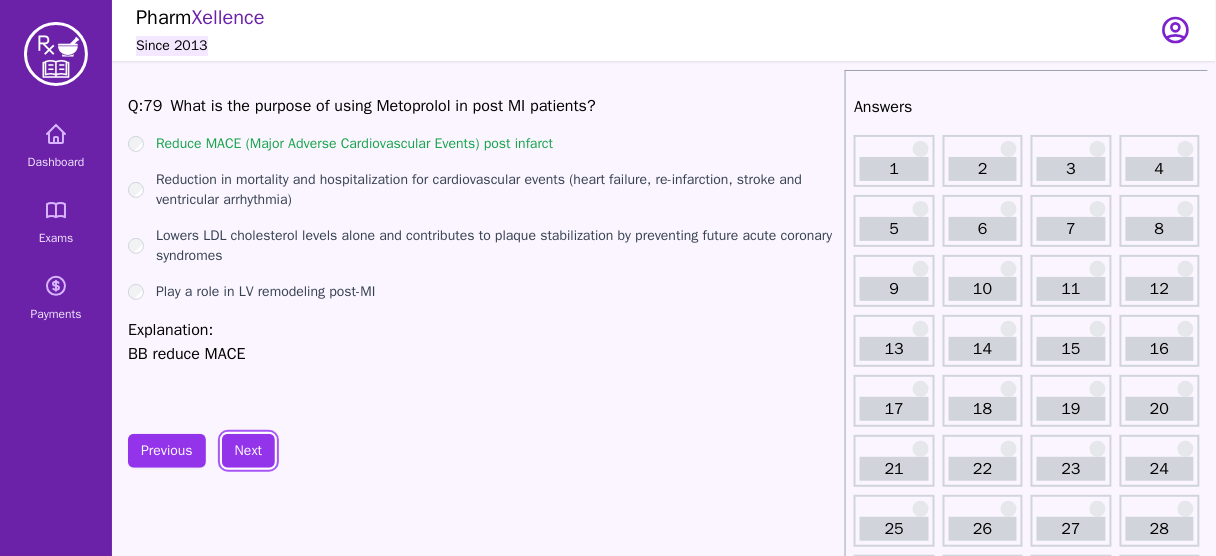 scroll, scrollTop: 0, scrollLeft: 0, axis: both 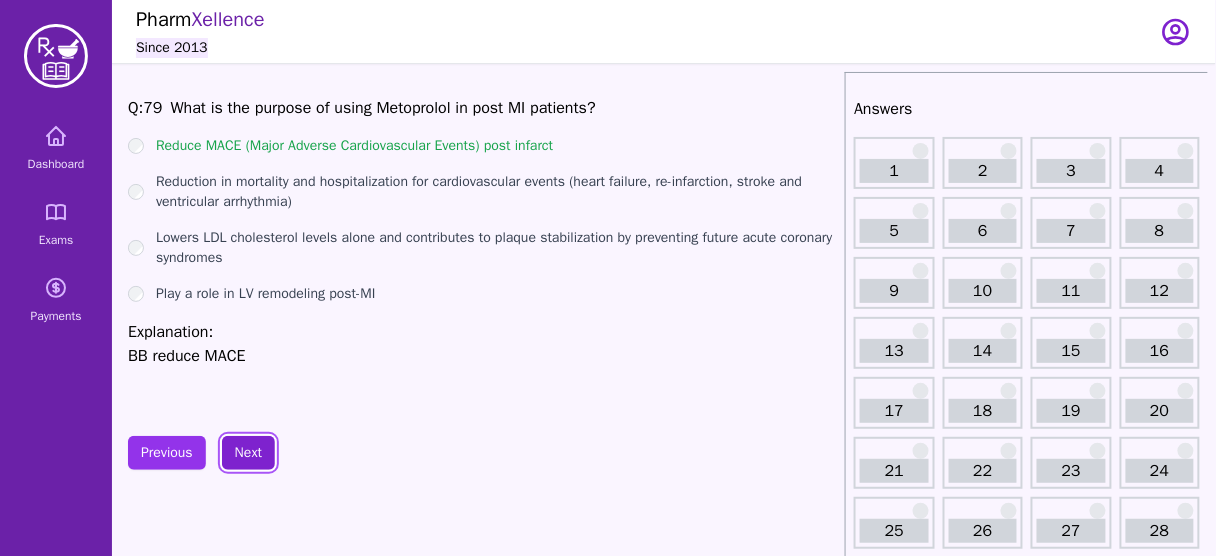 click on "Next" at bounding box center (248, 453) 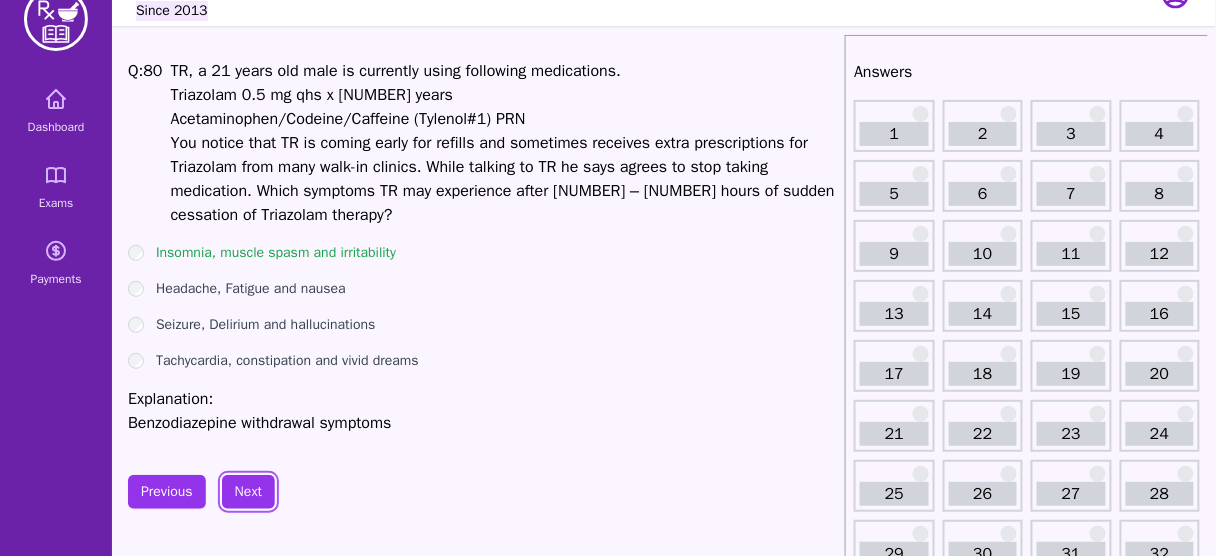 scroll, scrollTop: 39, scrollLeft: 0, axis: vertical 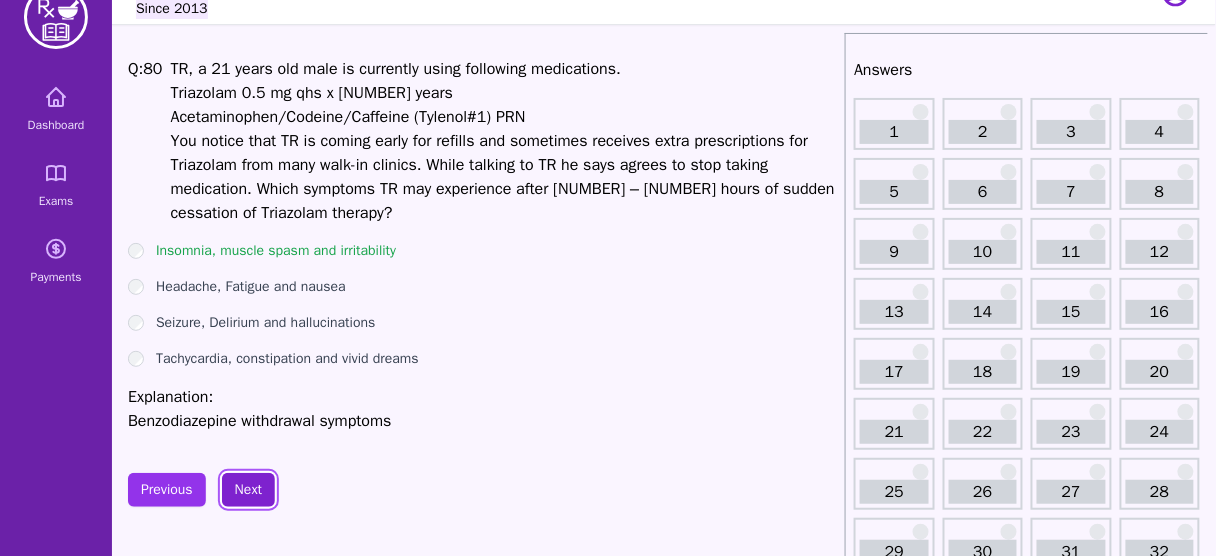 click on "Next" at bounding box center (248, 490) 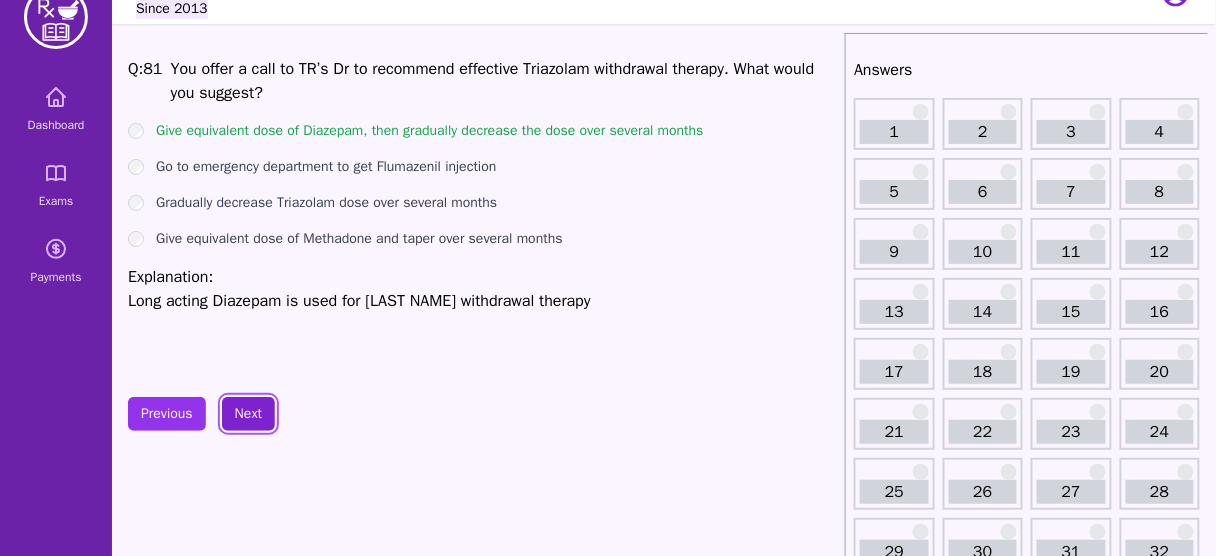 click on "Next" at bounding box center [248, 414] 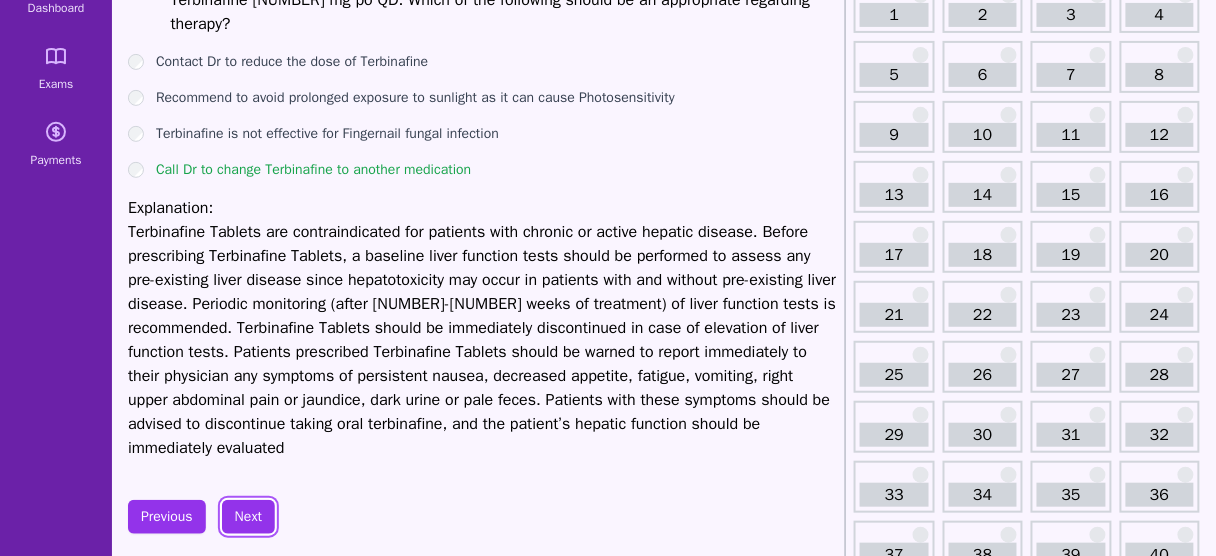 scroll, scrollTop: 149, scrollLeft: 0, axis: vertical 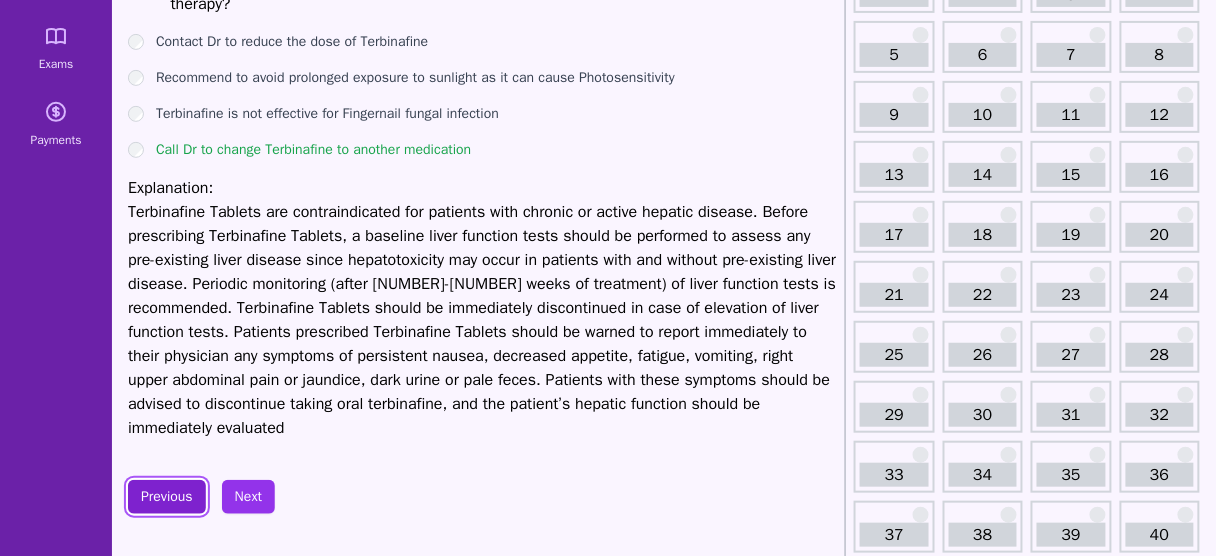 click on "Previous" at bounding box center [167, 497] 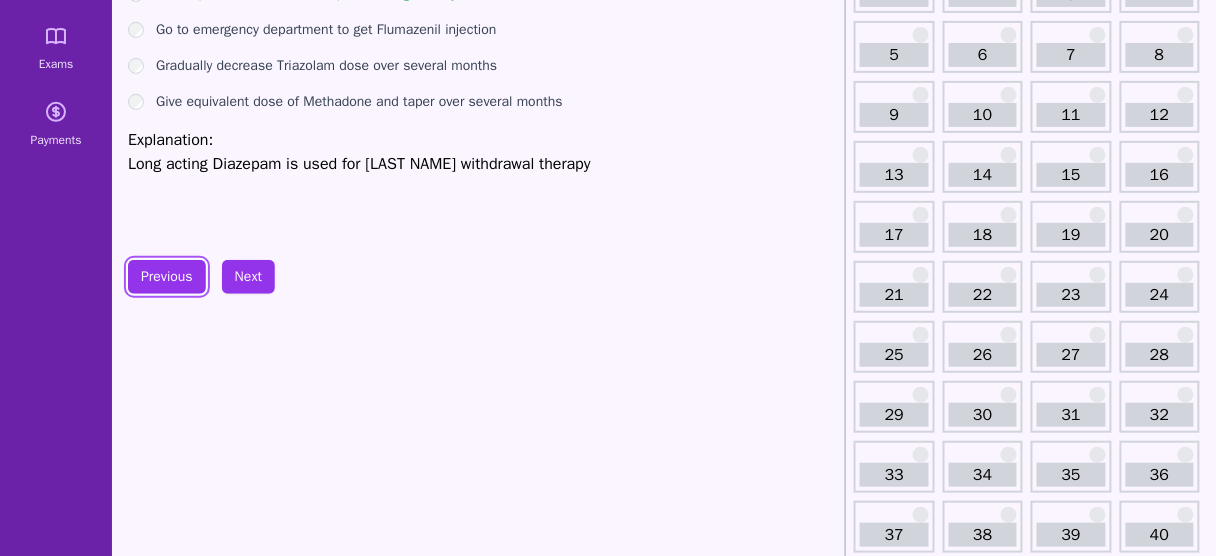 scroll, scrollTop: 0, scrollLeft: 0, axis: both 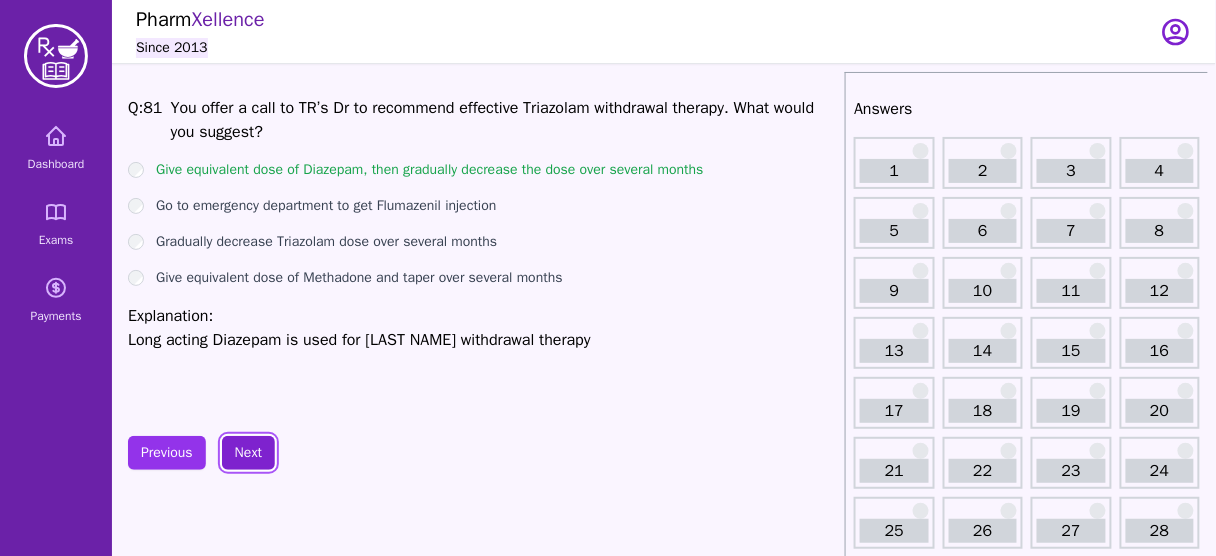 click on "Next" at bounding box center (248, 453) 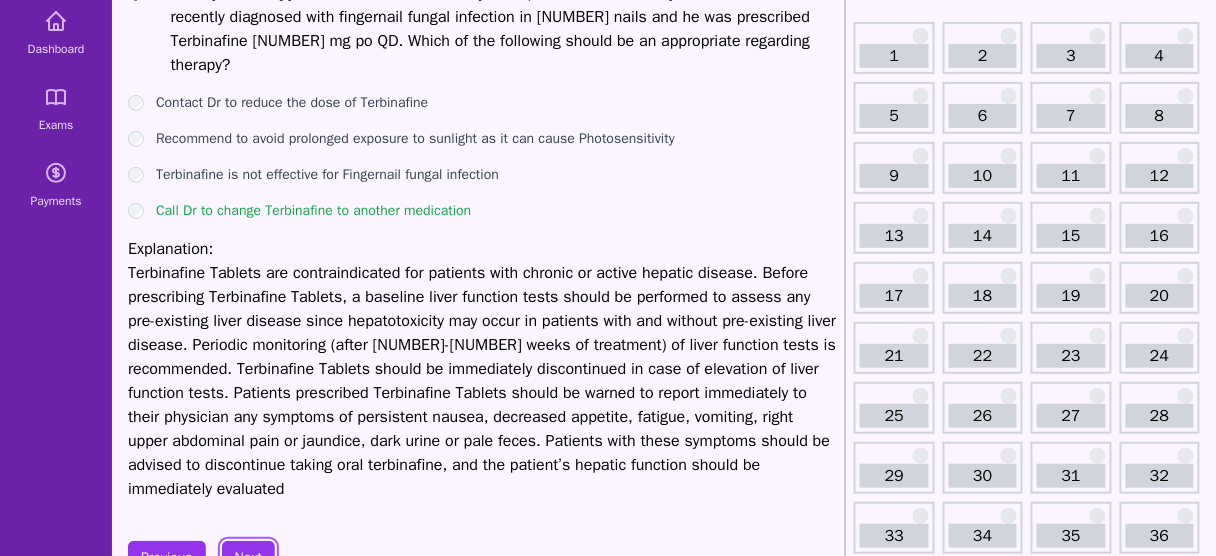 scroll, scrollTop: 136, scrollLeft: 0, axis: vertical 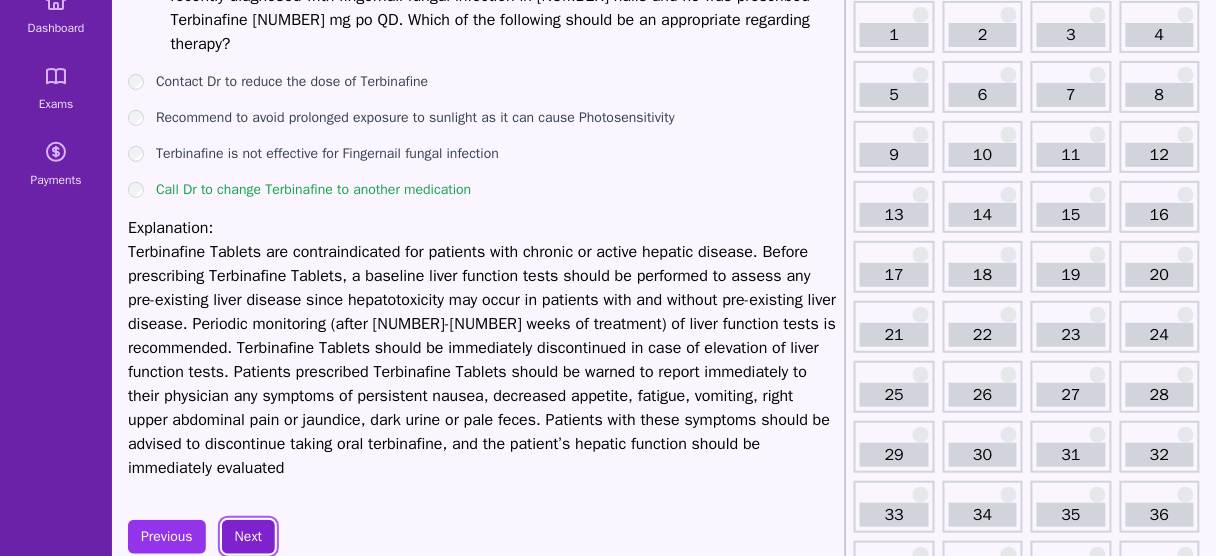 click on "Next" at bounding box center (248, 537) 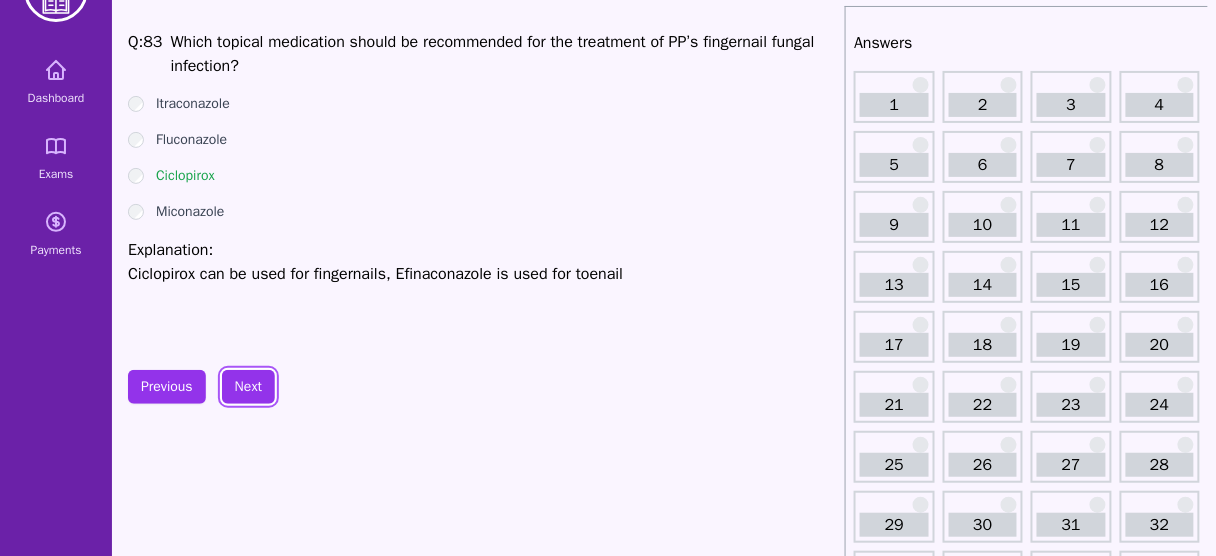 scroll, scrollTop: 64, scrollLeft: 0, axis: vertical 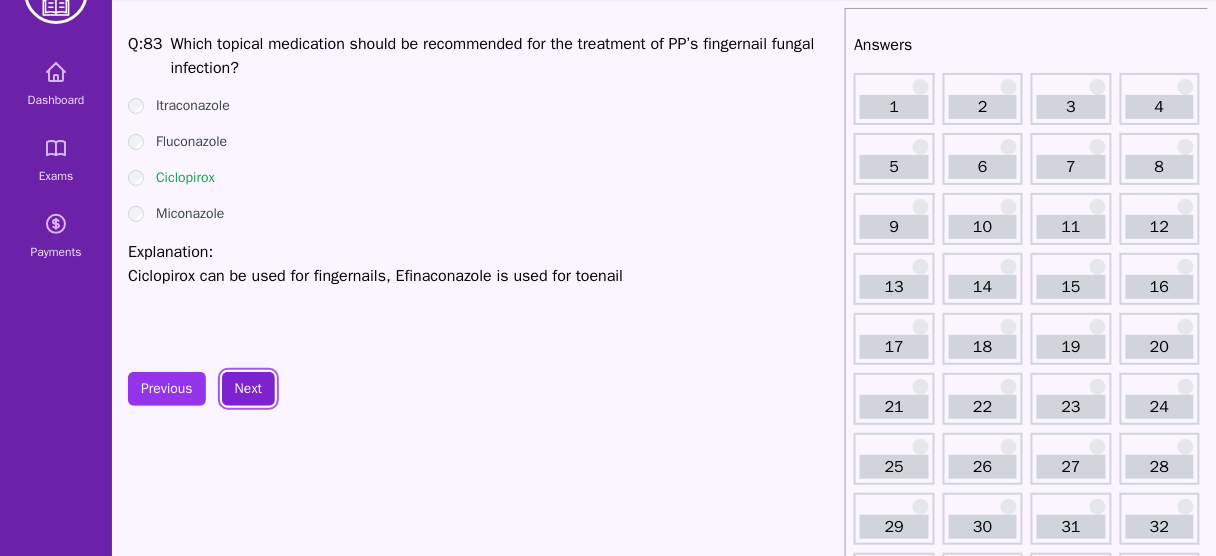 click on "Next" at bounding box center (248, 389) 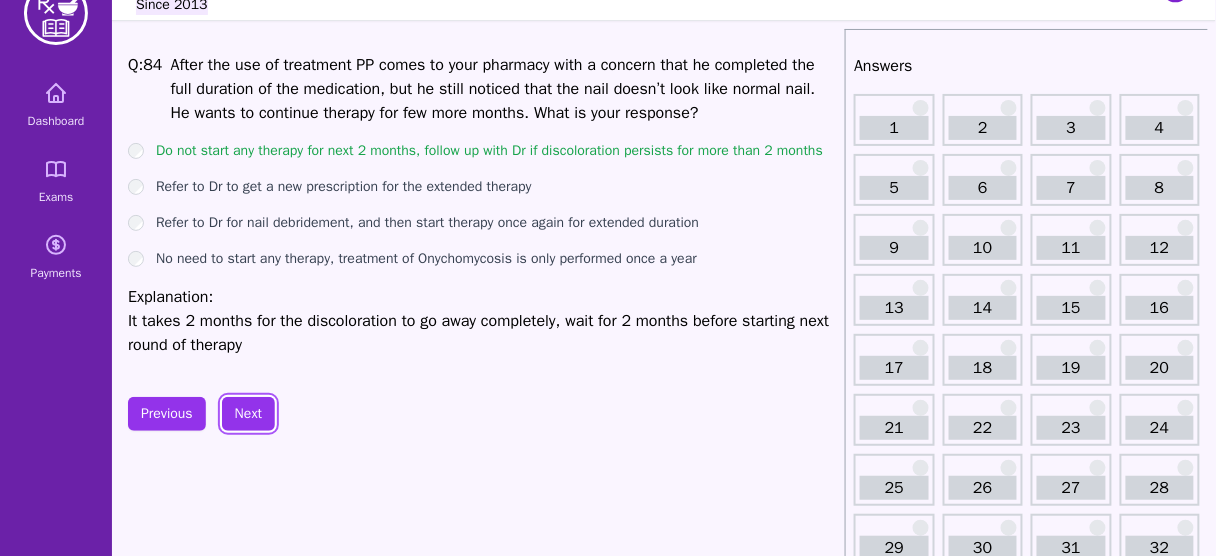 scroll, scrollTop: 45, scrollLeft: 0, axis: vertical 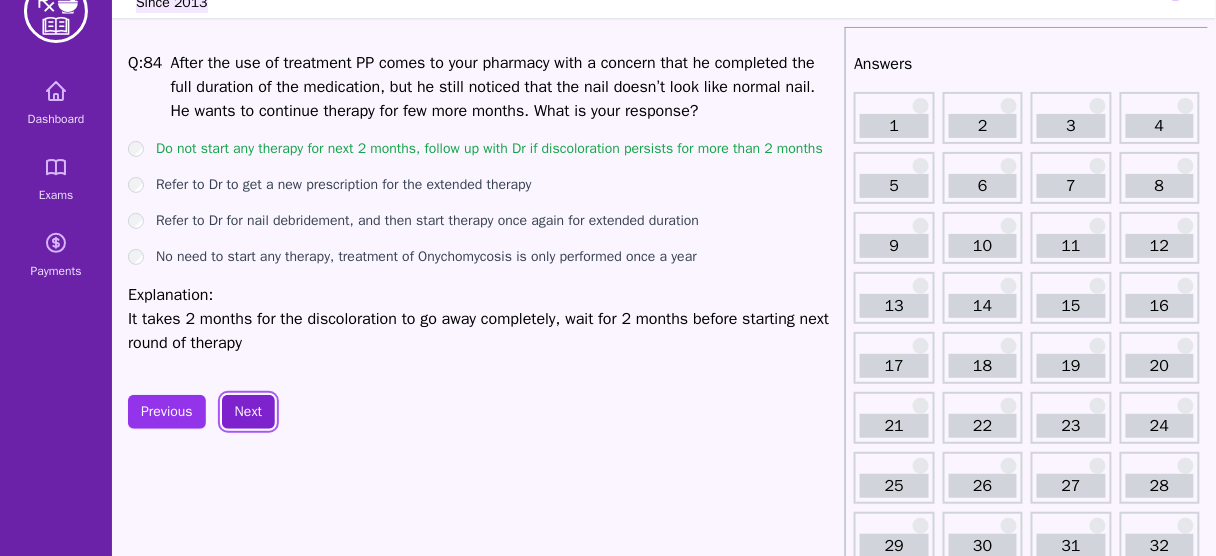 click on "Next" at bounding box center (248, 412) 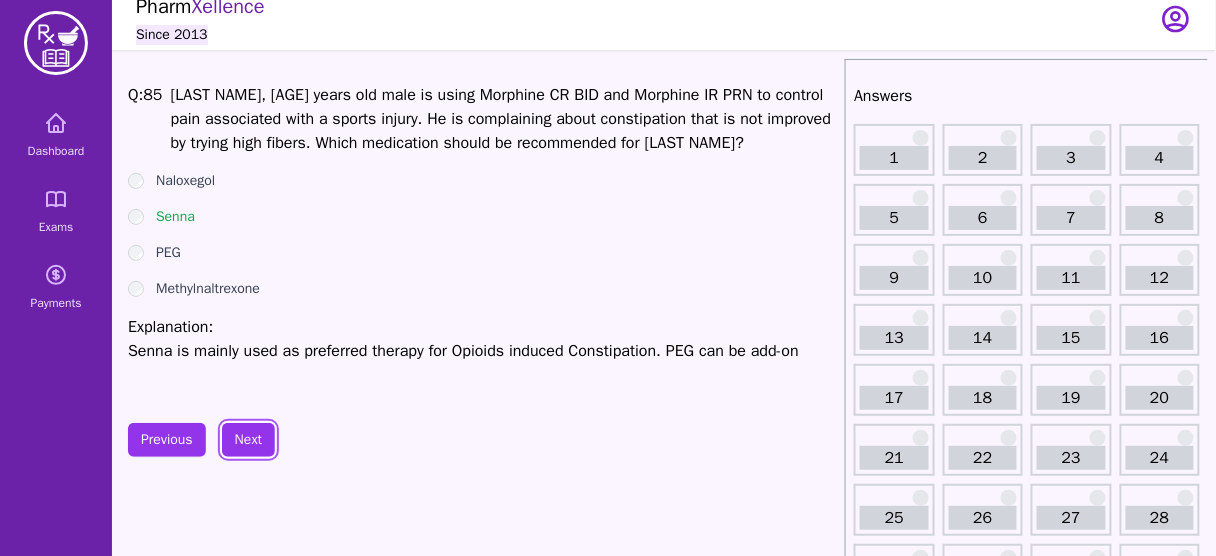 scroll, scrollTop: 12, scrollLeft: 0, axis: vertical 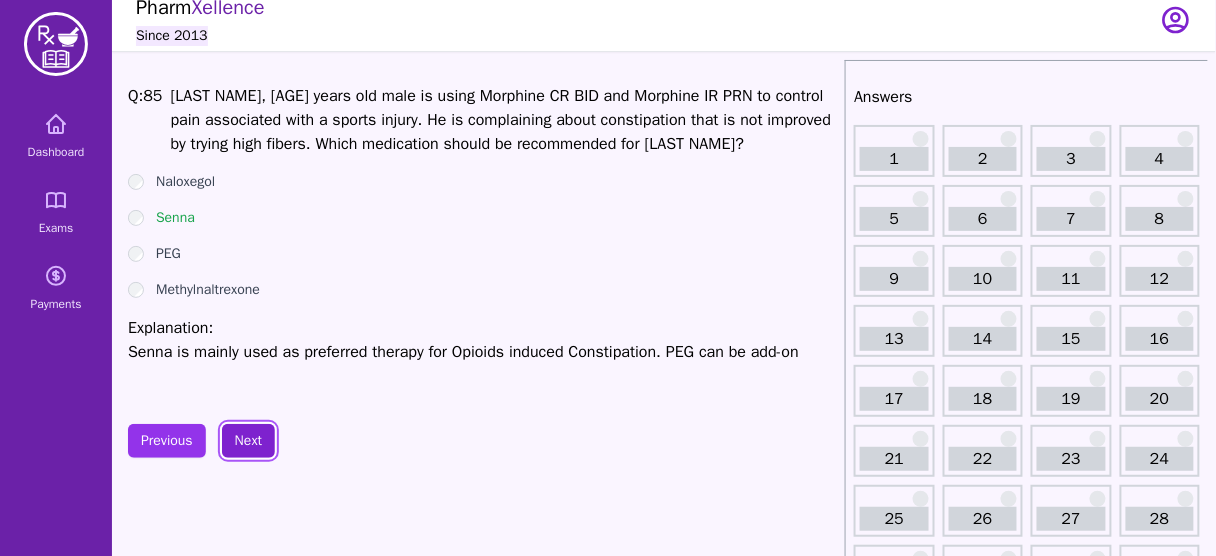 click on "Next" at bounding box center (248, 441) 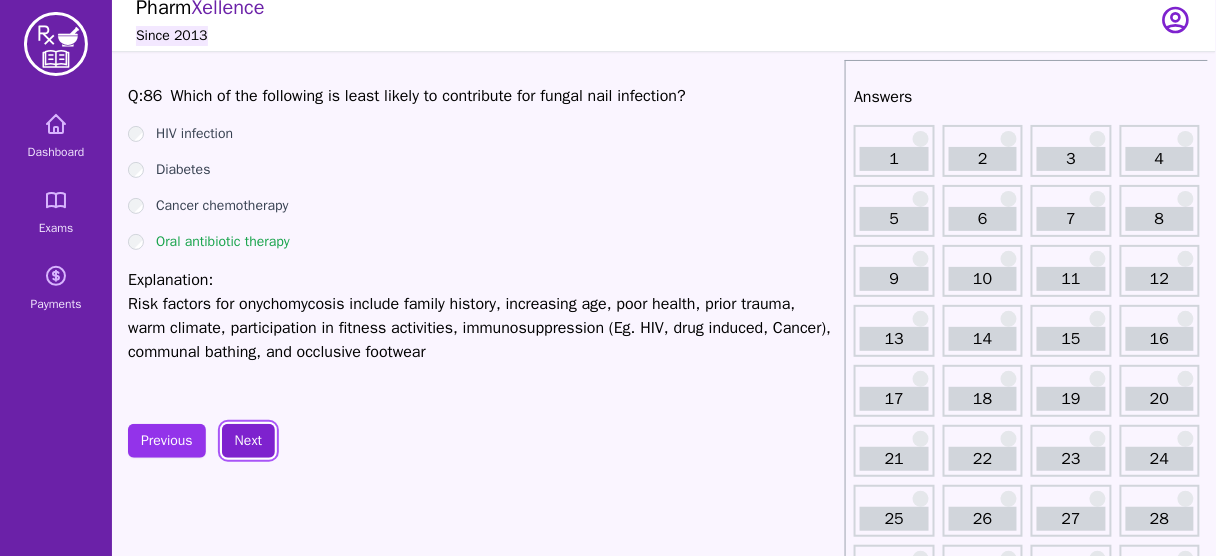 click on "Next" at bounding box center [248, 441] 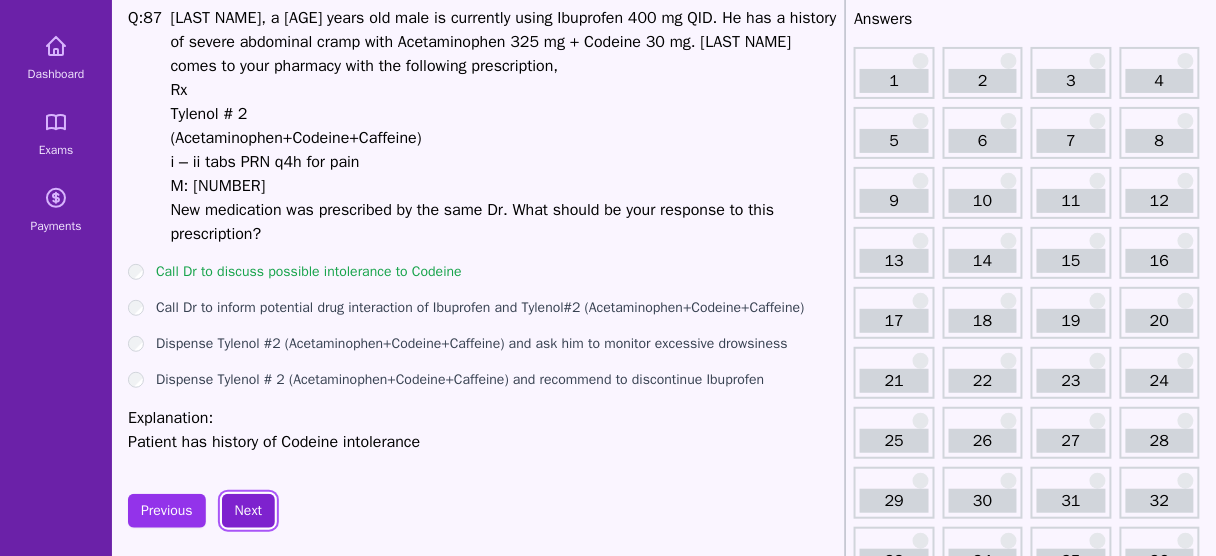 scroll, scrollTop: 92, scrollLeft: 0, axis: vertical 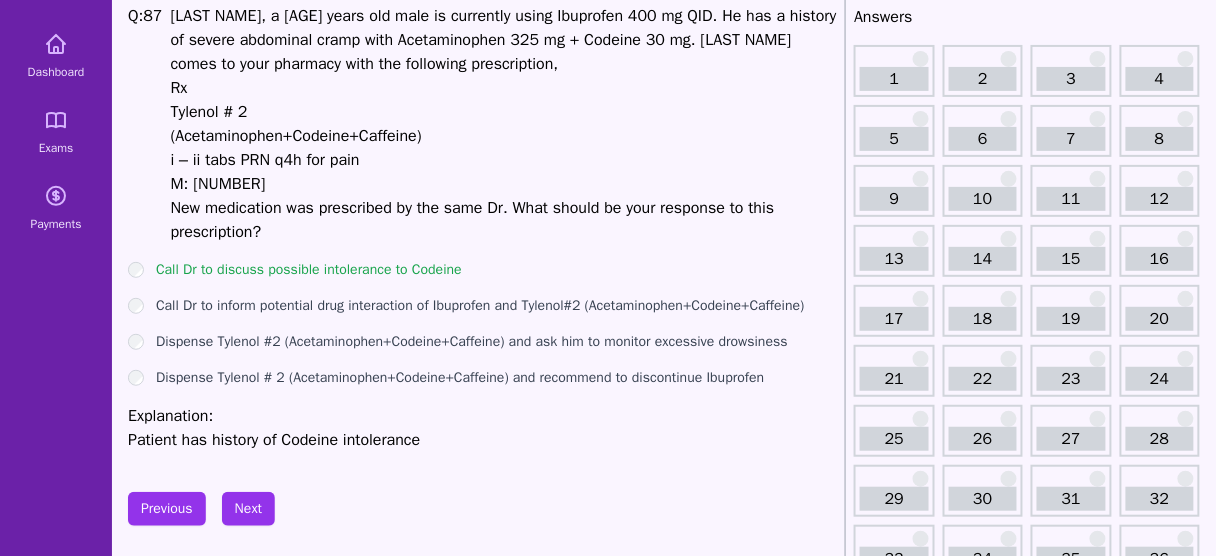 click on "Patient has history of Codeine intolerance" at bounding box center [482, 440] 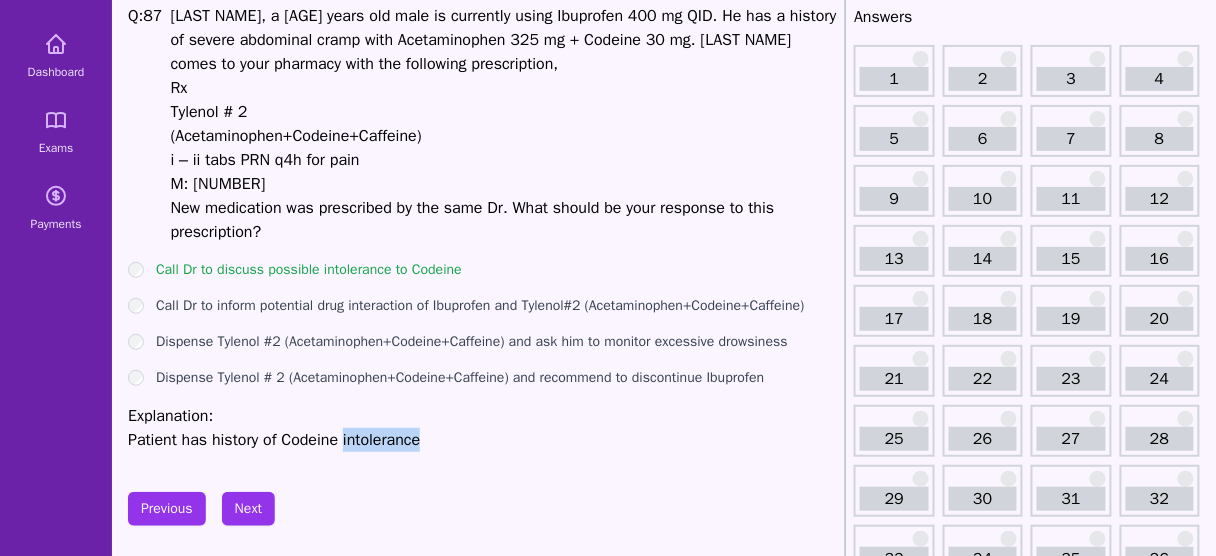 click on "Patient has history of Codeine intolerance" at bounding box center (482, 440) 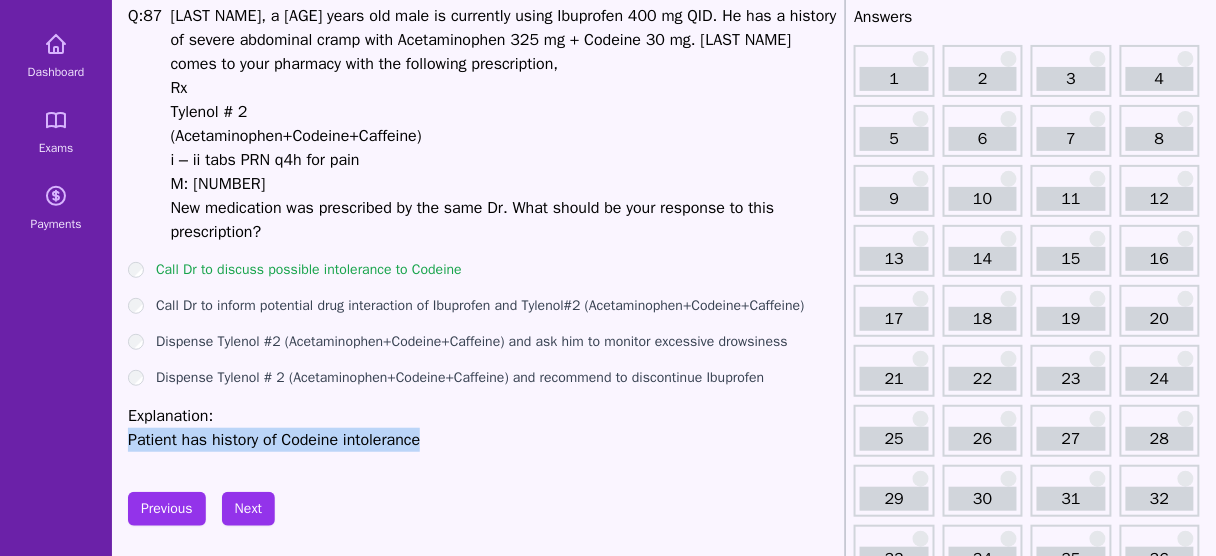 click on "Patient has history of Codeine intolerance" at bounding box center (482, 440) 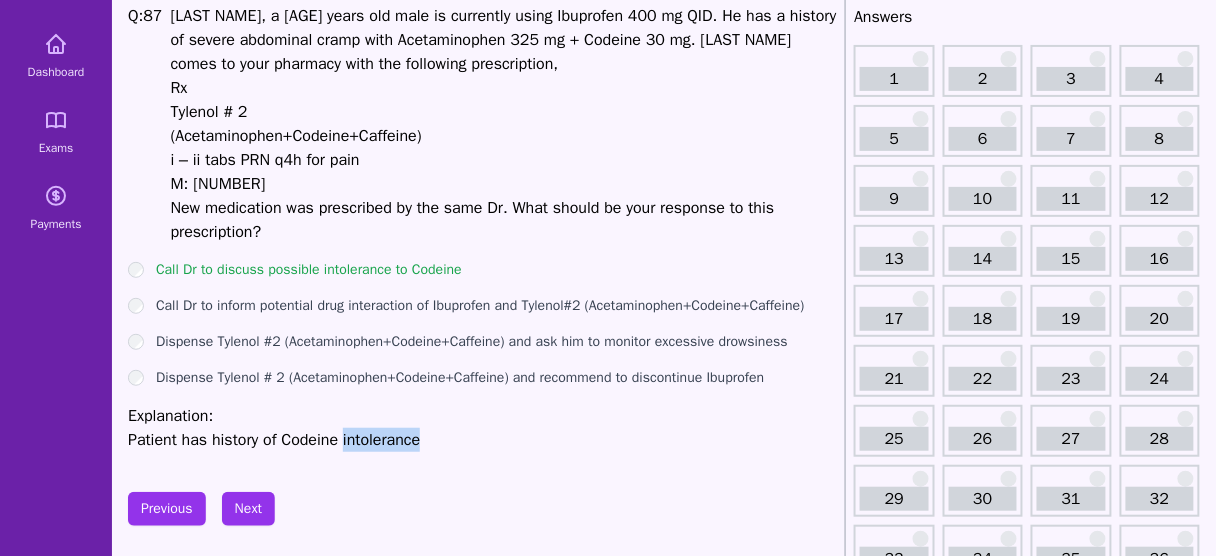 click on "Patient has history of Codeine intolerance" at bounding box center [482, 440] 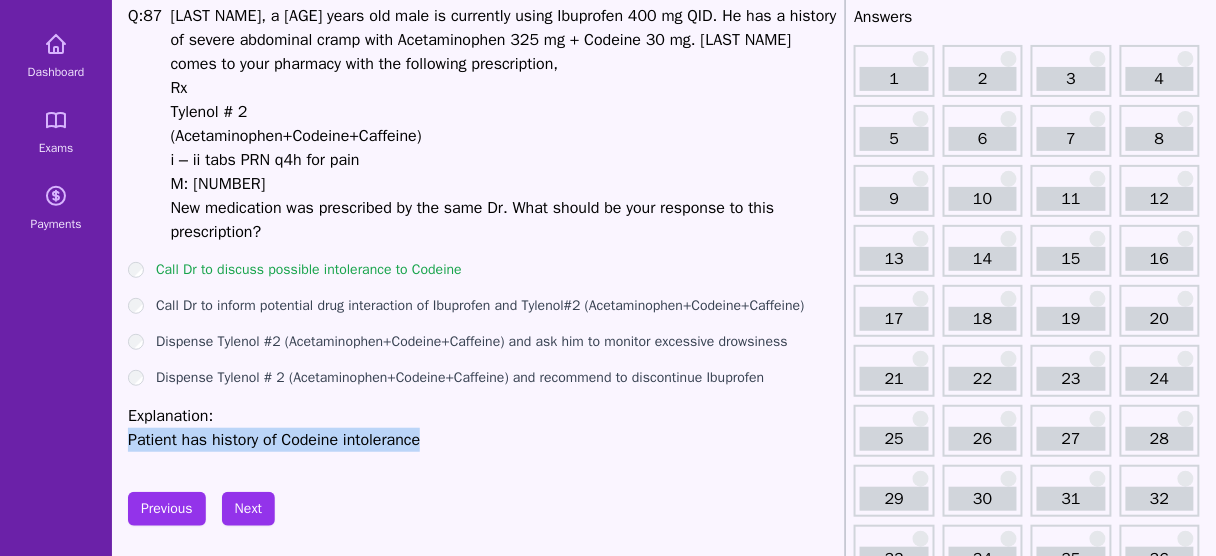 click on "Patient has history of Codeine intolerance" at bounding box center [482, 440] 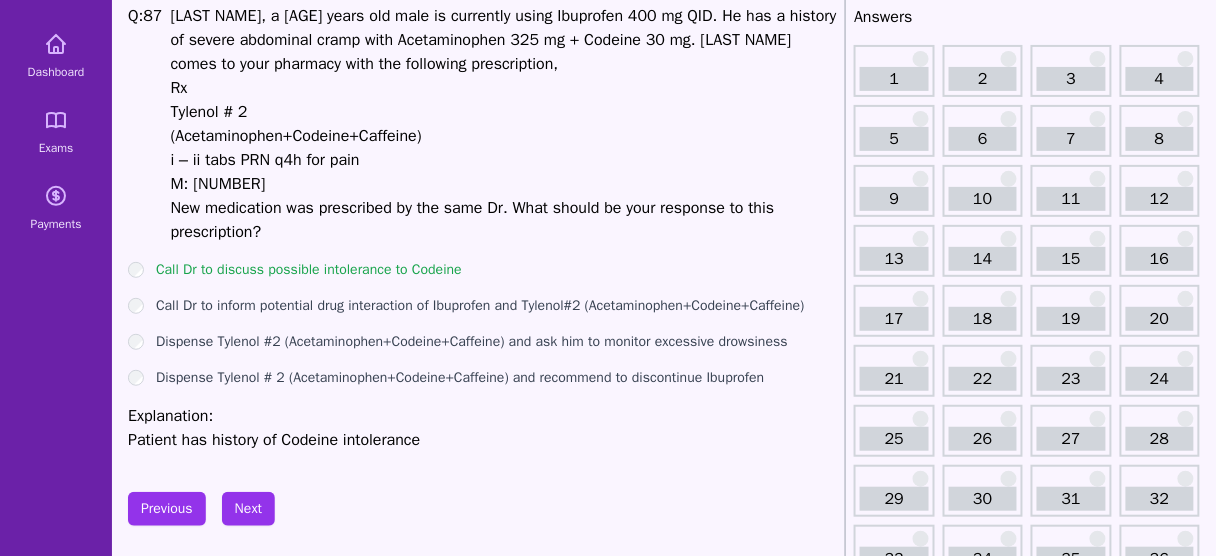 click on "Call Dr to discuss possible intolerance to Codeine" at bounding box center (309, 270) 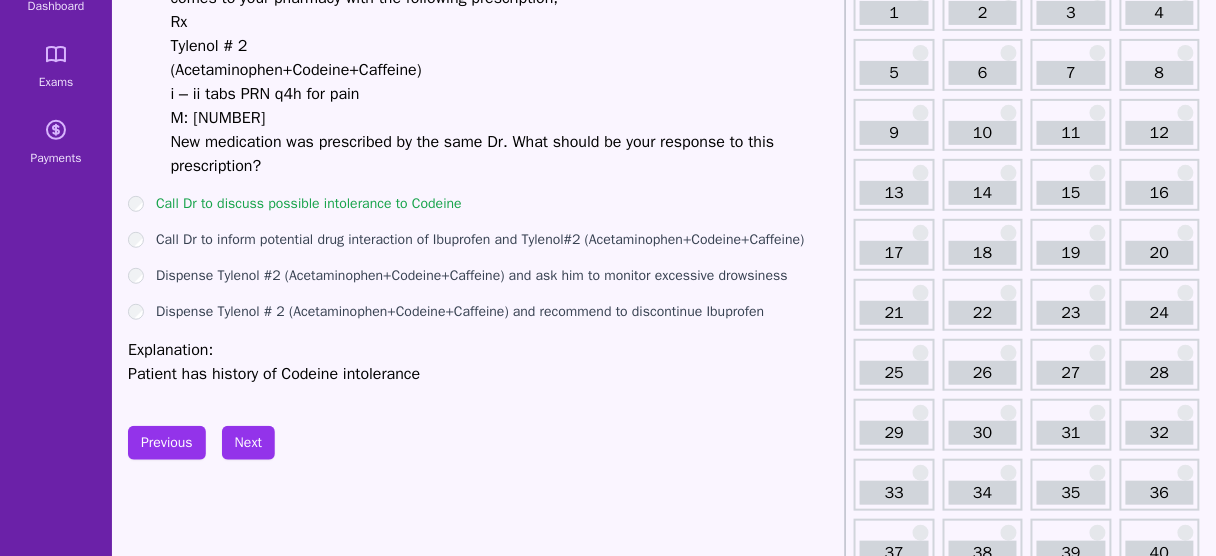 scroll, scrollTop: 159, scrollLeft: 0, axis: vertical 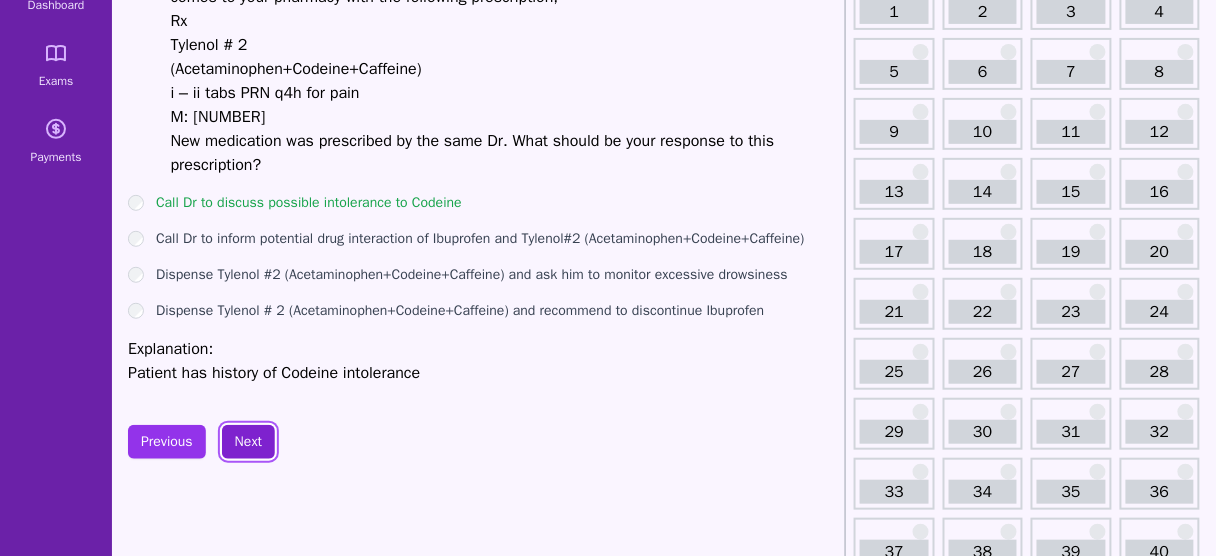 click on "Next" at bounding box center [248, 442] 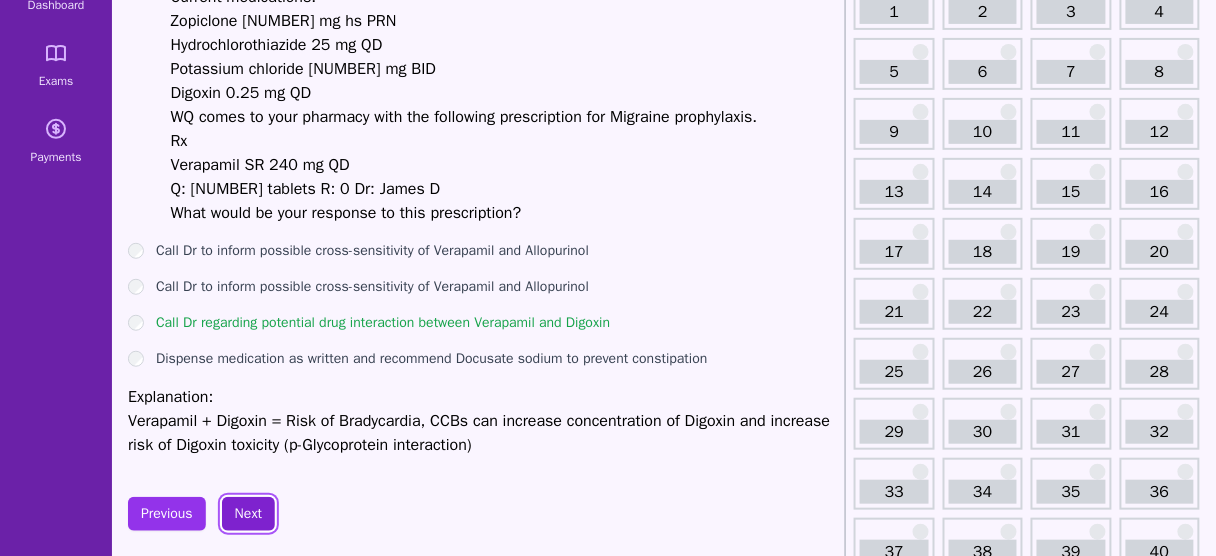 click on "Next" at bounding box center (248, 514) 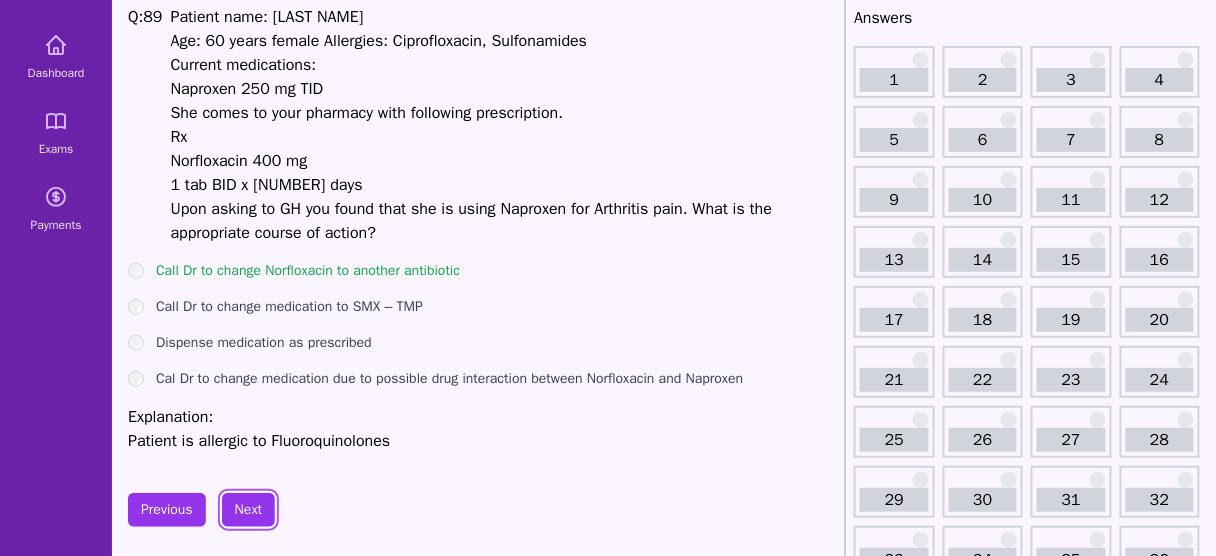 scroll, scrollTop: 31, scrollLeft: 0, axis: vertical 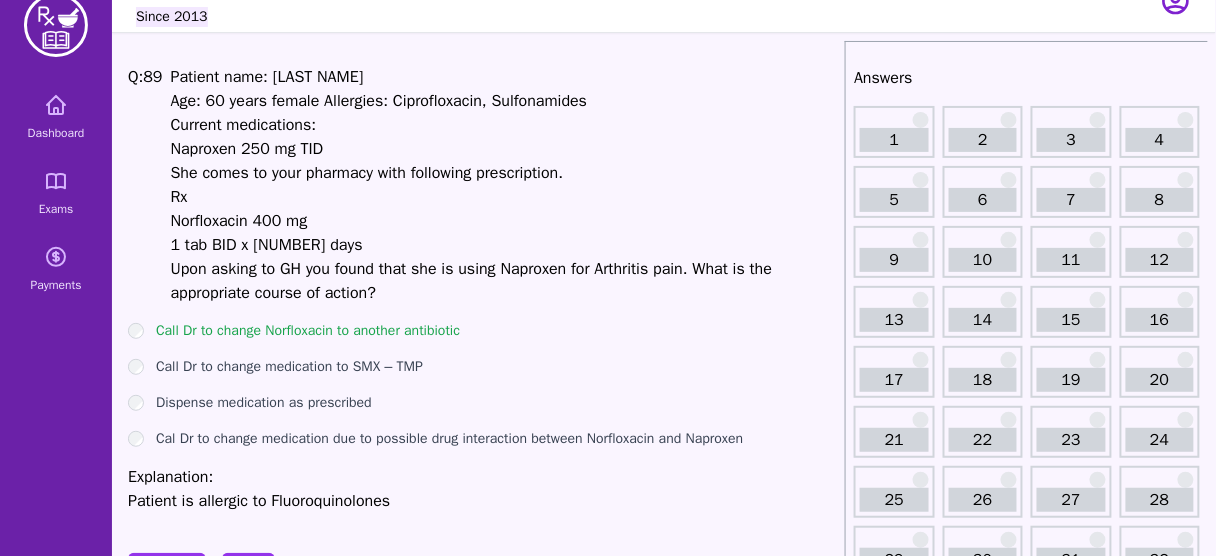 click on "Age: 60 years female Allergies: Ciprofloxacin, Sulfonamides" at bounding box center (504, 101) 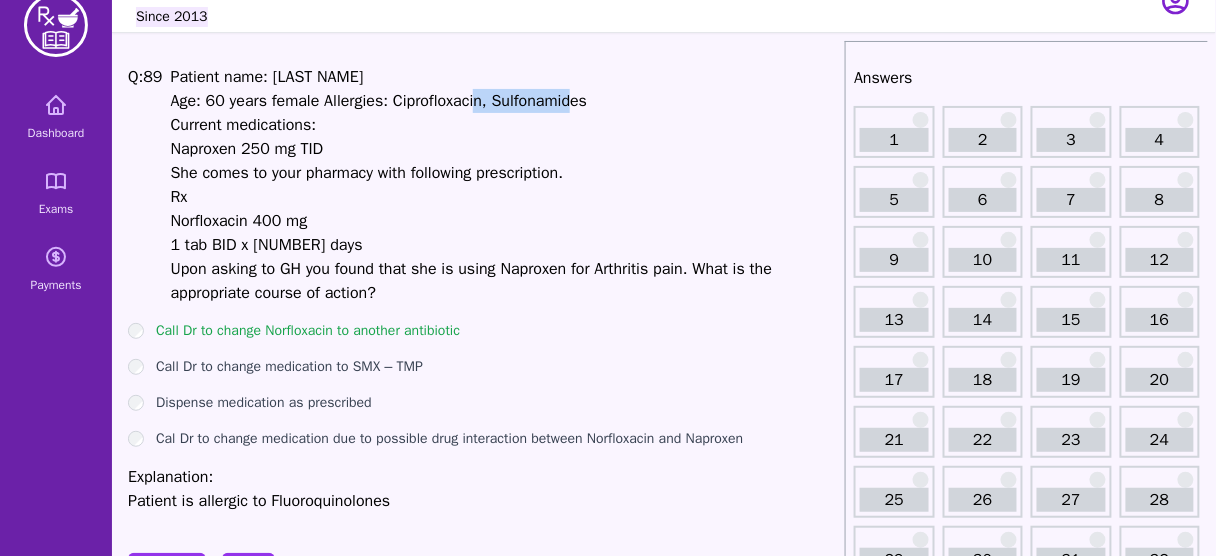 click on "Age: 60 years female Allergies: Ciprofloxacin, Sulfonamides" at bounding box center (504, 101) 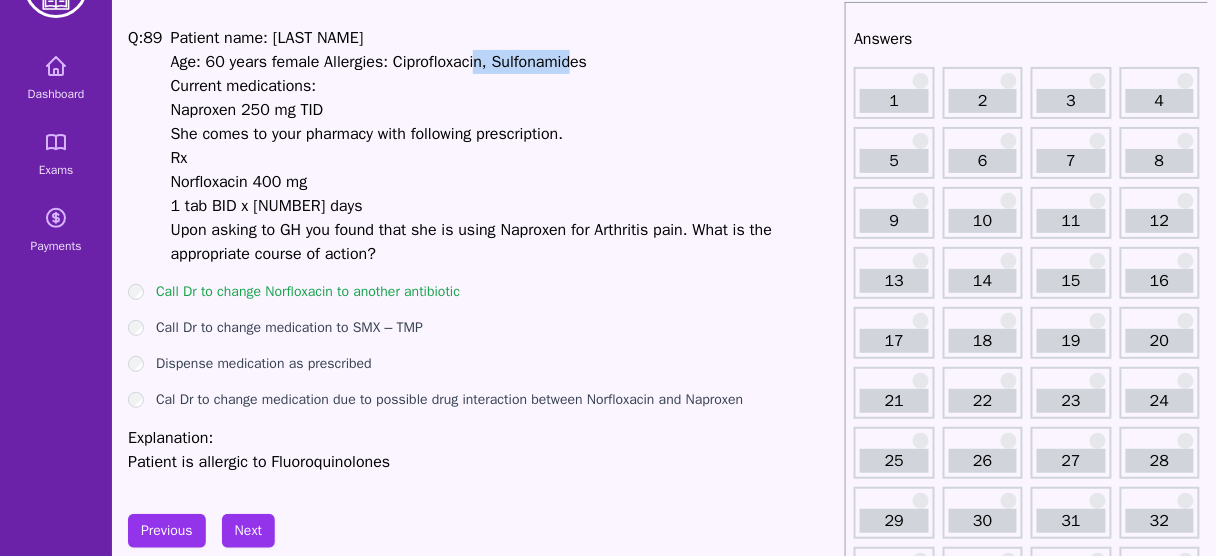 scroll, scrollTop: 76, scrollLeft: 0, axis: vertical 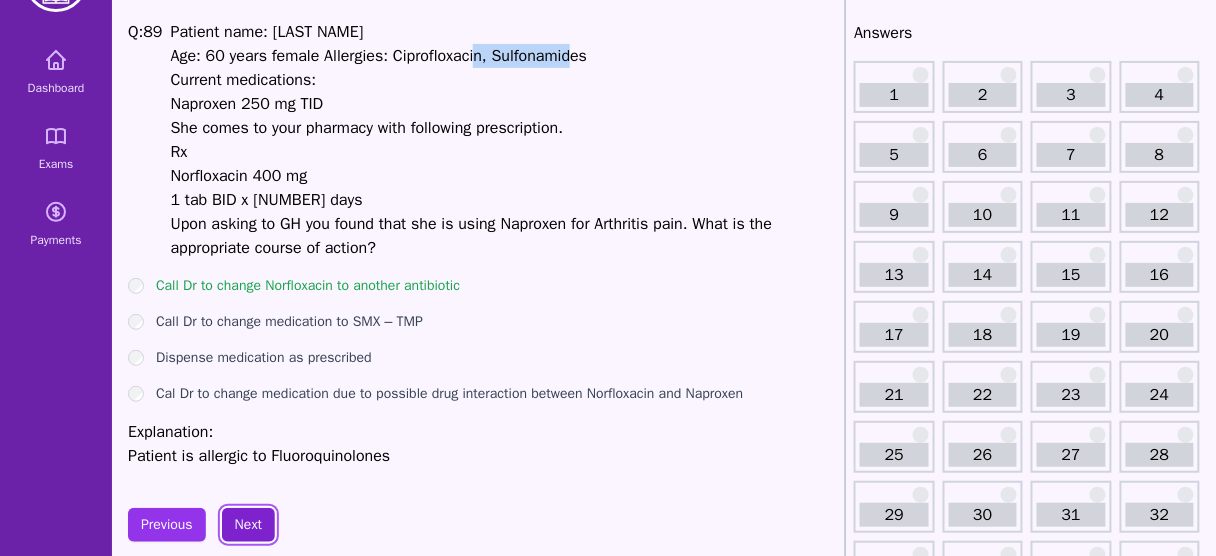 click on "Next" at bounding box center [248, 525] 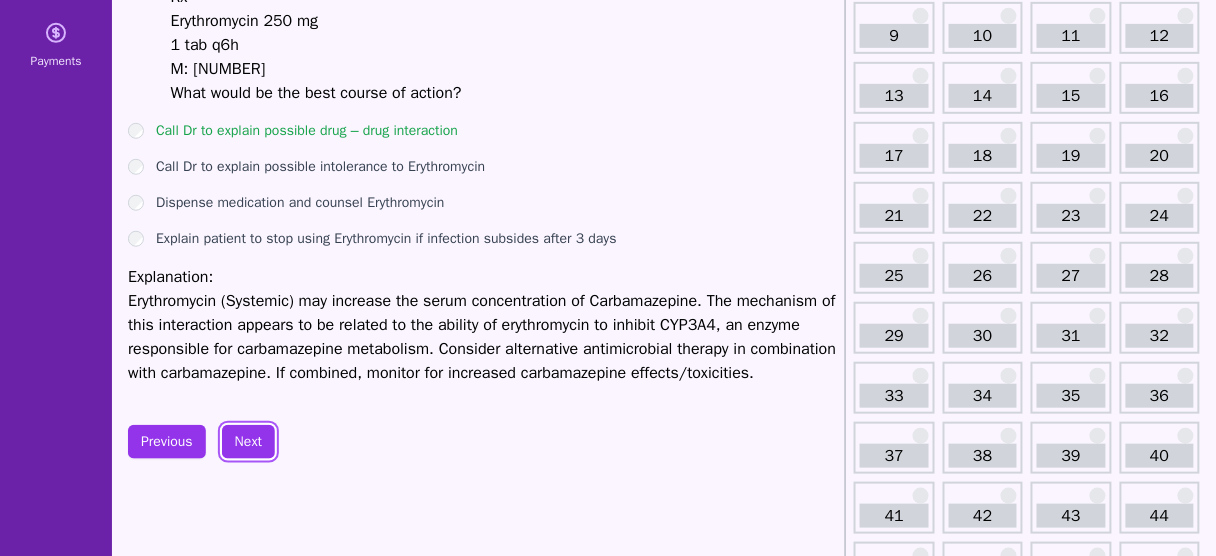 scroll, scrollTop: 256, scrollLeft: 0, axis: vertical 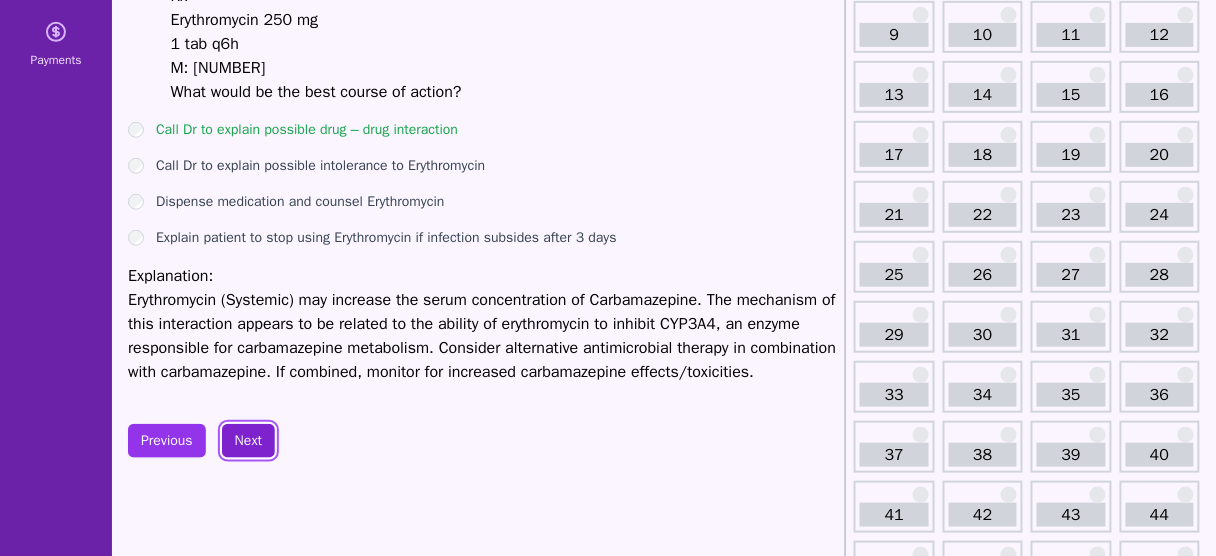 click on "Next" at bounding box center (248, 441) 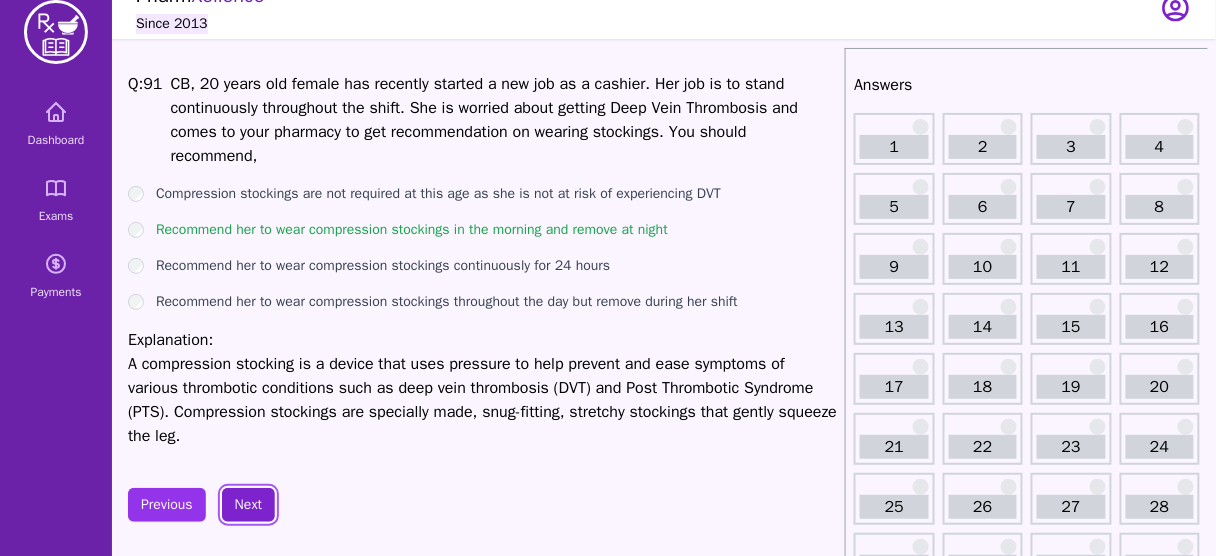 scroll, scrollTop: 24, scrollLeft: 0, axis: vertical 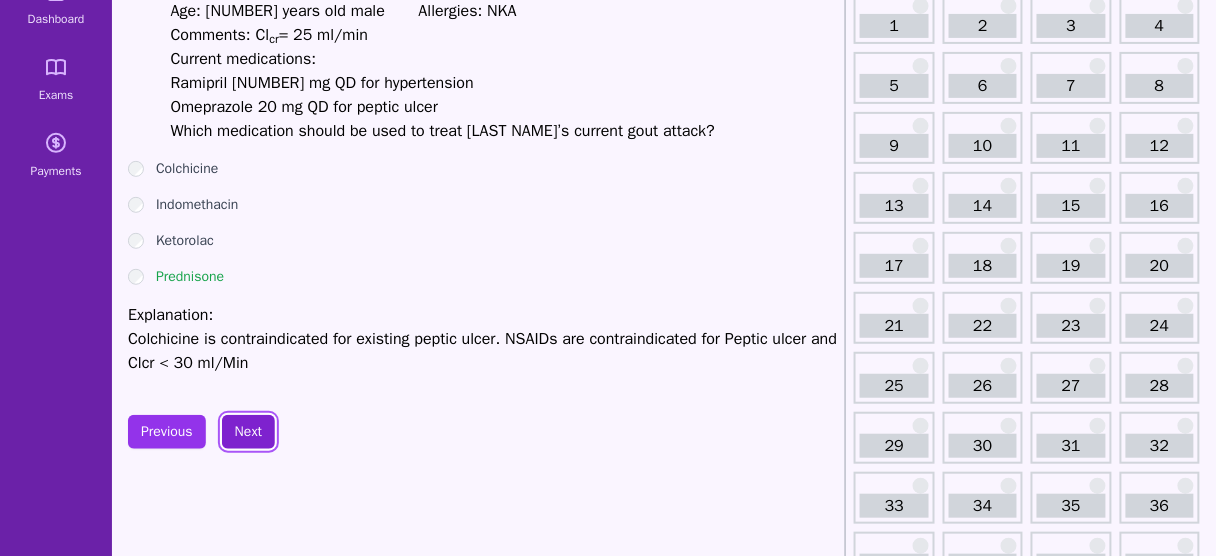 click on "Next" at bounding box center (248, 432) 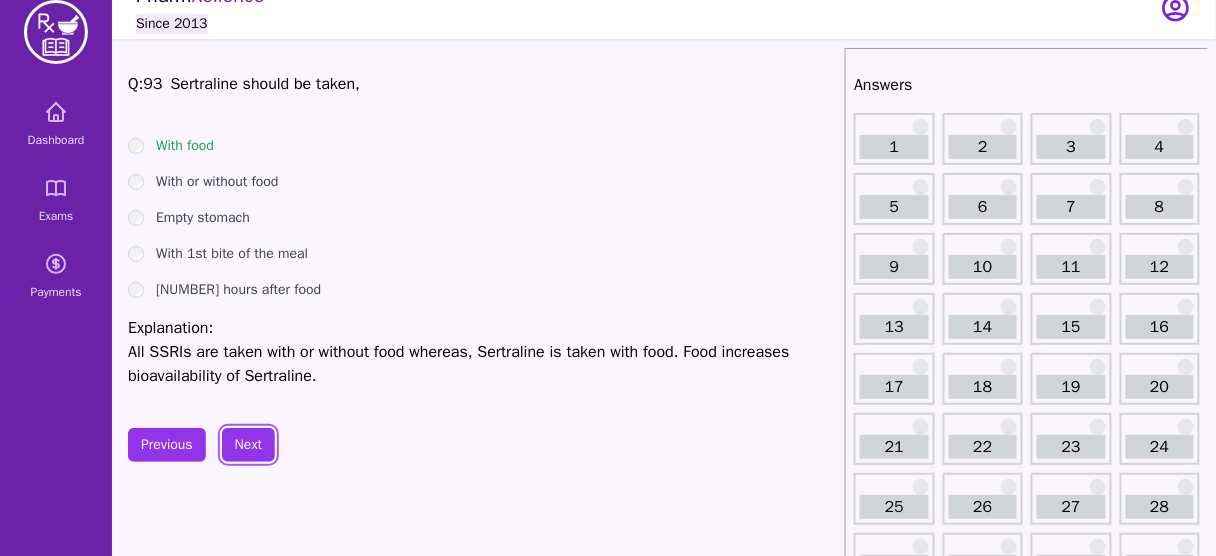 scroll, scrollTop: 0, scrollLeft: 0, axis: both 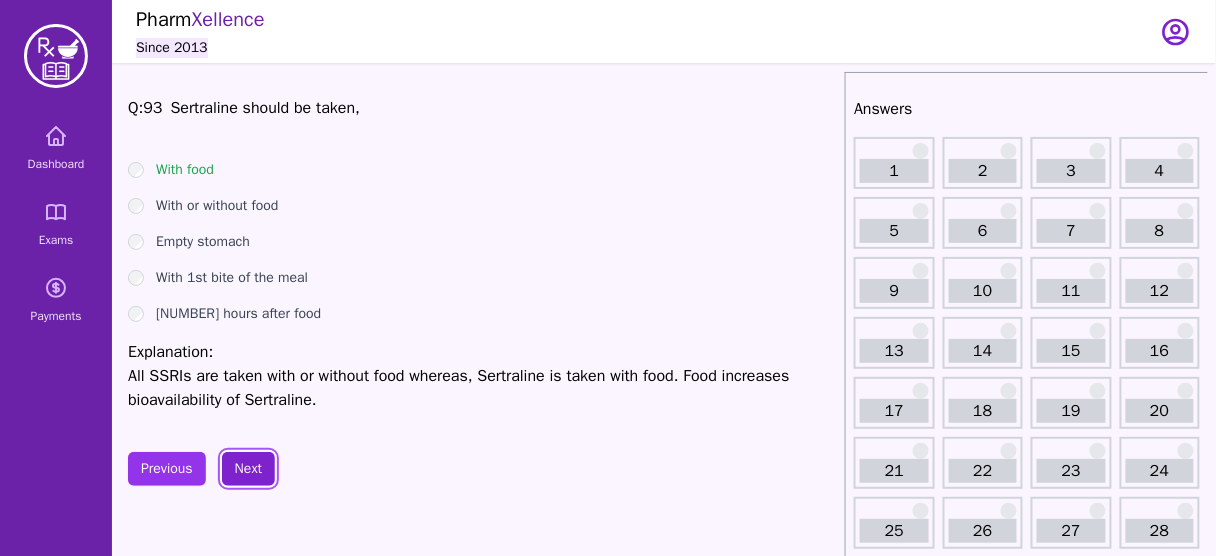 click on "Next" at bounding box center (248, 469) 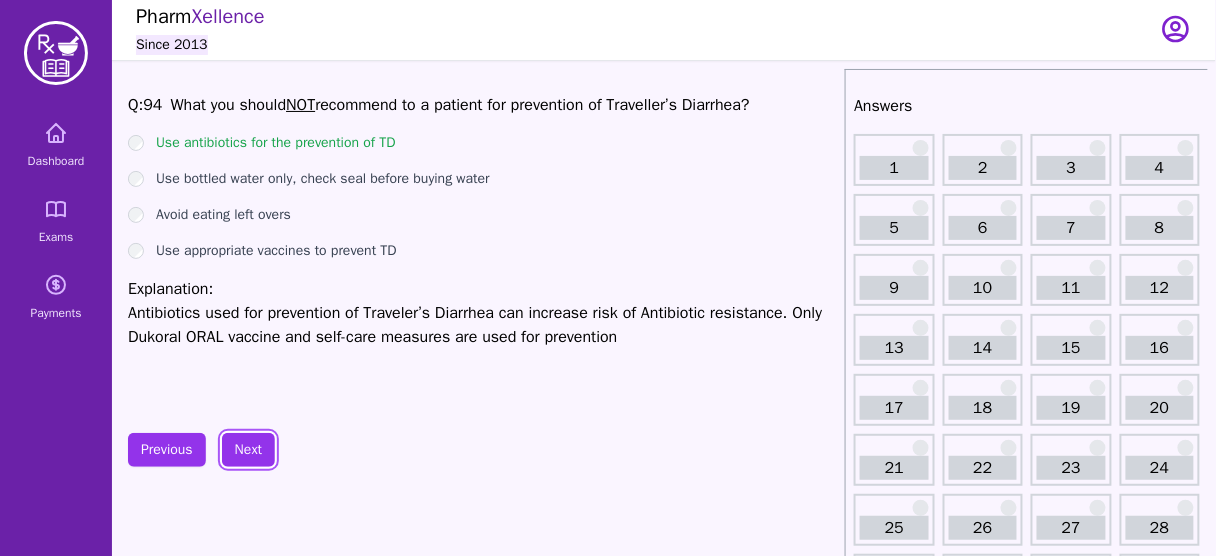 scroll, scrollTop: 9, scrollLeft: 0, axis: vertical 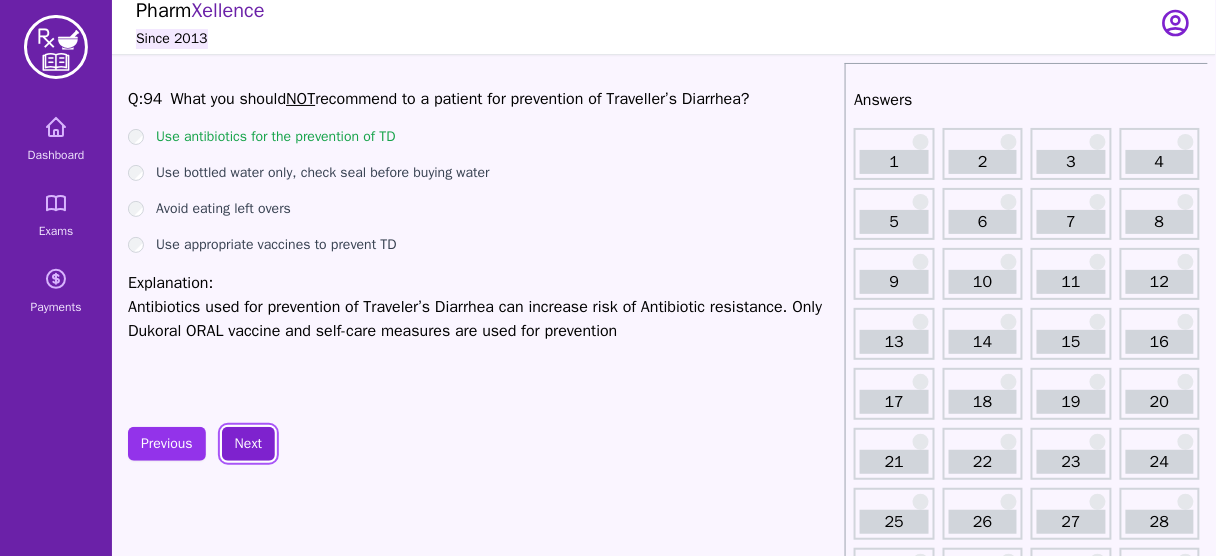 click on "Next" at bounding box center (248, 444) 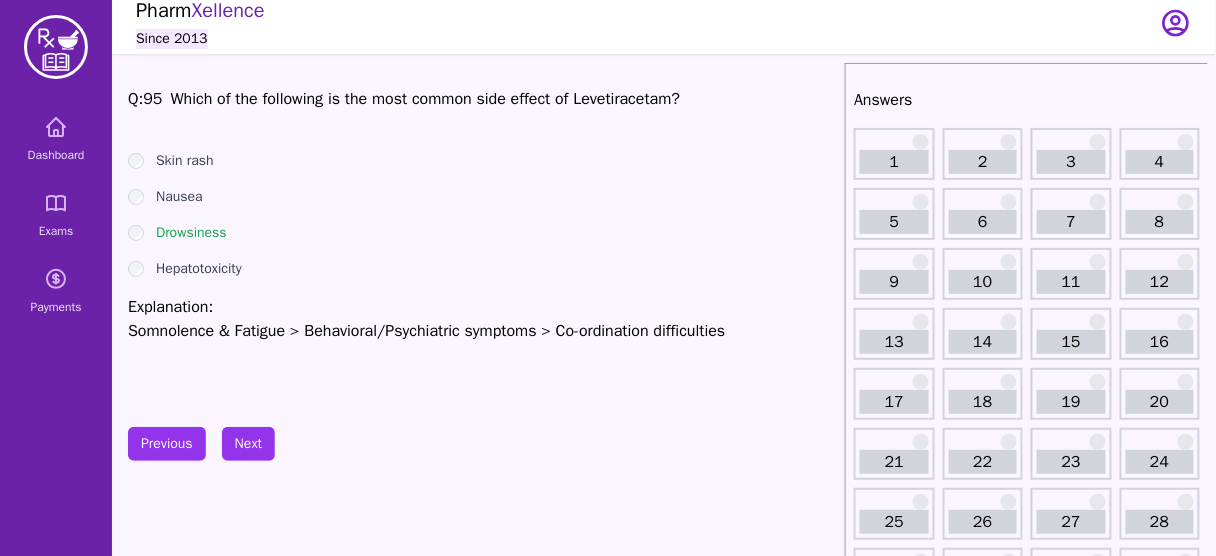 click on "Previous Next" at bounding box center [482, 444] 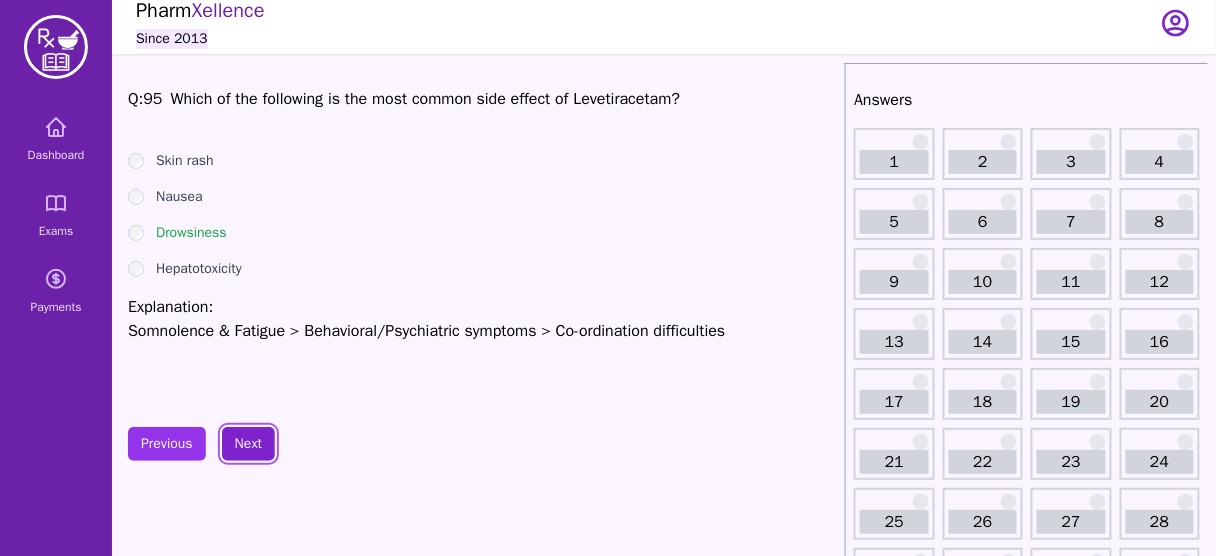 click on "Next" at bounding box center (248, 444) 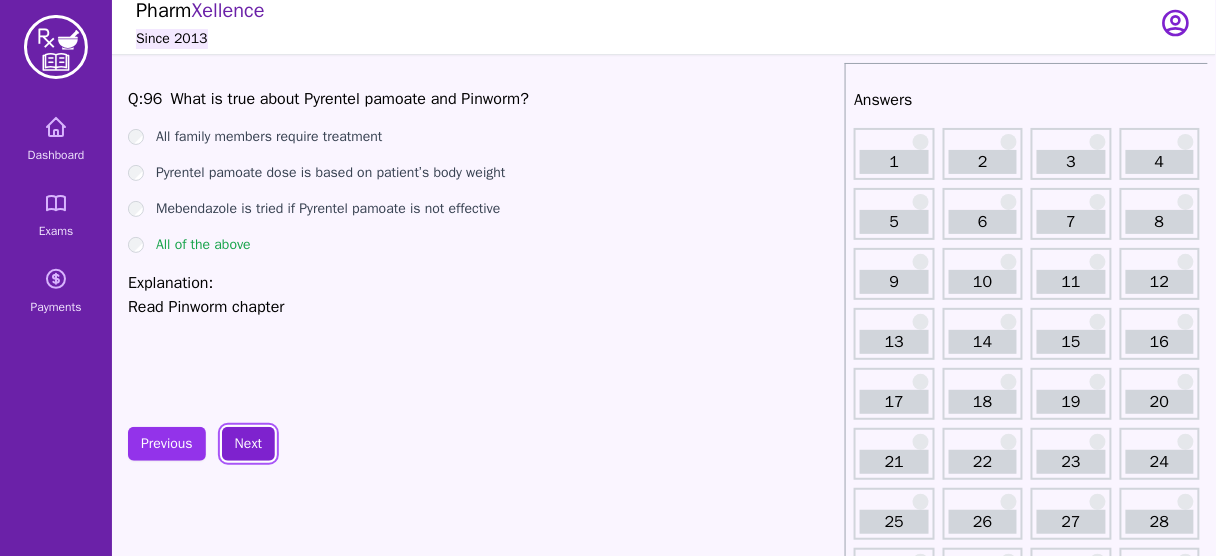 click on "Next" at bounding box center (248, 444) 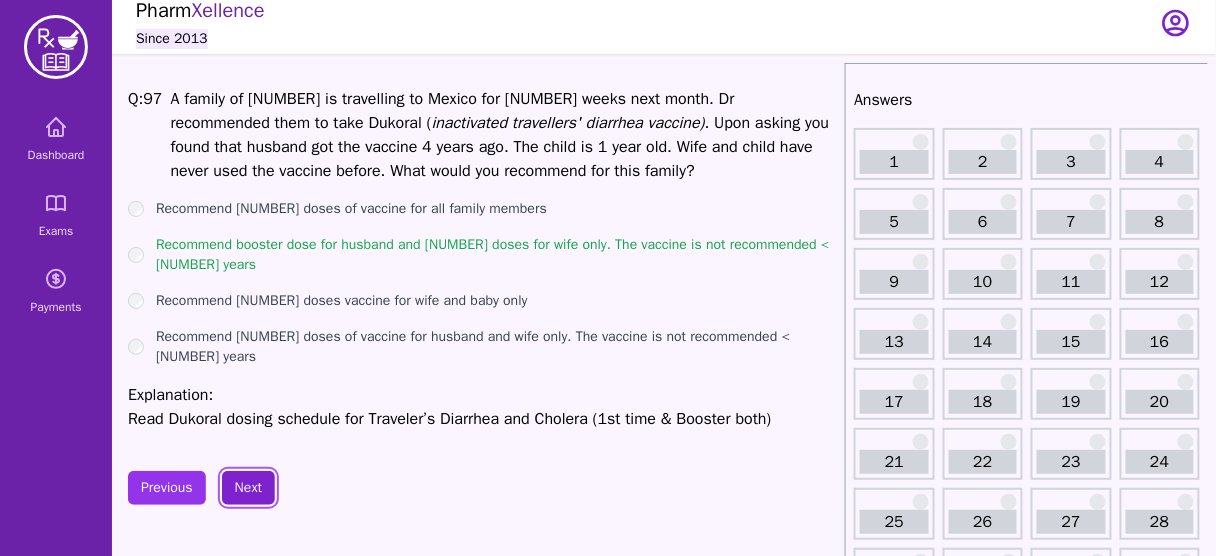 click on "Next" at bounding box center (248, 488) 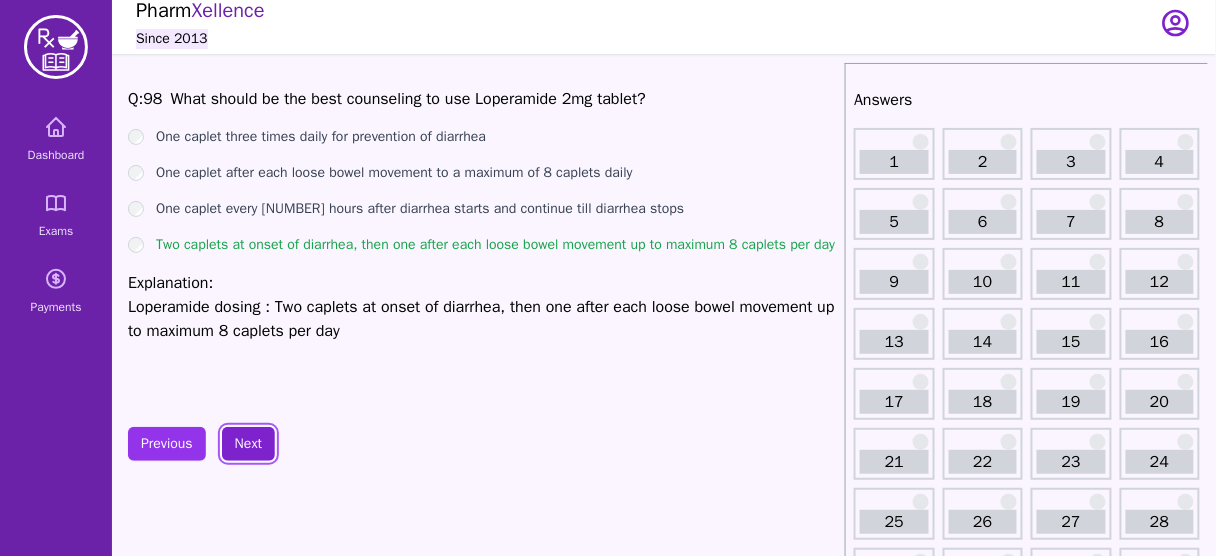 click on "Next" at bounding box center (248, 444) 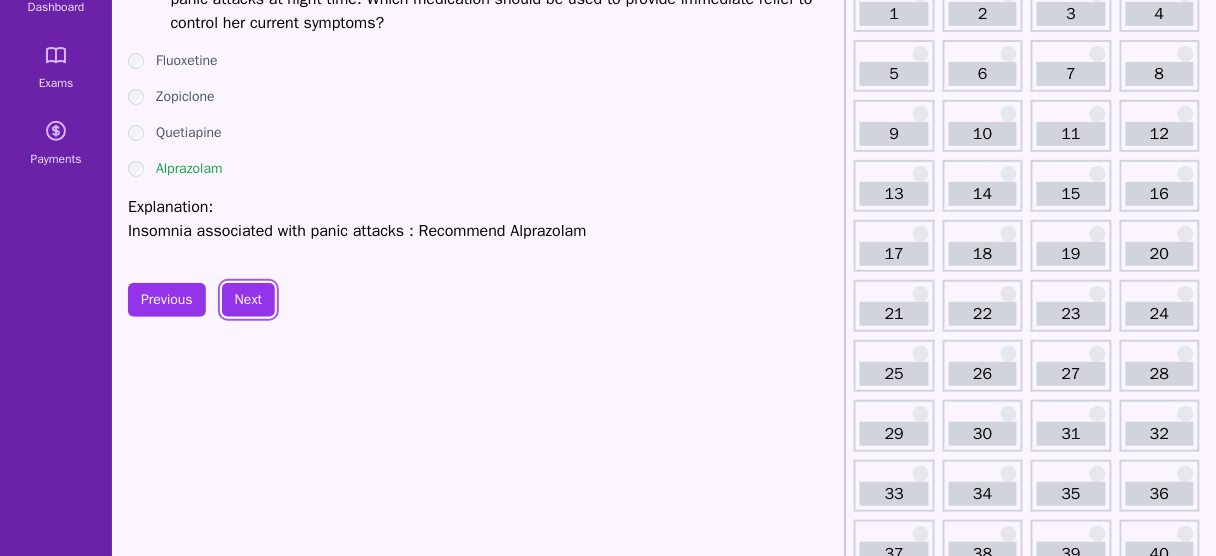 scroll, scrollTop: 0, scrollLeft: 0, axis: both 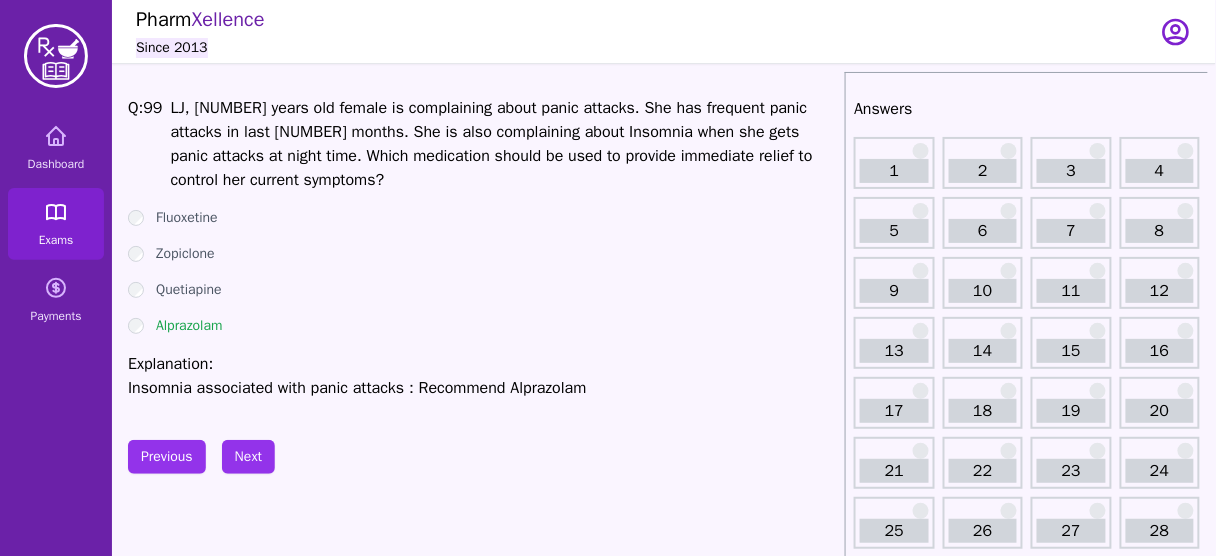 click on "Exams" at bounding box center [56, 224] 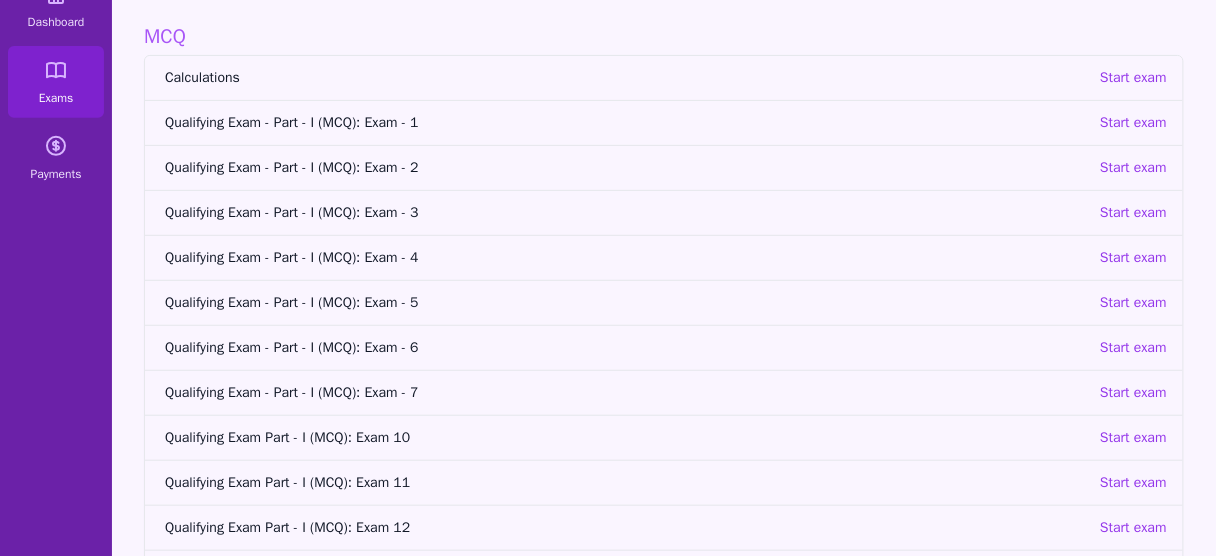 scroll, scrollTop: 152, scrollLeft: 0, axis: vertical 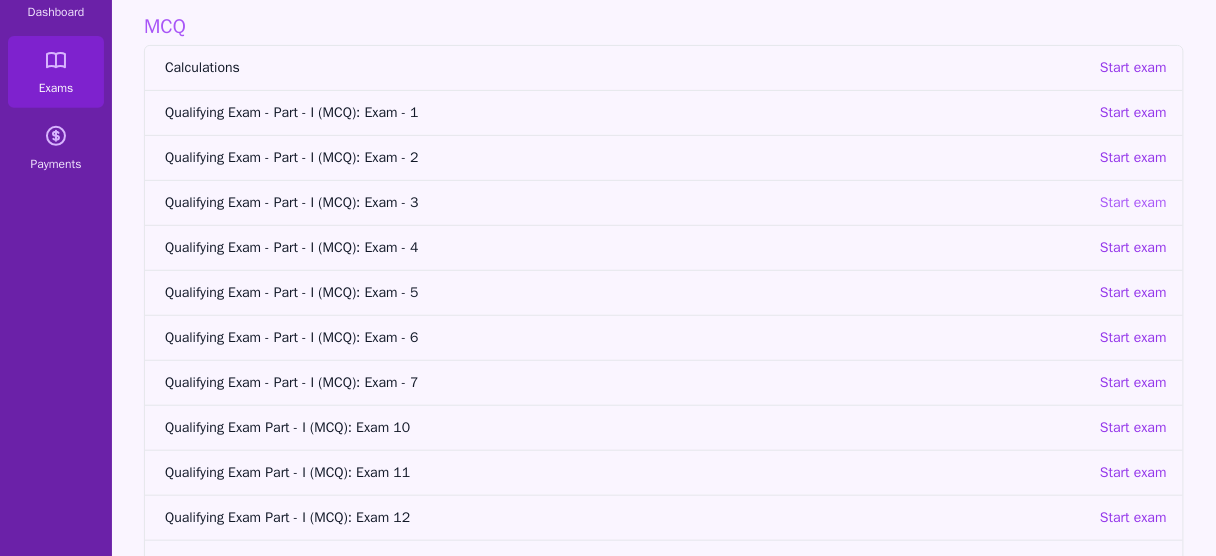 click on "Start exam" at bounding box center (1133, 203) 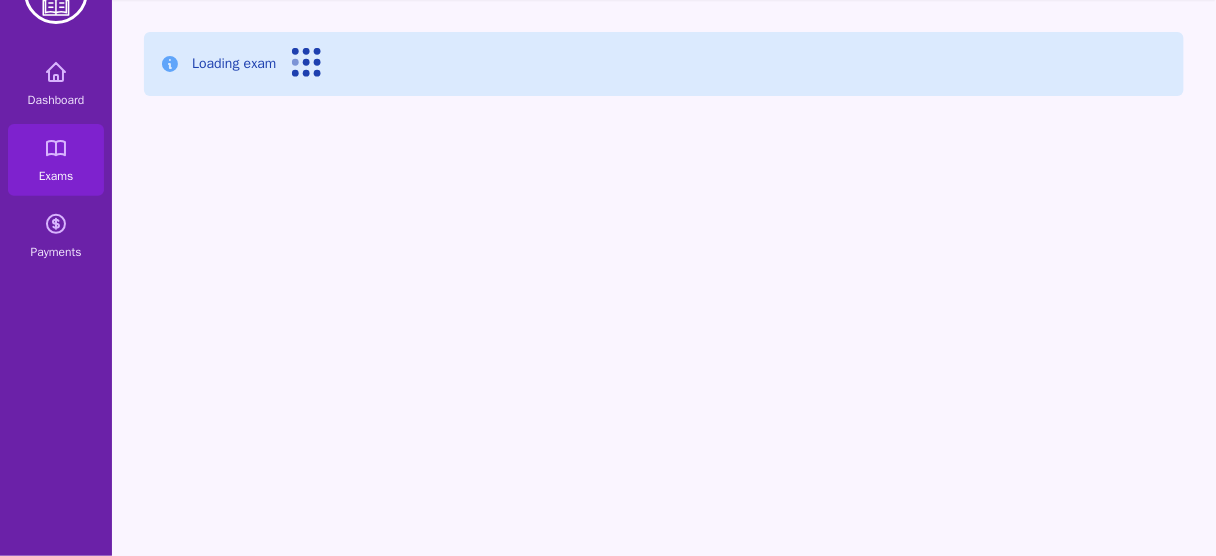 scroll, scrollTop: 64, scrollLeft: 0, axis: vertical 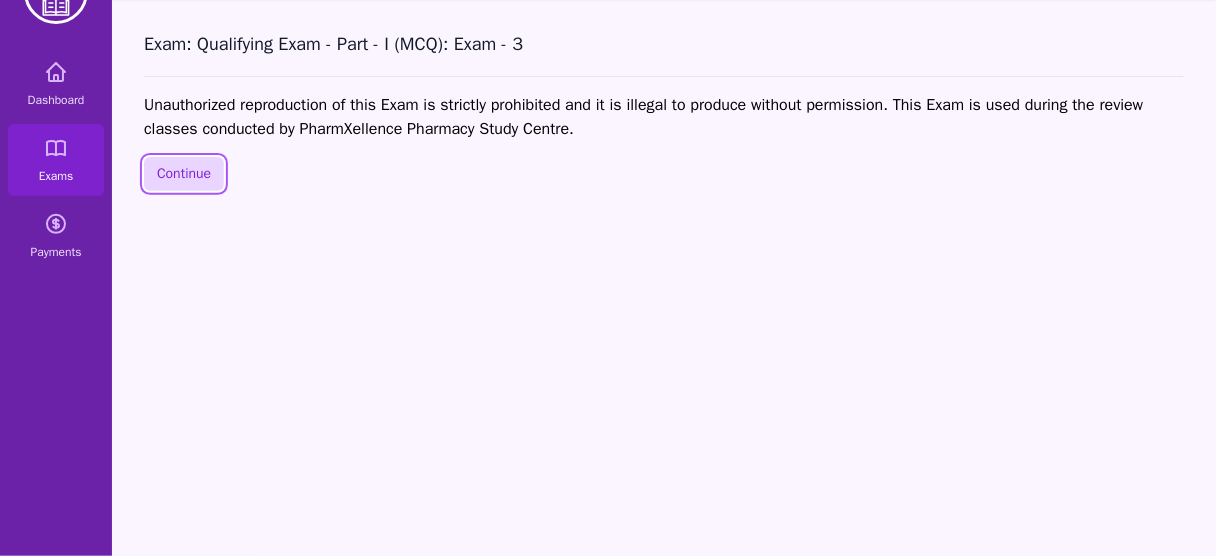 click on "Continue" at bounding box center (184, 174) 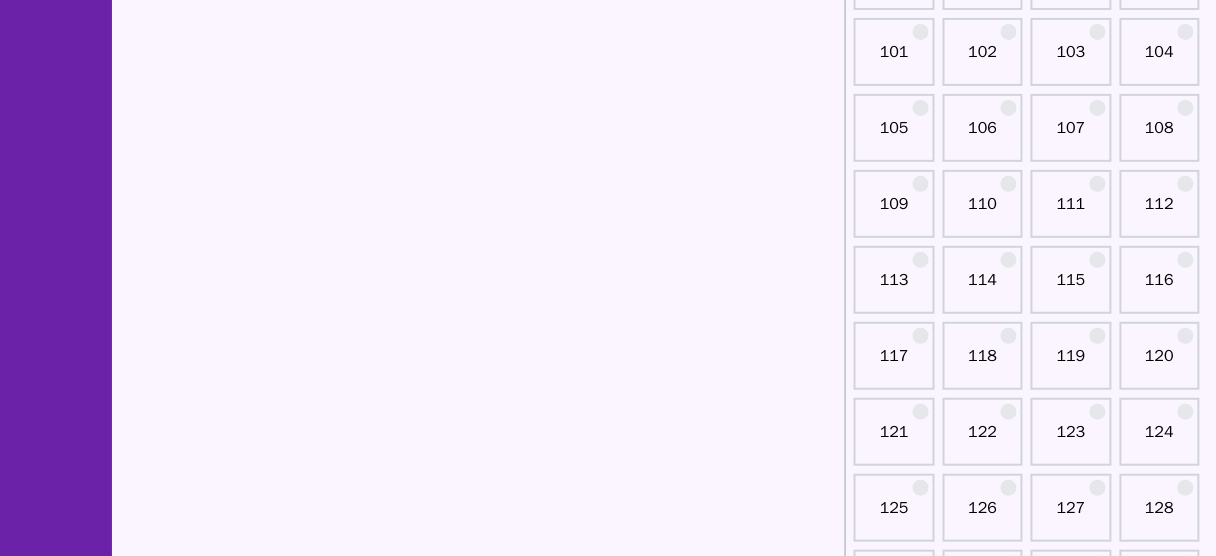 scroll, scrollTop: 1898, scrollLeft: 0, axis: vertical 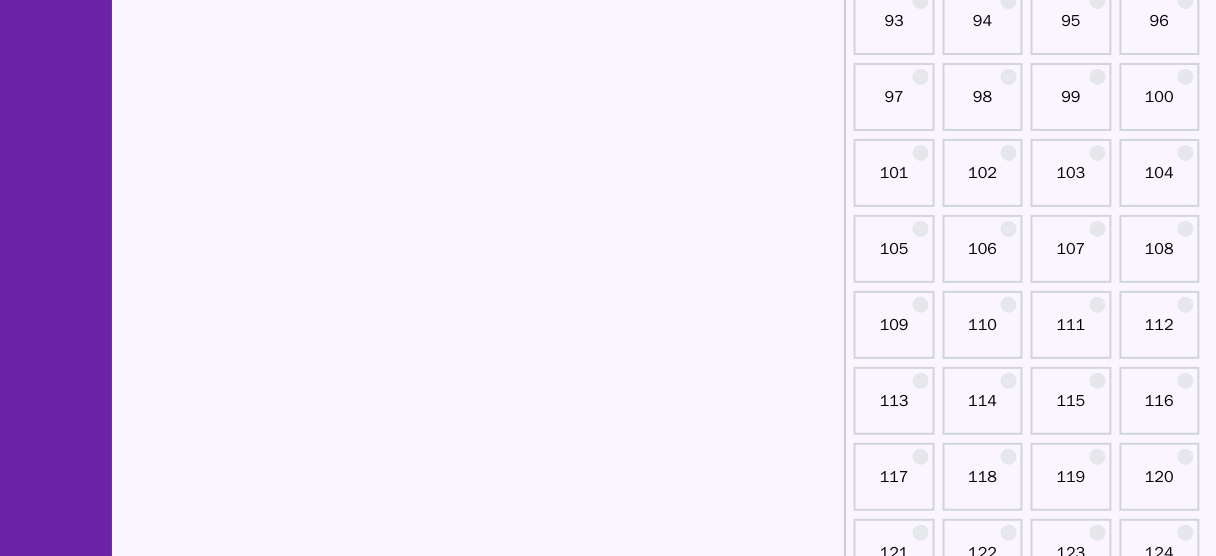 click on "99" at bounding box center (1071, 105) 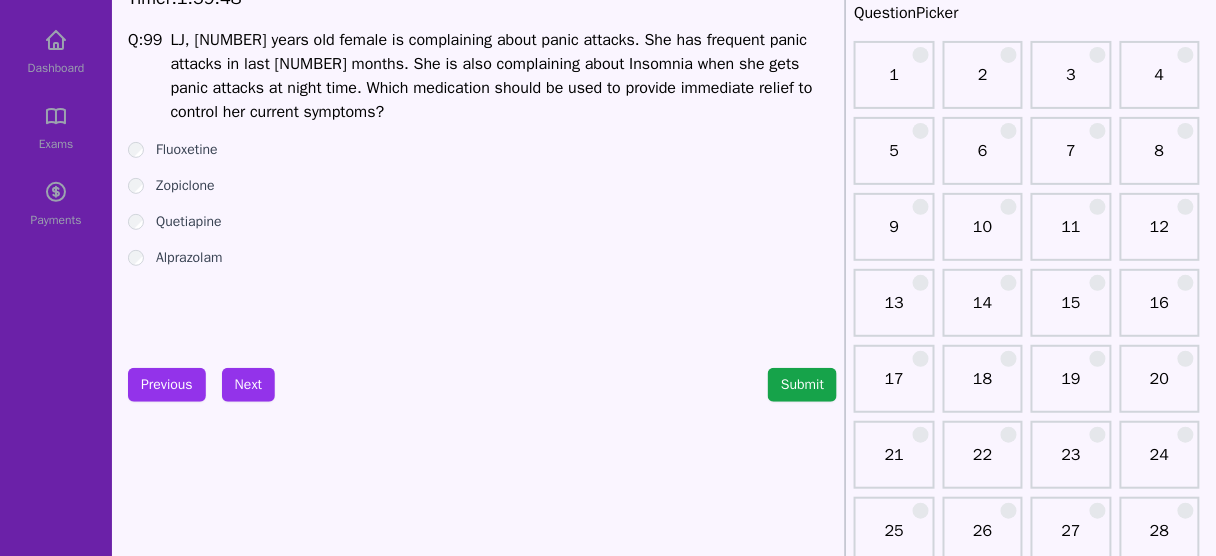 scroll, scrollTop: 0, scrollLeft: 0, axis: both 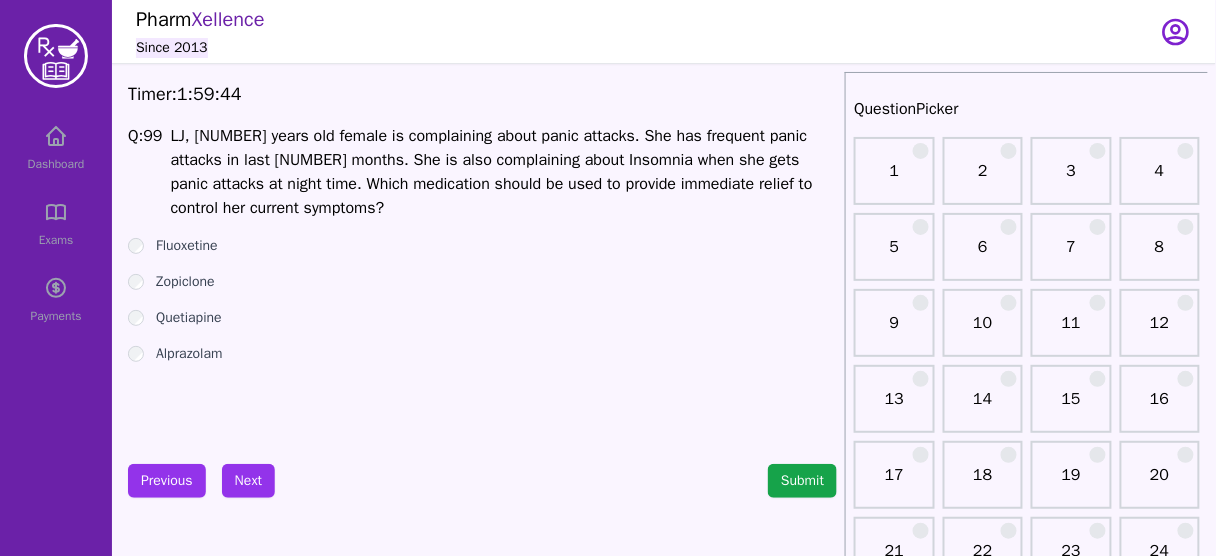 click on "LJ, [NUMBER] years old female is complaining about panic attacks. She has frequent panic attacks in last [NUMBER] months. She is also complaining about Insomnia when she gets panic attacks at night time. Which medication should be used to provide immediate relief to control her current symptoms?" at bounding box center [504, 172] 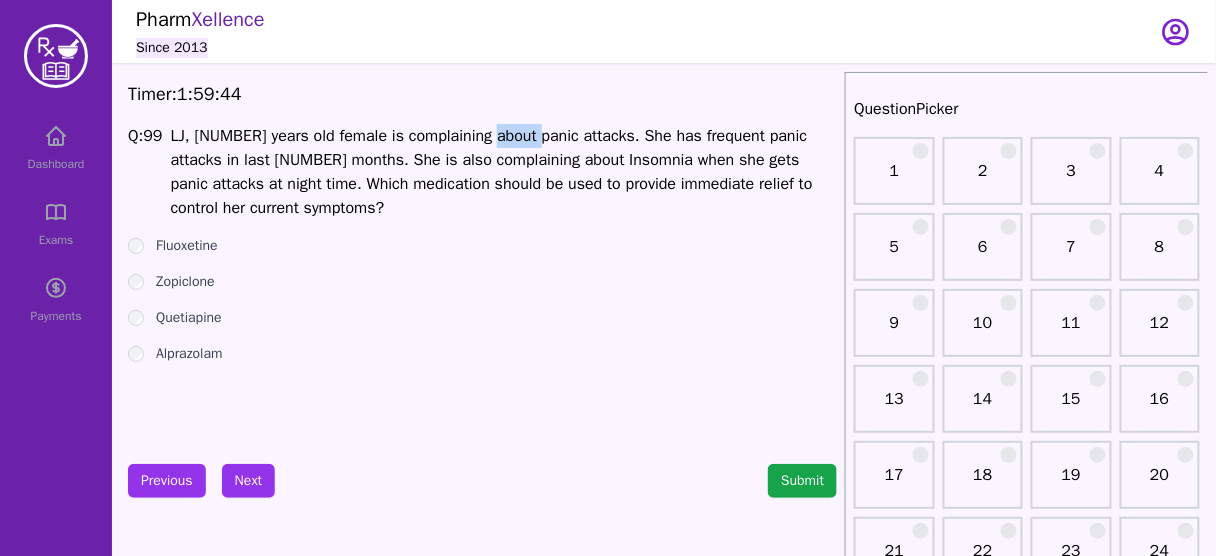 click on "LJ, [NUMBER] years old female is complaining about panic attacks. She has frequent panic attacks in last [NUMBER] months. She is also complaining about Insomnia when she gets panic attacks at night time. Which medication should be used to provide immediate relief to control her current symptoms?" at bounding box center (504, 172) 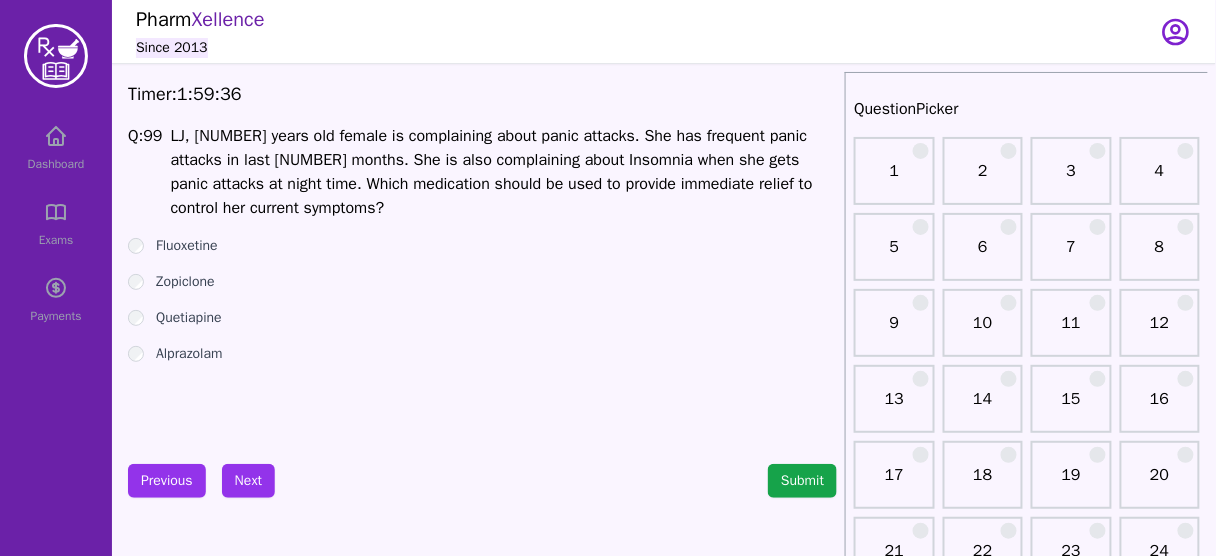 click on "Alprazolam" at bounding box center (189, 354) 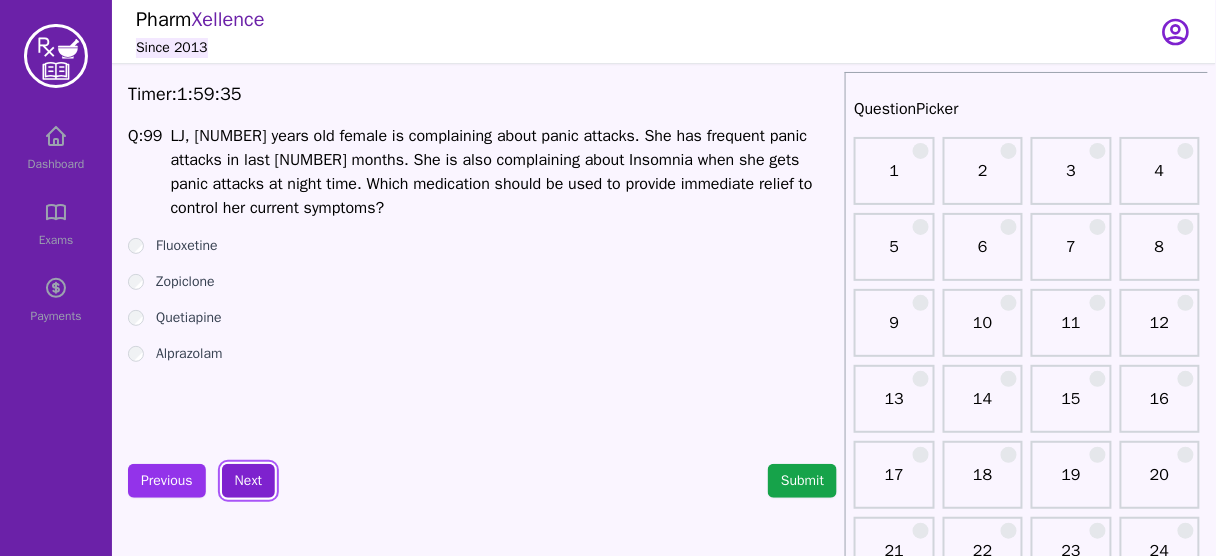 click on "Next" at bounding box center [248, 481] 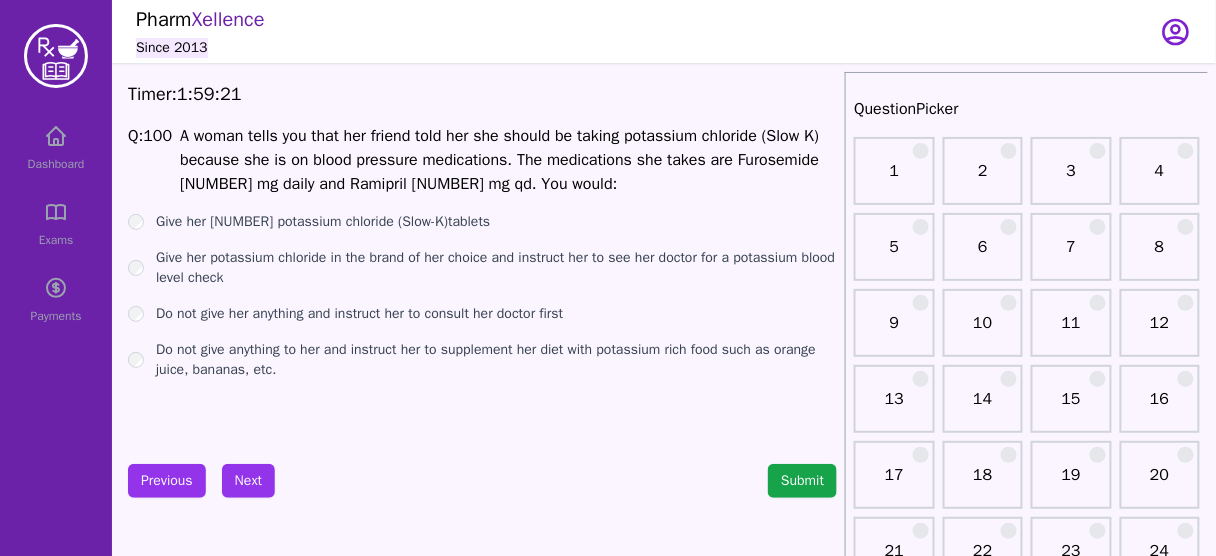 click on "Do not give her anything and instruct her to consult her doctor first" at bounding box center [359, 314] 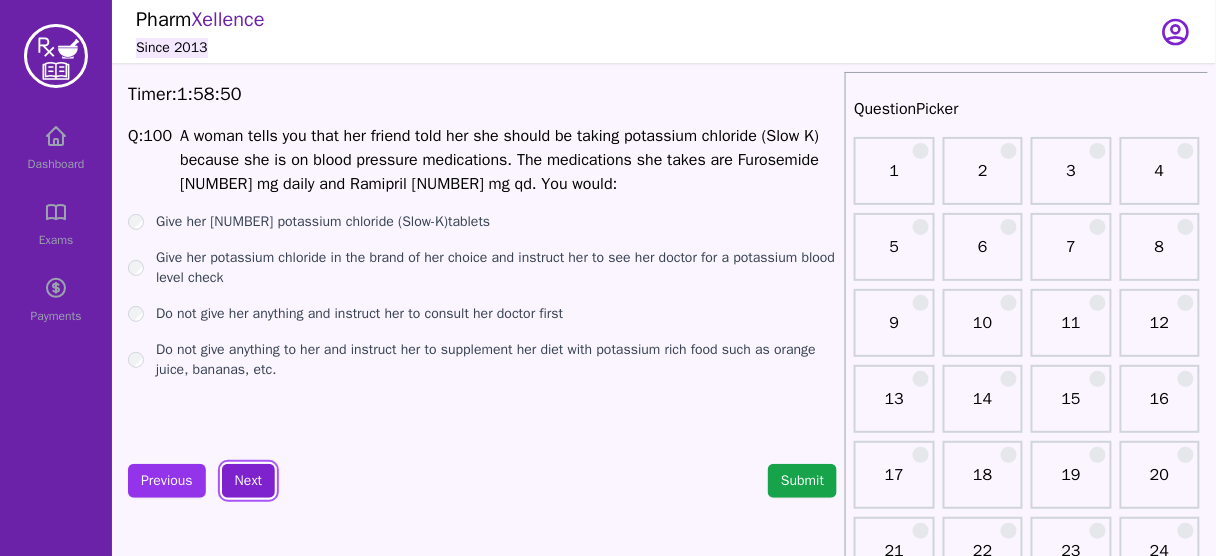 click on "Next" at bounding box center [248, 481] 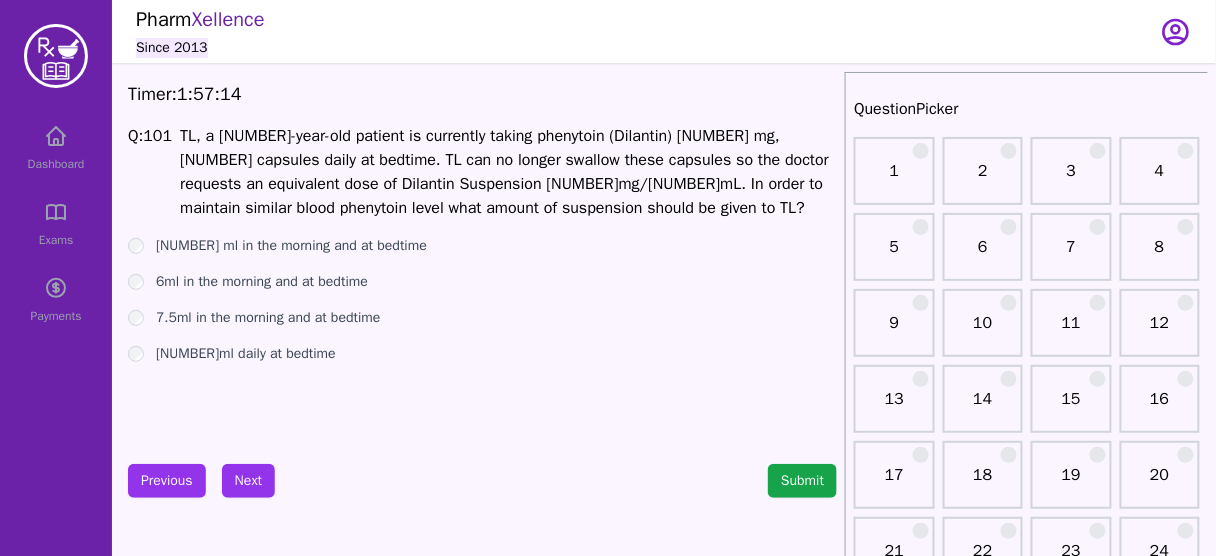 click on "[NUMBER] ml in the morning and at bedtime
[NUMBER]ml in the morning and at bedtime [NUMBER]ml in the morning and at bedtime [NUMBER]ml daily at bedtime" at bounding box center (482, 300) 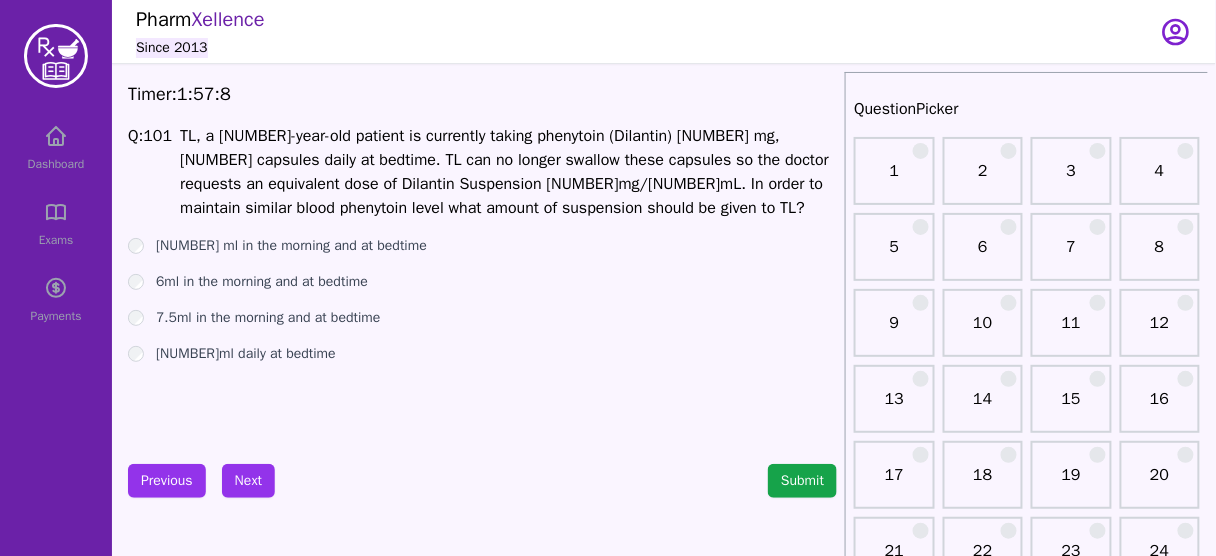 click on "TL, a [NUMBER]-year-old patient is currently taking phenytoin (Dilantin) [NUMBER] mg, [NUMBER] capsules daily at bedtime. TL can no longer swallow these capsules so the doctor requests an equivalent dose of Dilantin Suspension [NUMBER]mg/[NUMBER]mL. In order to maintain similar blood phenytoin level what amount of suspension should be given to TL?" at bounding box center (504, 172) 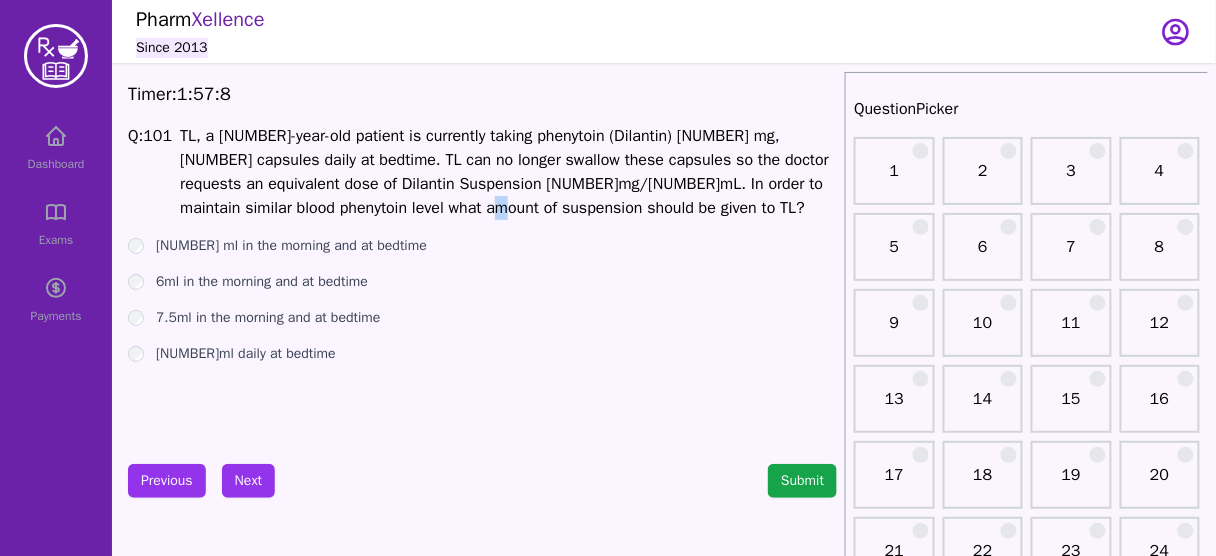 click on "TL, a [NUMBER]-year-old patient is currently taking phenytoin (Dilantin) [NUMBER] mg, [NUMBER] capsules daily at bedtime. TL can no longer swallow these capsules so the doctor requests an equivalent dose of Dilantin Suspension [NUMBER]mg/[NUMBER]mL. In order to maintain similar blood phenytoin level what amount of suspension should be given to TL?" at bounding box center [504, 172] 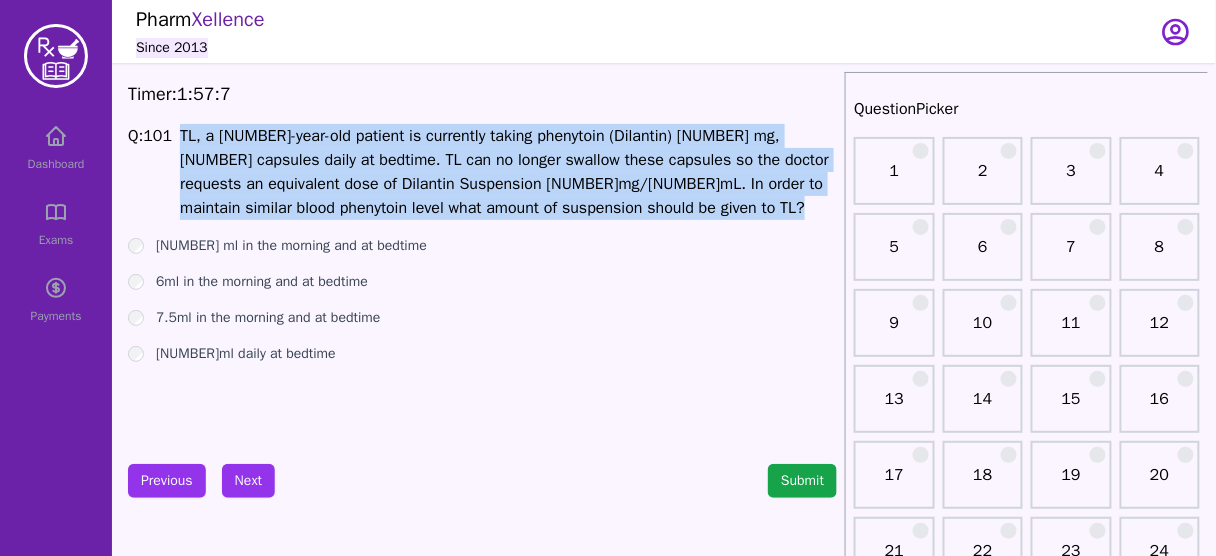 click on "TL, a [NUMBER]-year-old patient is currently taking phenytoin (Dilantin) [NUMBER] mg, [NUMBER] capsules daily at bedtime. TL can no longer swallow these capsules so the doctor requests an equivalent dose of Dilantin Suspension [NUMBER]mg/[NUMBER]mL. In order to maintain similar blood phenytoin level what amount of suspension should be given to TL?" at bounding box center [504, 172] 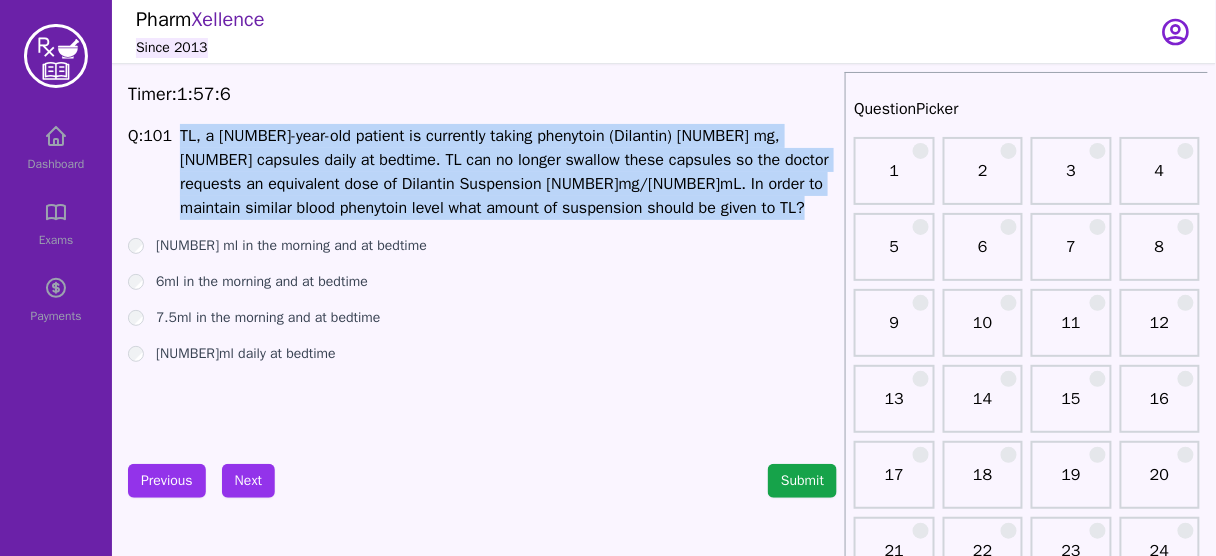 click on "TL, a [NUMBER]-year-old patient is currently taking phenytoin (Dilantin) [NUMBER] mg, [NUMBER] capsules daily at bedtime. TL can no longer swallow these capsules so the doctor requests an equivalent dose of Dilantin Suspension [NUMBER]mg/[NUMBER]mL. In order to maintain similar blood phenytoin level what amount of suspension should be given to TL?" at bounding box center [504, 172] 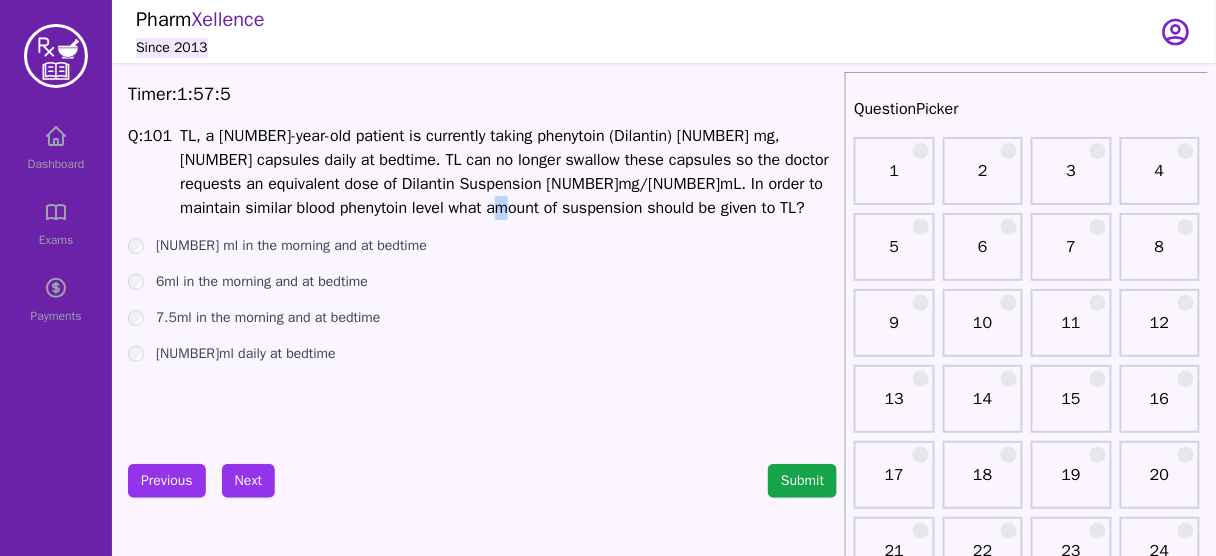 click on "TL, a [NUMBER]-year-old patient is currently taking phenytoin (Dilantin) [NUMBER] mg, [NUMBER] capsules daily at bedtime. TL can no longer swallow these capsules so the doctor requests an equivalent dose of Dilantin Suspension [NUMBER]mg/[NUMBER]mL. In order to maintain similar blood phenytoin level what amount of suspension should be given to TL?" at bounding box center [504, 172] 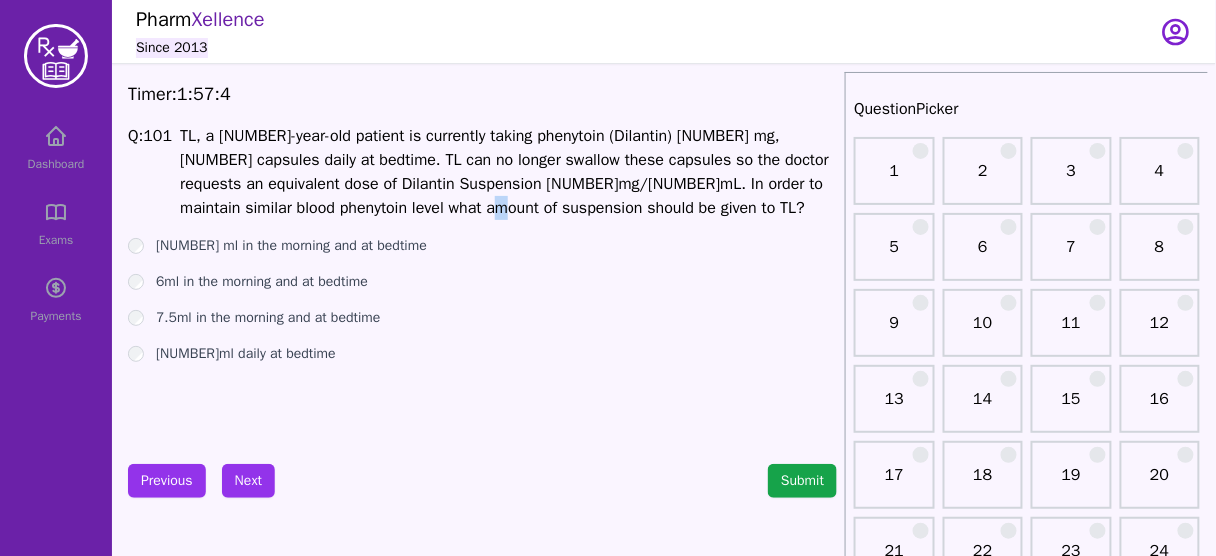 click on "TL, a [NUMBER]-year-old patient is currently taking phenytoin (Dilantin) [NUMBER] mg, [NUMBER] capsules daily at bedtime. TL can no longer swallow these capsules so the doctor requests an equivalent dose of Dilantin Suspension [NUMBER]mg/[NUMBER]mL. In order to maintain similar blood phenytoin level what amount of suspension should be given to TL?" at bounding box center (504, 172) 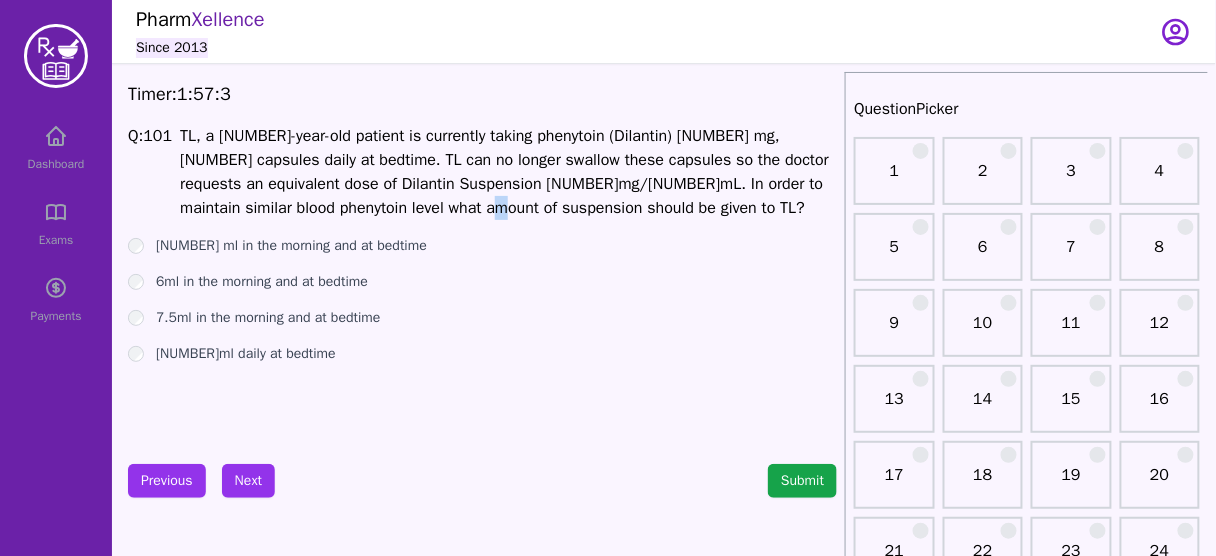 click on "TL, a [NUMBER]-year-old patient is currently taking phenytoin (Dilantin) [NUMBER] mg, [NUMBER] capsules daily at bedtime. TL can no longer swallow these capsules so the doctor requests an equivalent dose of Dilantin Suspension [NUMBER]mg/[NUMBER]mL. In order to maintain similar blood phenytoin level what amount of suspension should be given to TL?" at bounding box center [504, 172] 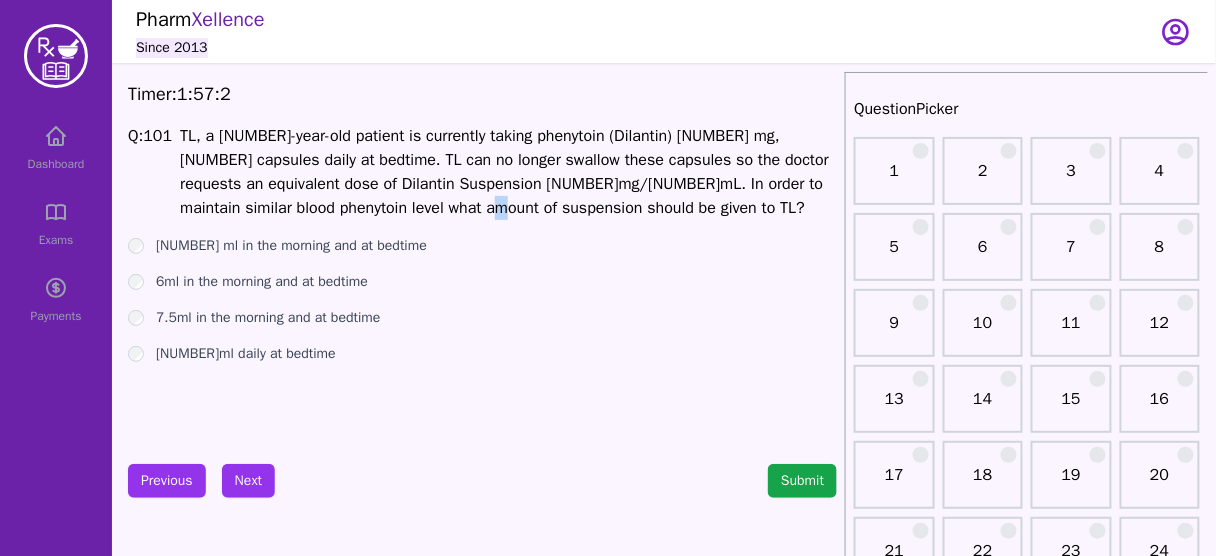 click on "TL, a [NUMBER]-year-old patient is currently taking phenytoin (Dilantin) [NUMBER] mg, [NUMBER] capsules daily at bedtime. TL can no longer swallow these capsules so the doctor requests an equivalent dose of Dilantin Suspension [NUMBER]mg/[NUMBER]mL. In order to maintain similar blood phenytoin level what amount of suspension should be given to TL?" at bounding box center (504, 172) 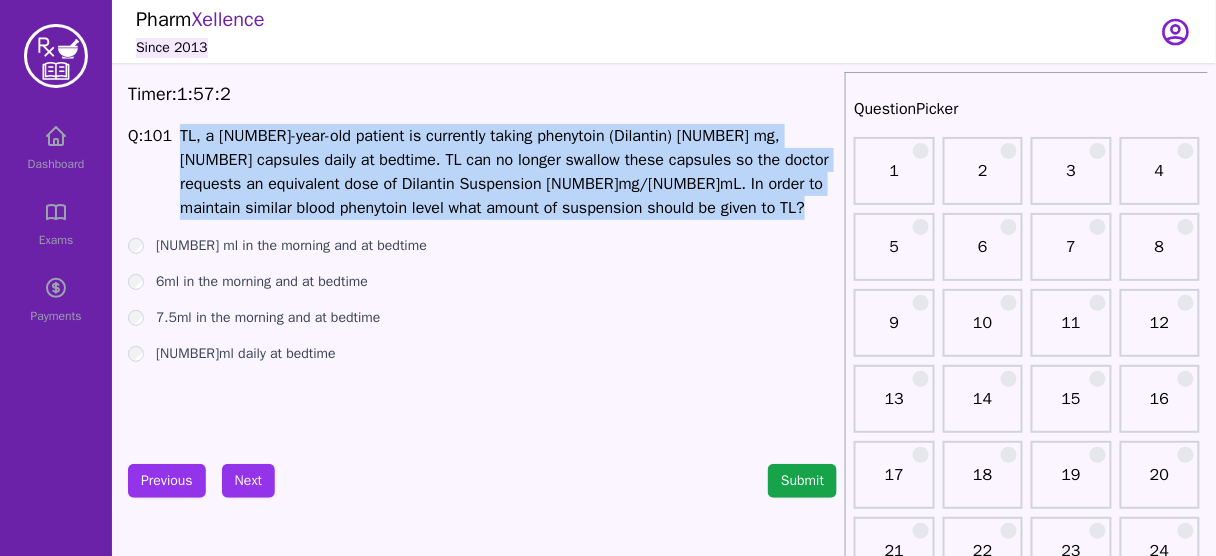 click on "TL, a [NUMBER]-year-old patient is currently taking phenytoin (Dilantin) [NUMBER] mg, [NUMBER] capsules daily at bedtime. TL can no longer swallow these capsules so the doctor requests an equivalent dose of Dilantin Suspension [NUMBER]mg/[NUMBER]mL. In order to maintain similar blood phenytoin level what amount of suspension should be given to TL?" at bounding box center (504, 172) 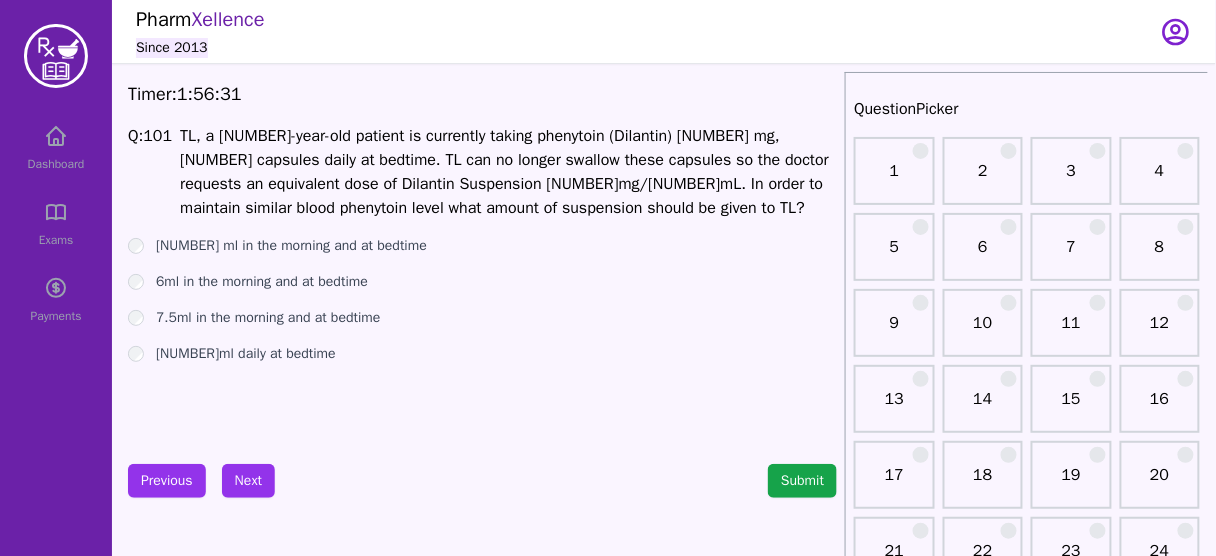 click on "Q: 101 TL, a 70-year-old patient is currently taking phenytoin (Dilantin) 100 mg, three capsules daily at bedtime. TL can no longer swallow these capsules so the doctor requests an equivalent dose of Dilantin Suspension 125mg/5mL. In order to maintain similar blood phenytoin level what amount of suspension should be given to TL? 5.5 ml in the morning and at bedtime 6ml in the morning and at bedtime 7.5ml in the morning and at bedtime 11ml daily at bedtime" at bounding box center (482, 274) 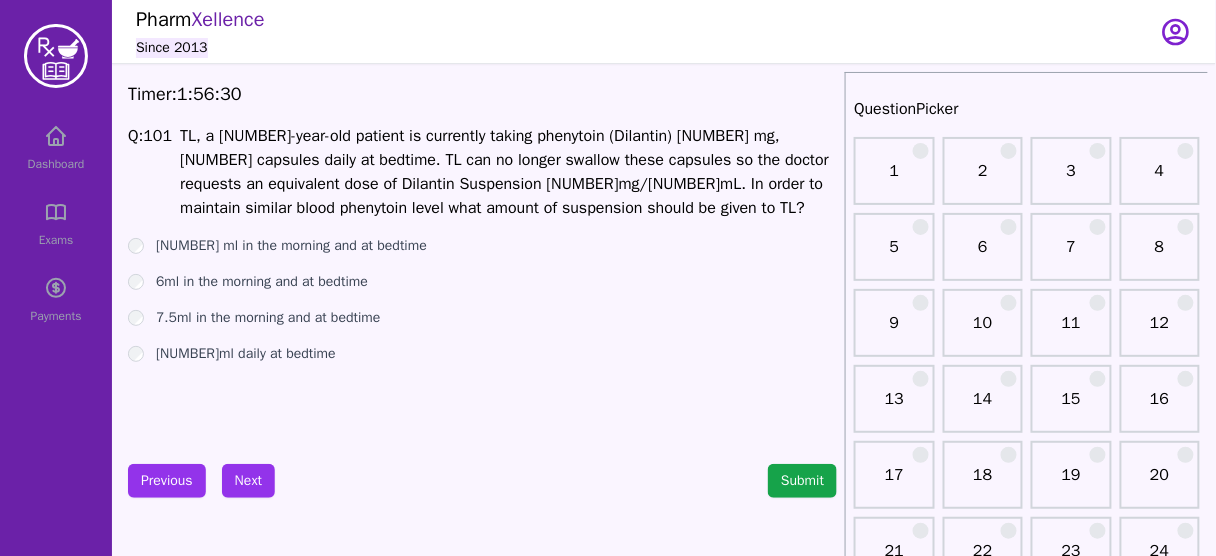 click on "6ml in the morning and at bedtime" at bounding box center (262, 282) 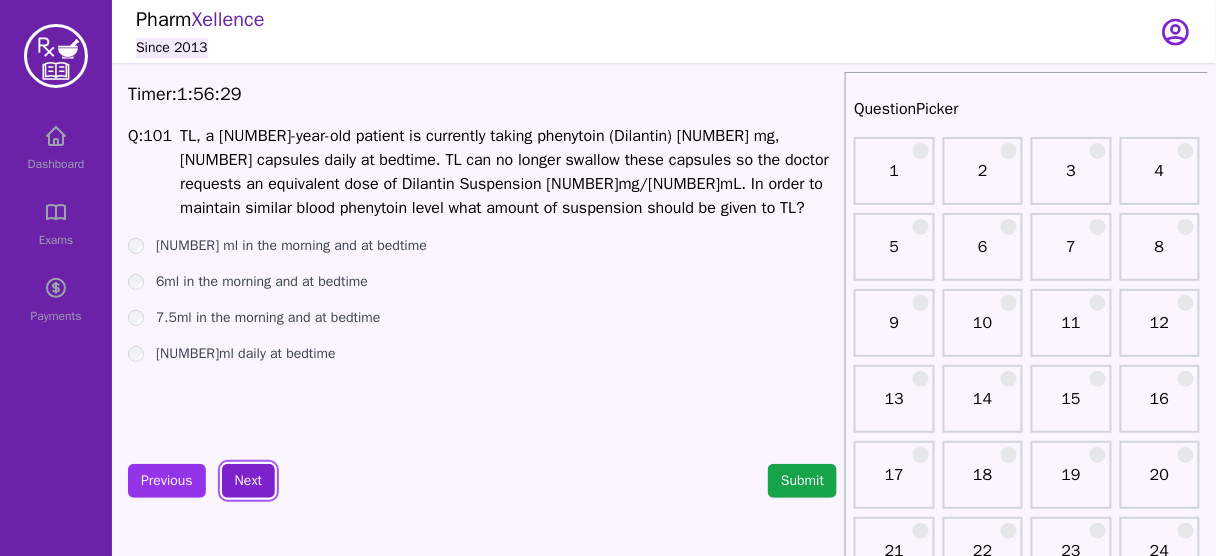 click on "Next" at bounding box center [248, 481] 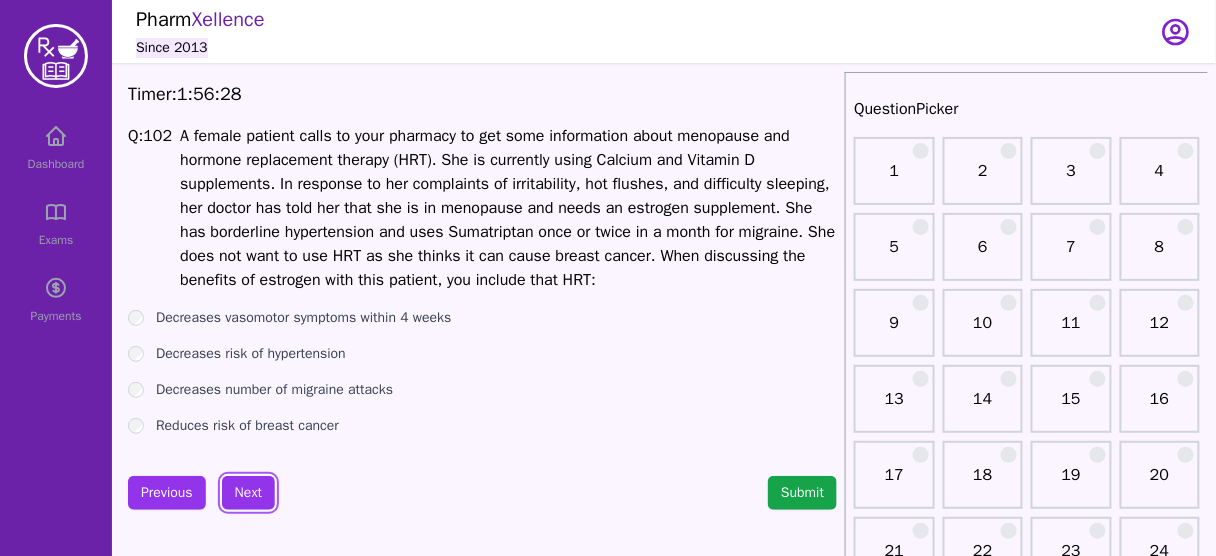 scroll, scrollTop: 3, scrollLeft: 0, axis: vertical 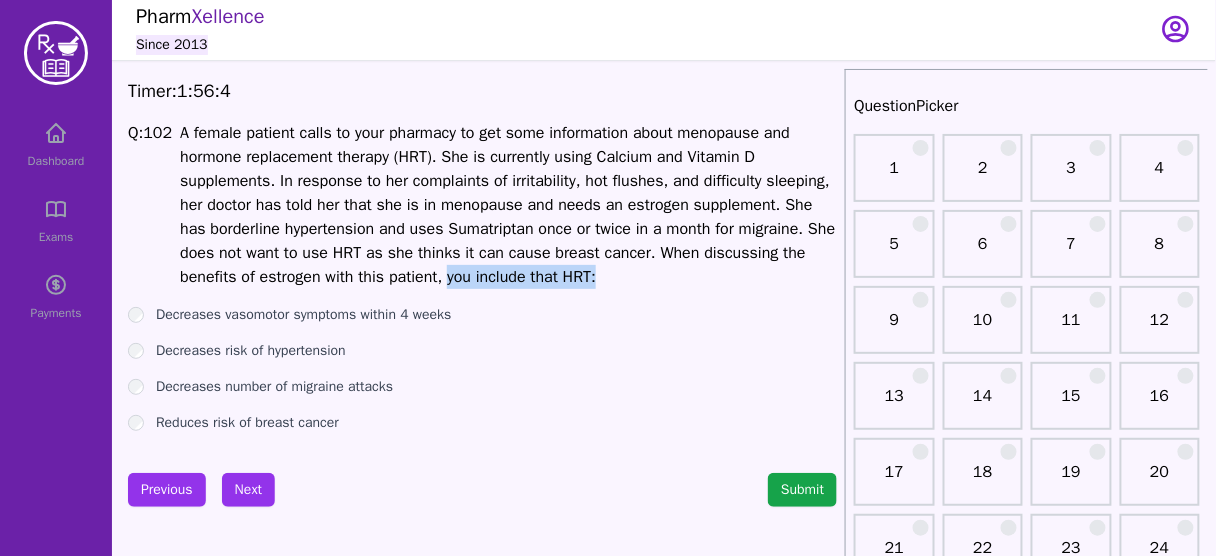 drag, startPoint x: 450, startPoint y: 281, endPoint x: 611, endPoint y: 278, distance: 161.02795 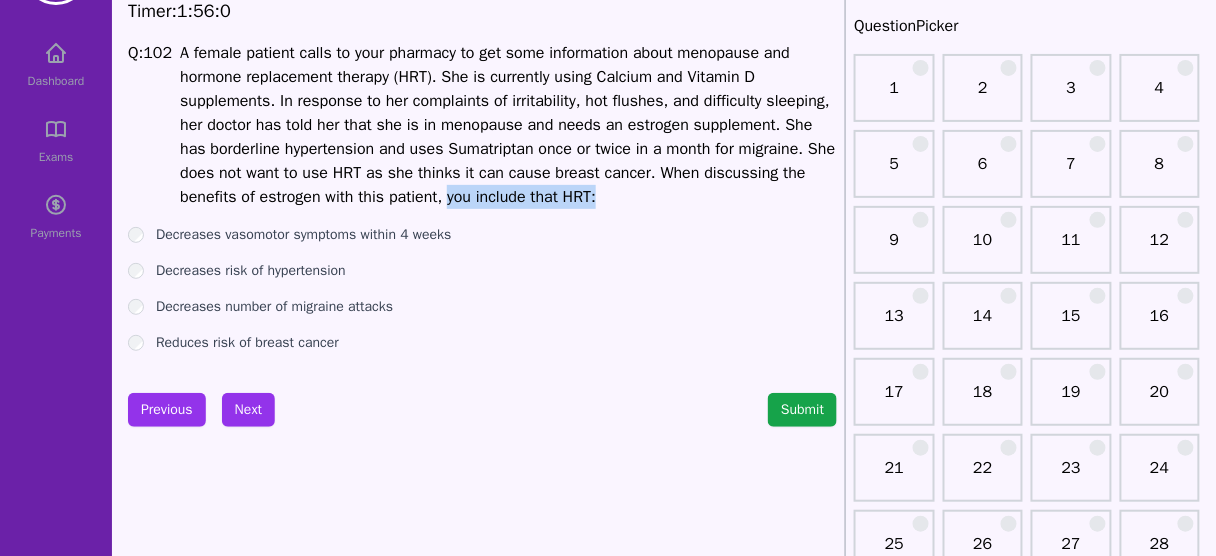 scroll, scrollTop: 3, scrollLeft: 0, axis: vertical 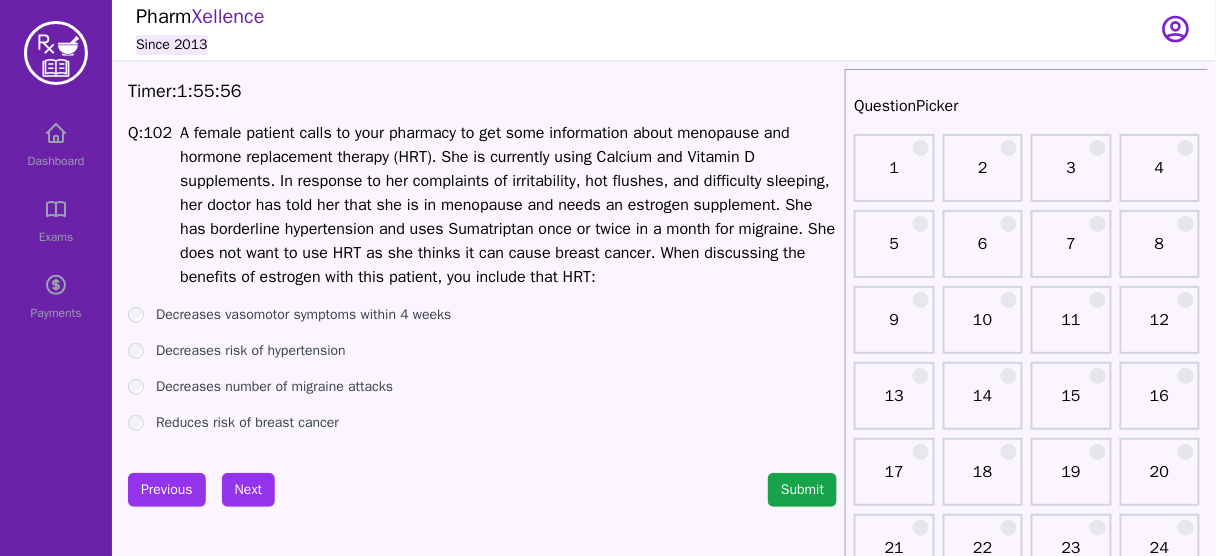 drag, startPoint x: 284, startPoint y: 421, endPoint x: 426, endPoint y: 469, distance: 149.8933 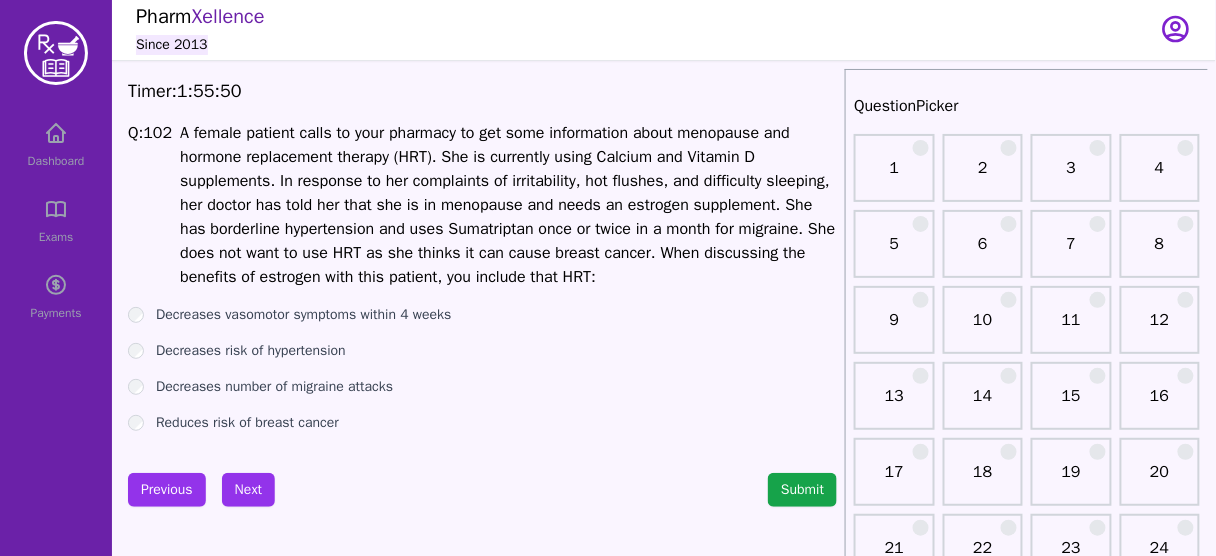 click on "Decreases number of migraine attacks" at bounding box center (274, 387) 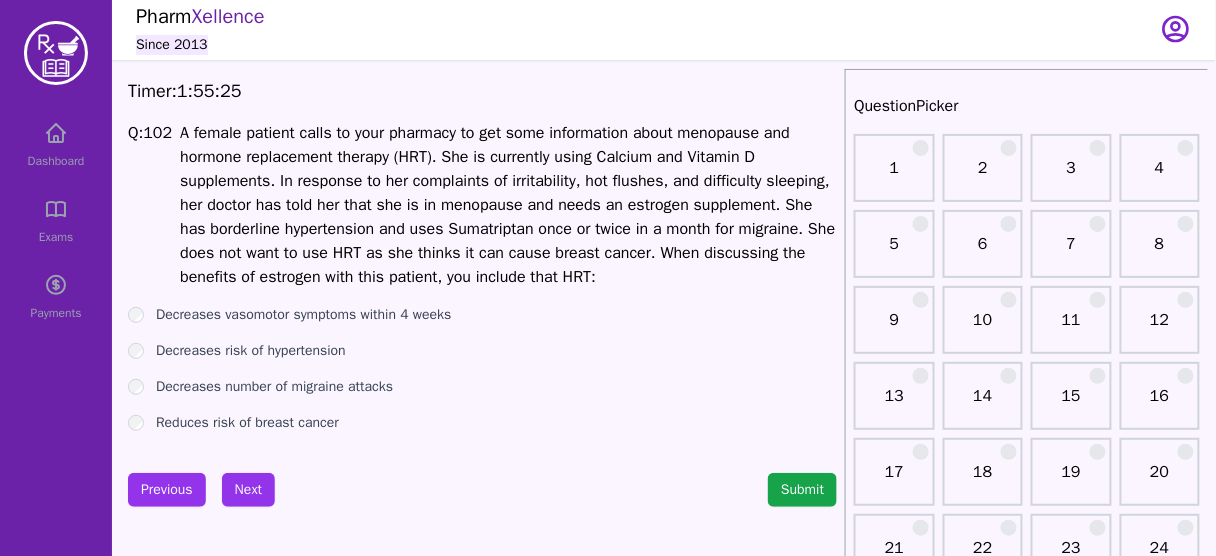 drag, startPoint x: 300, startPoint y: 352, endPoint x: 366, endPoint y: 449, distance: 117.32433 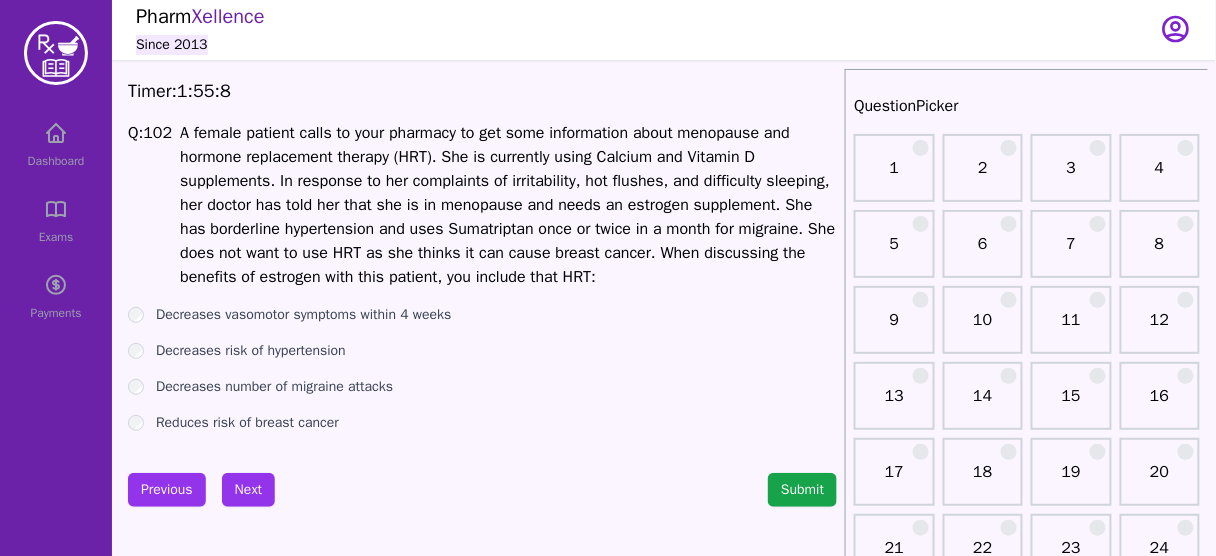 click on "Reduces risk of breast cancer" at bounding box center (247, 423) 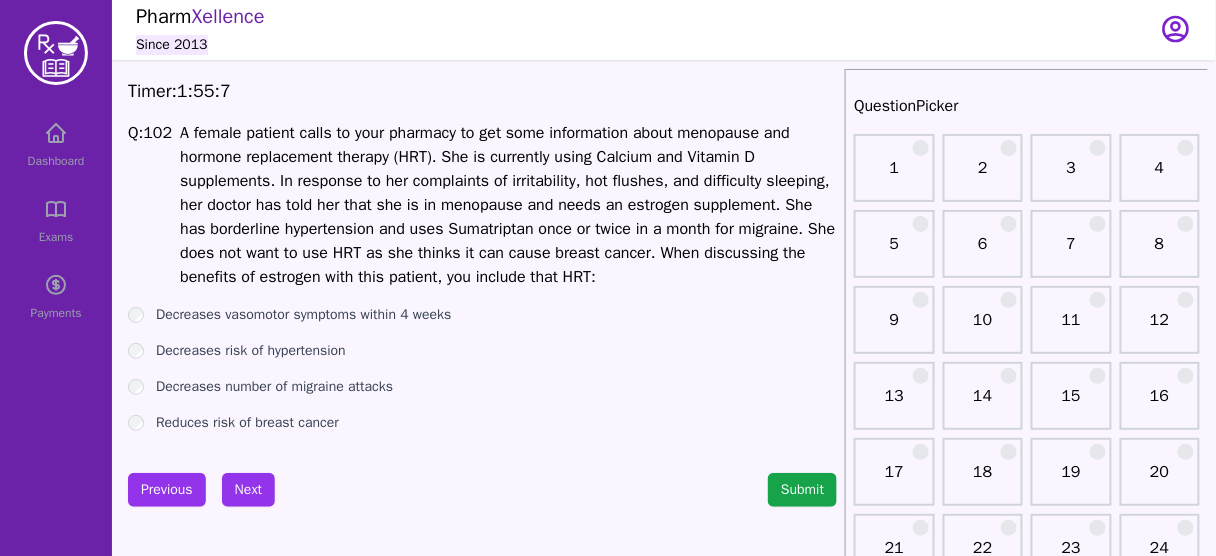 click on "Decreases vasomotor symptoms within 4 weeks Decreases risk of hypertension Decreases number of migraine attacks
Reduces risk of breast cancer" at bounding box center (482, 369) 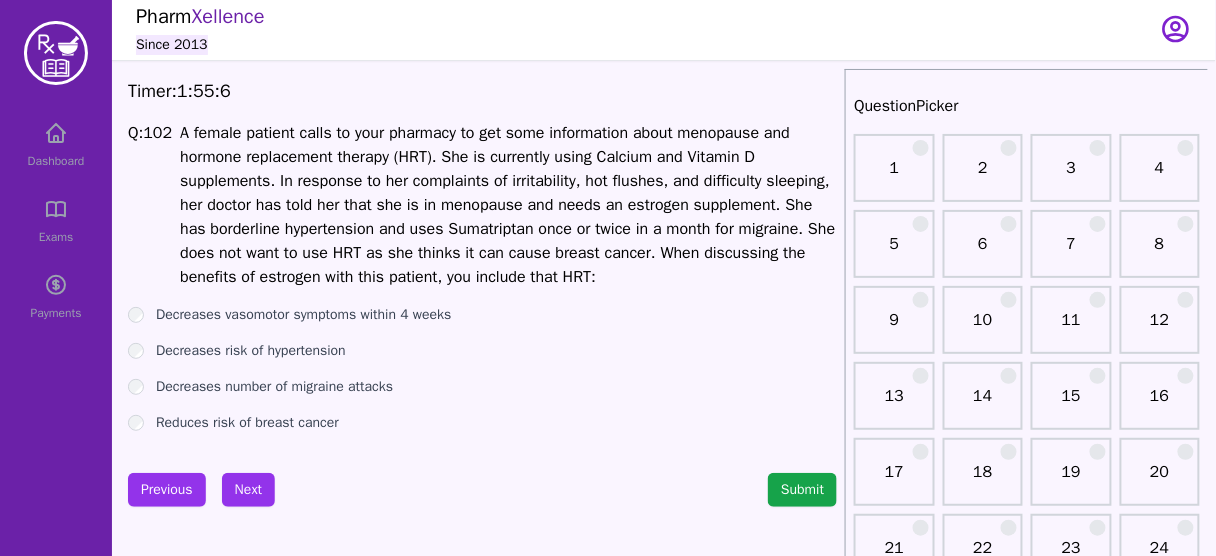 click on "Decreases vasomotor symptoms within 4 weeks" at bounding box center [304, 315] 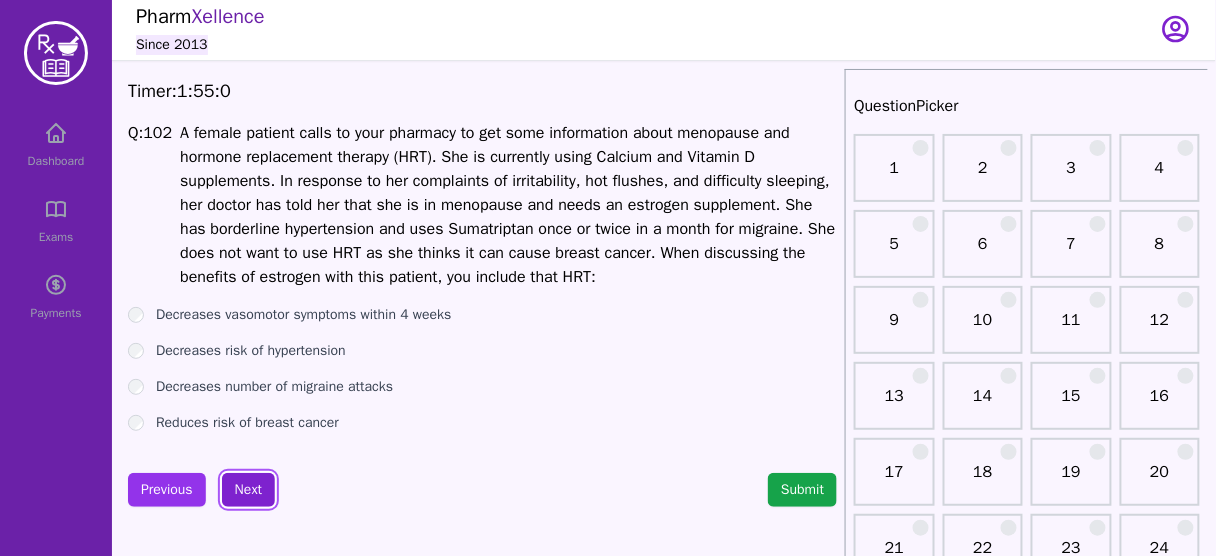 click on "Next" at bounding box center [248, 490] 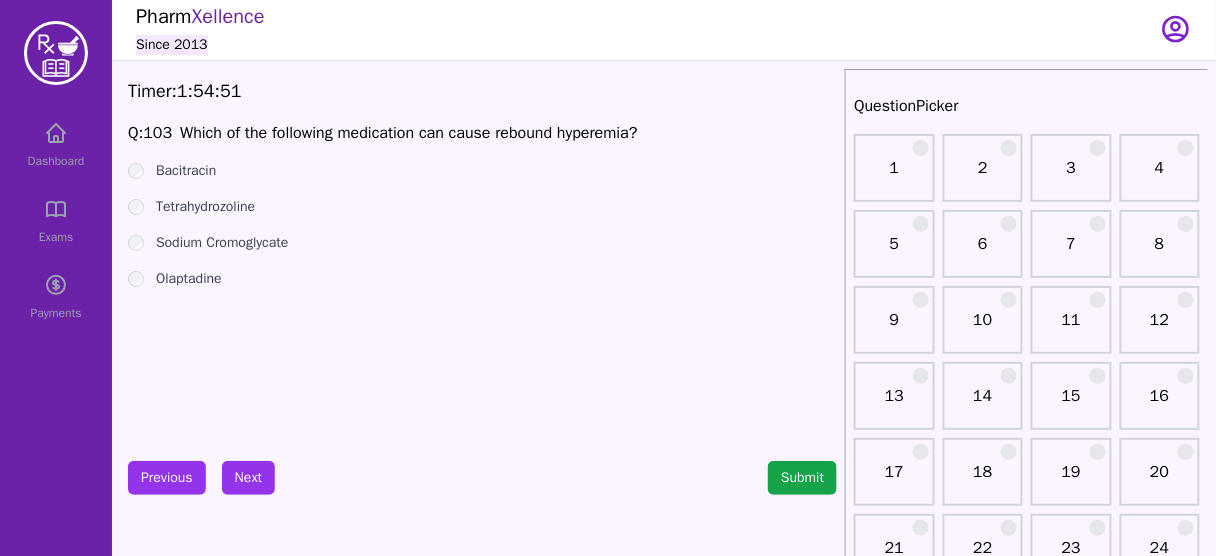 click on "Tetrahydrozoline" at bounding box center [205, 207] 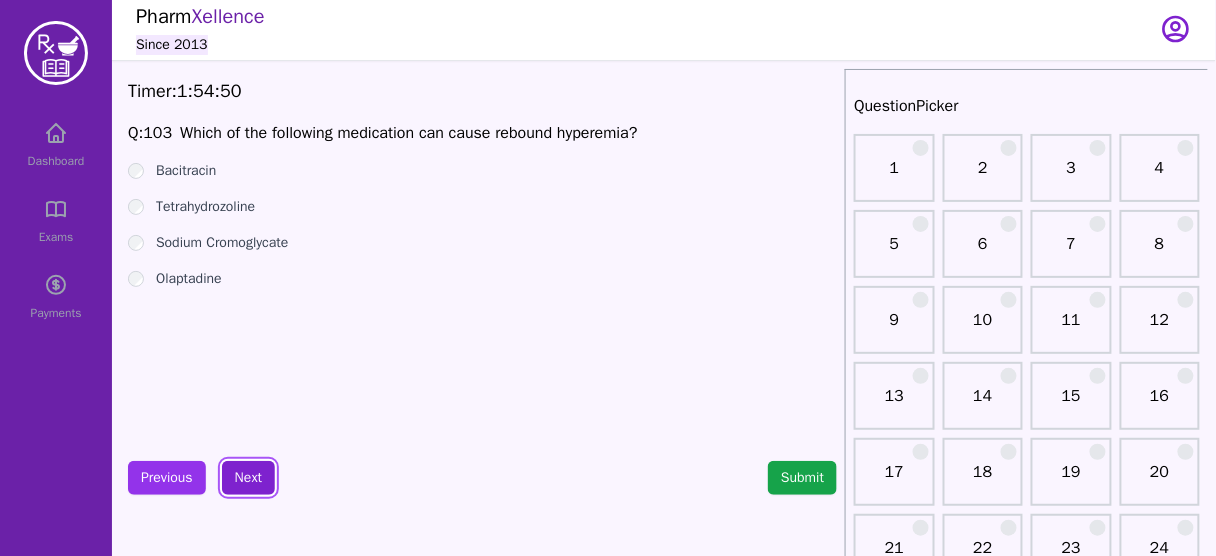 click on "Next" at bounding box center [248, 478] 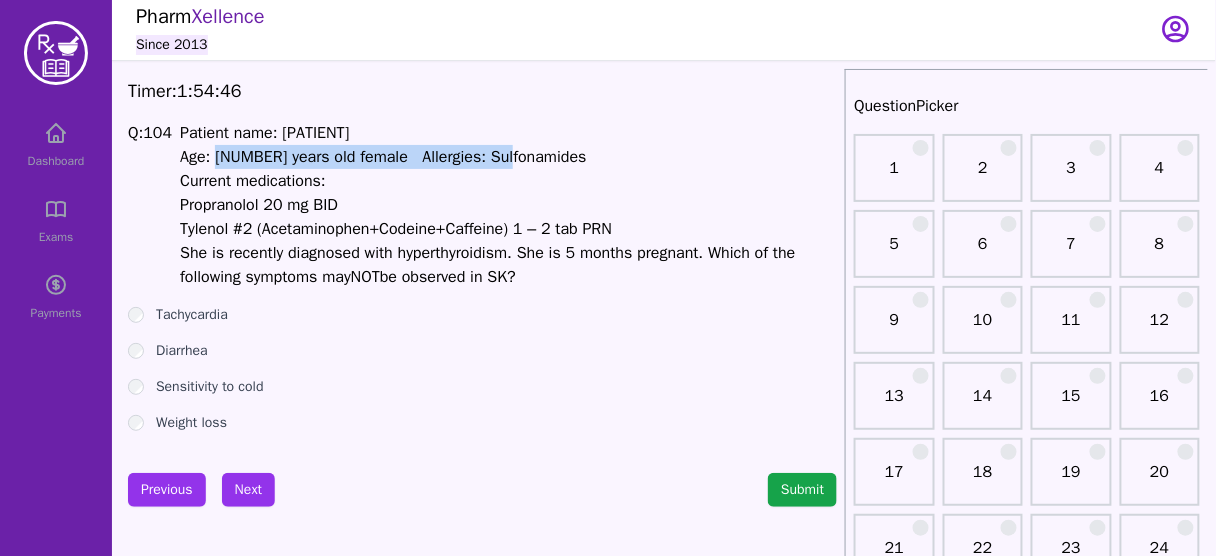 drag, startPoint x: 225, startPoint y: 157, endPoint x: 506, endPoint y: 163, distance: 281.06406 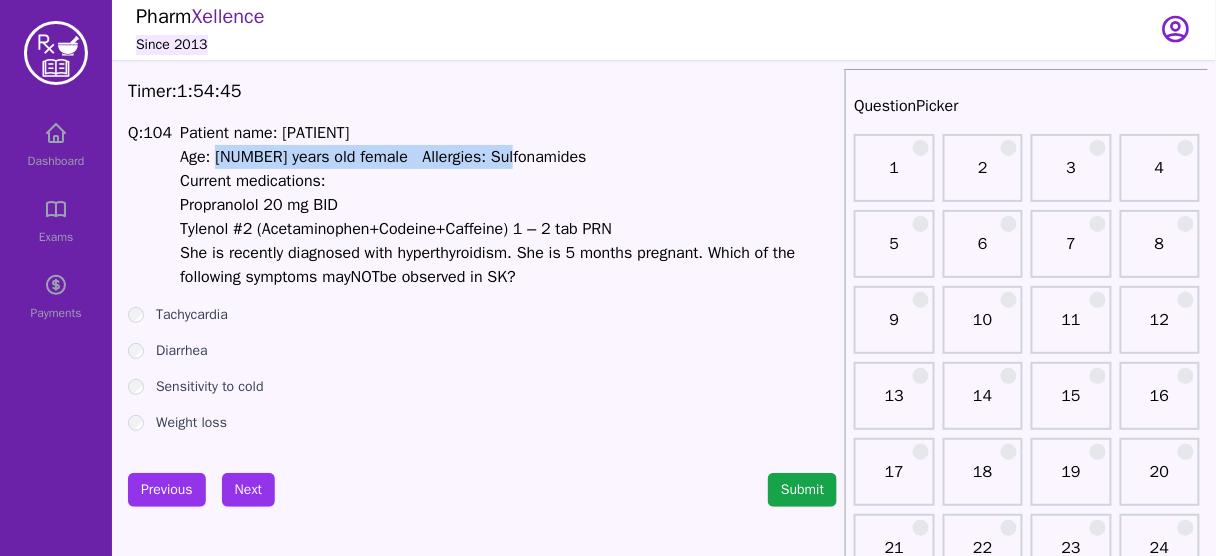 click on "Age: [NUMBER] years old female   Allergies: Sulfonamides" at bounding box center (383, 157) 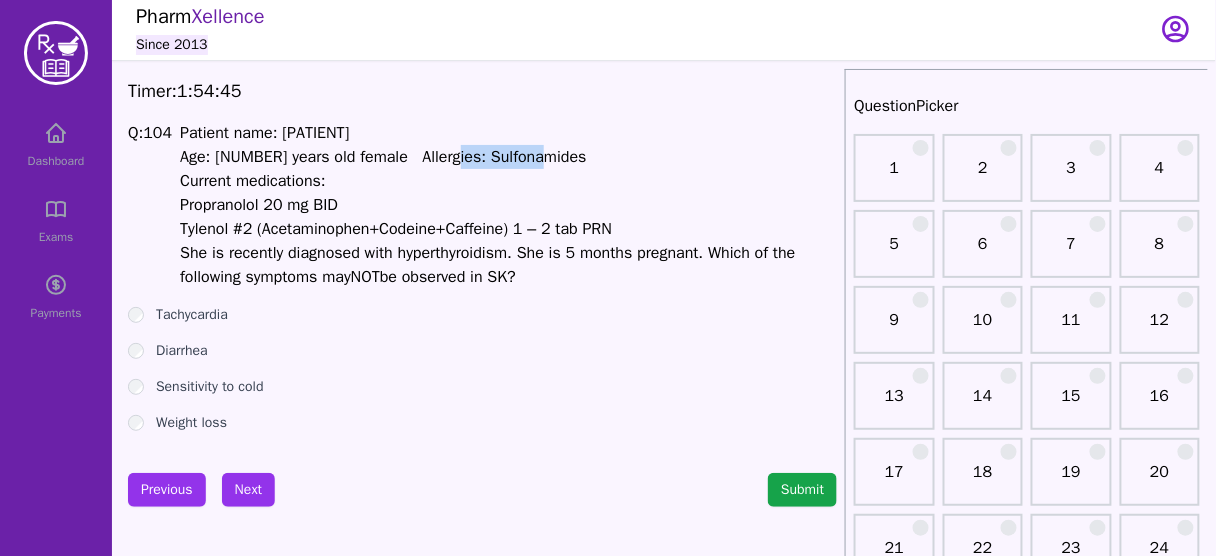 click on "Age: [NUMBER] years old female   Allergies: Sulfonamides" at bounding box center (383, 157) 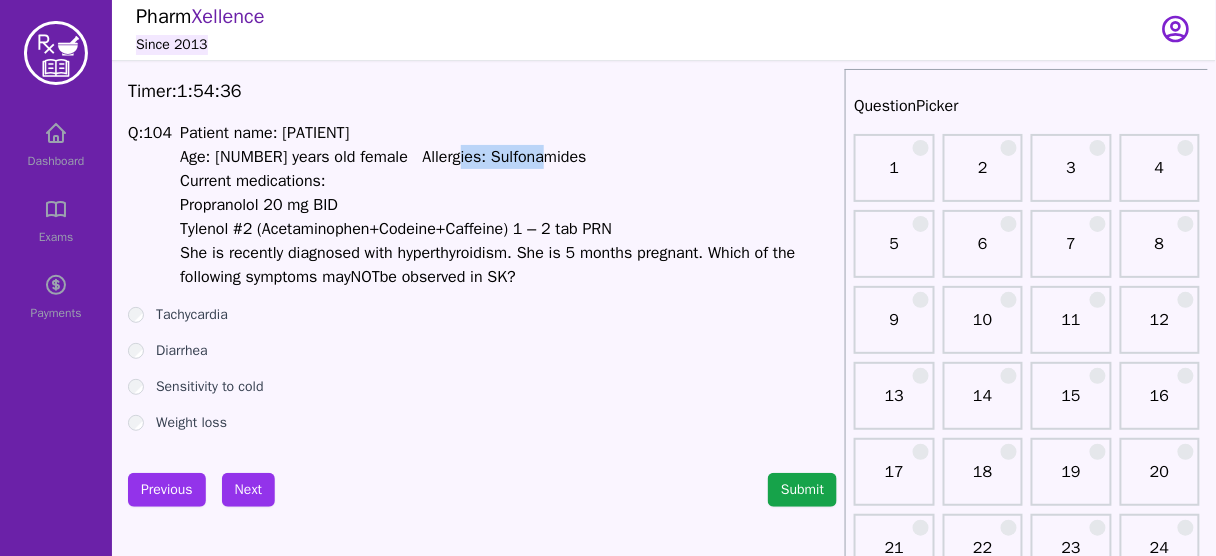 drag, startPoint x: 367, startPoint y: 279, endPoint x: 537, endPoint y: 275, distance: 170.04706 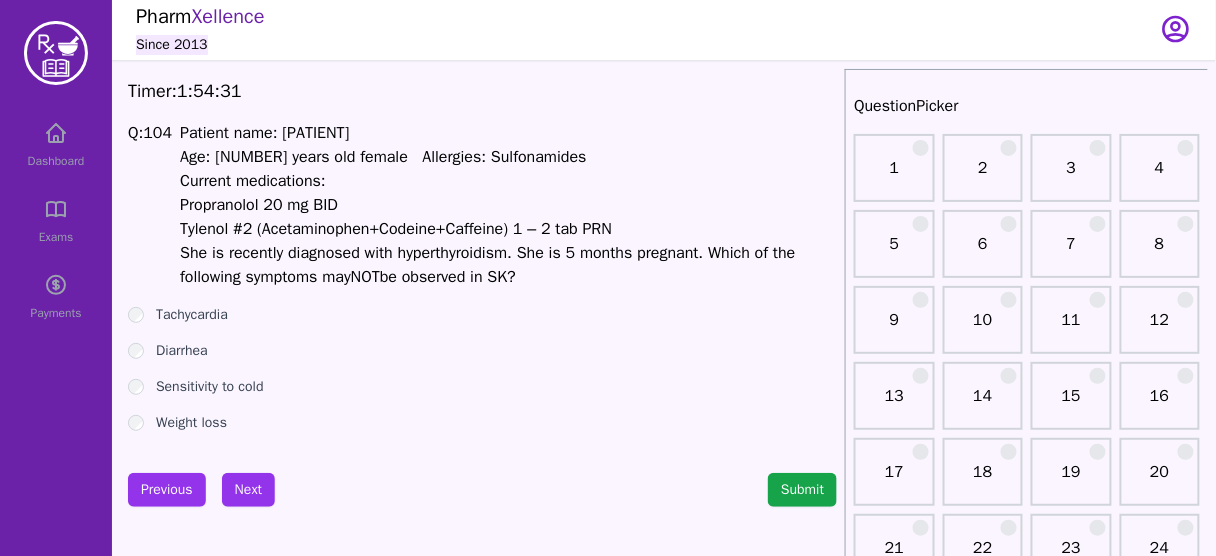 click on "Sensitivity to cold" at bounding box center (210, 387) 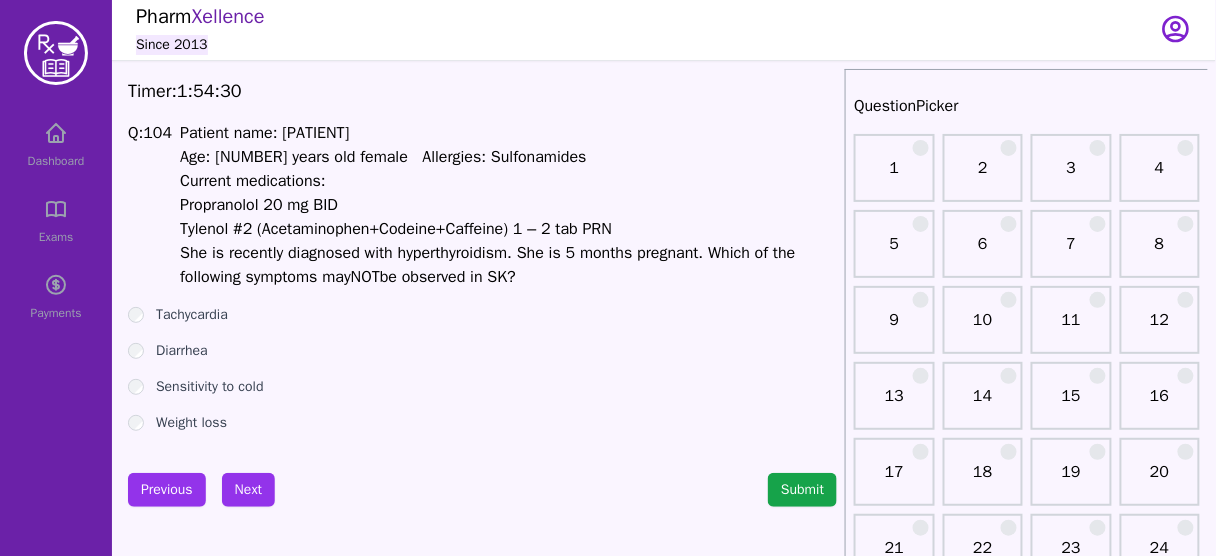 click on "Tachycardia" at bounding box center [192, 315] 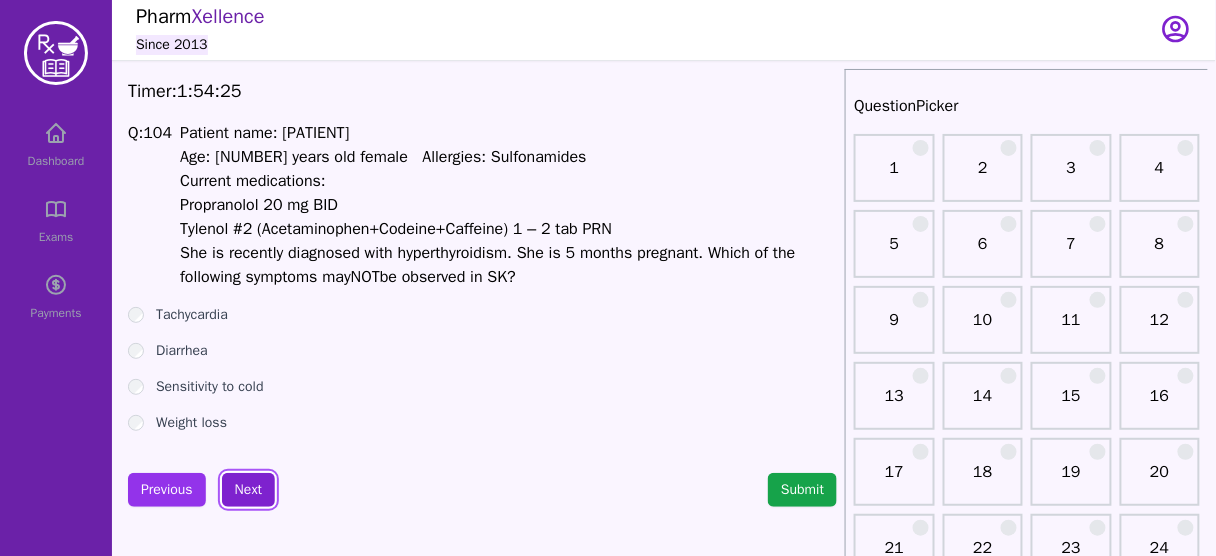 click on "Next" at bounding box center [248, 490] 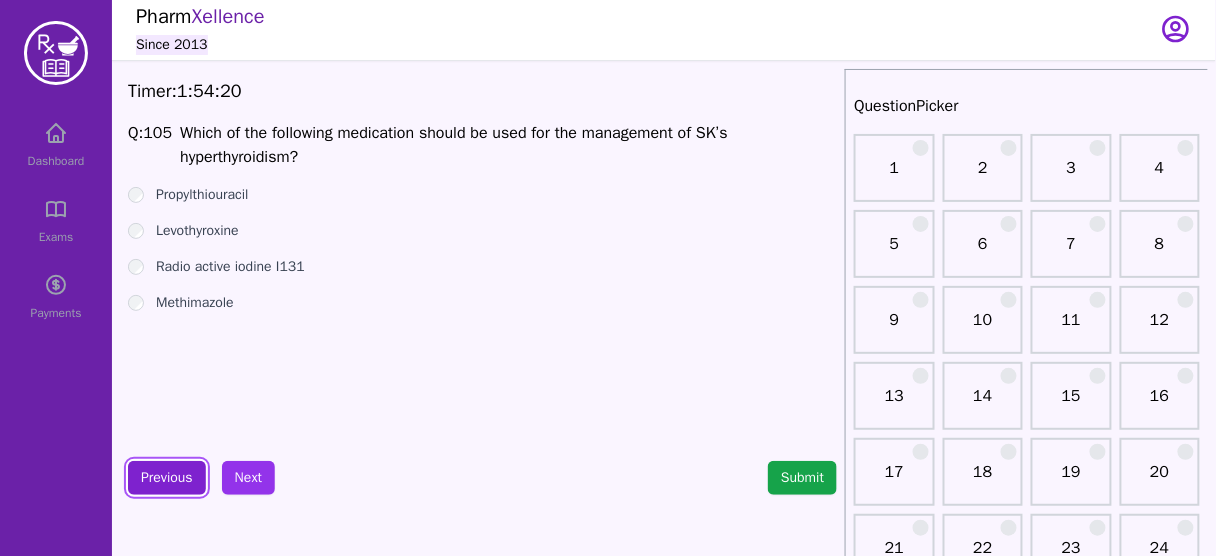 click on "Previous" at bounding box center (167, 478) 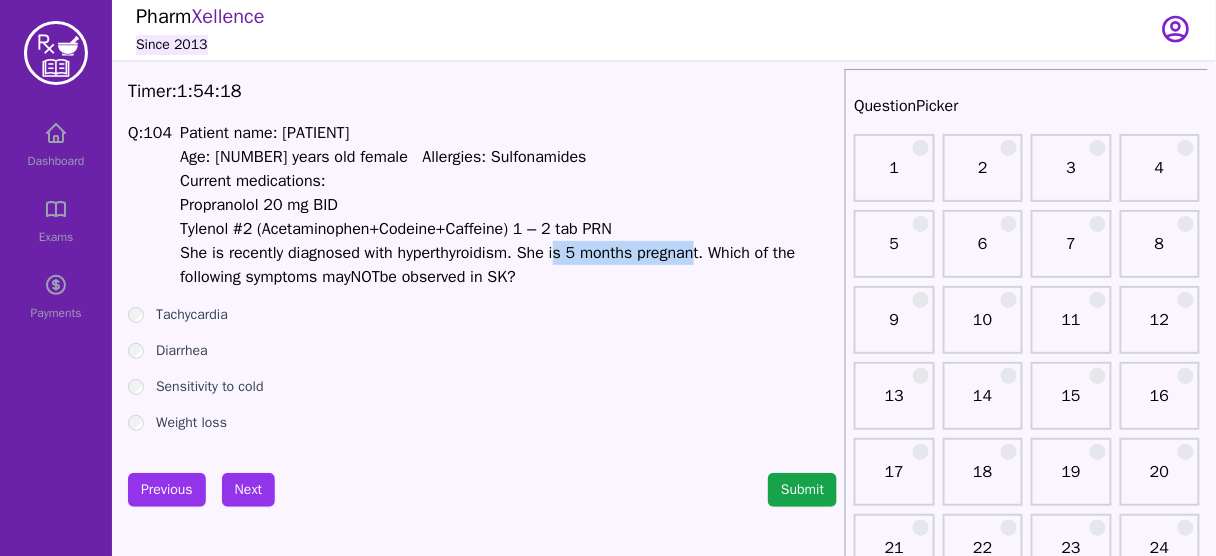 drag, startPoint x: 553, startPoint y: 258, endPoint x: 696, endPoint y: 256, distance: 143.01399 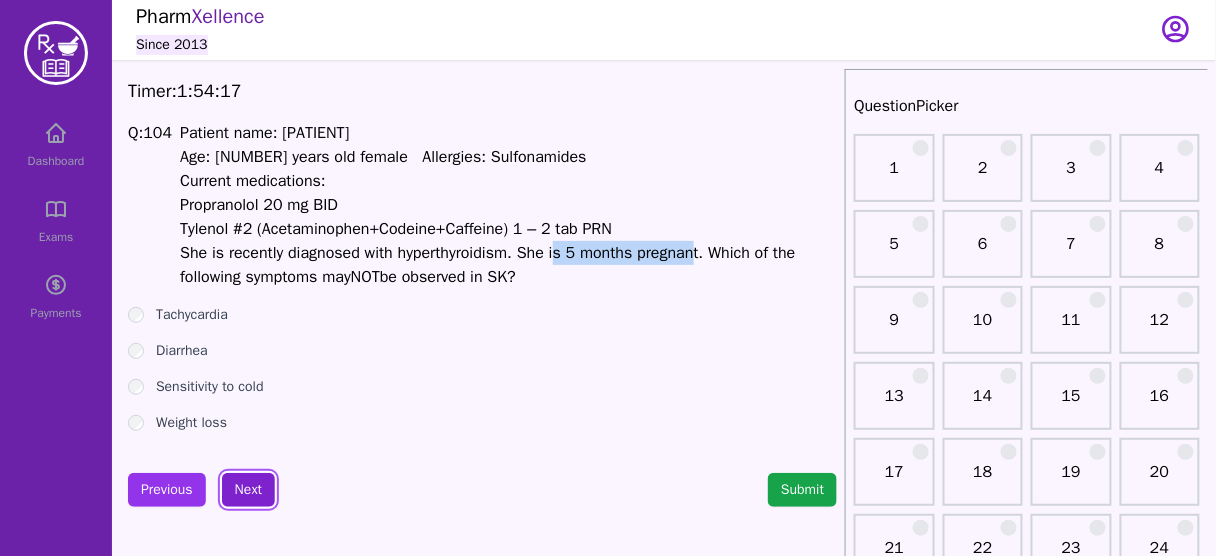 click on "Next" at bounding box center [248, 490] 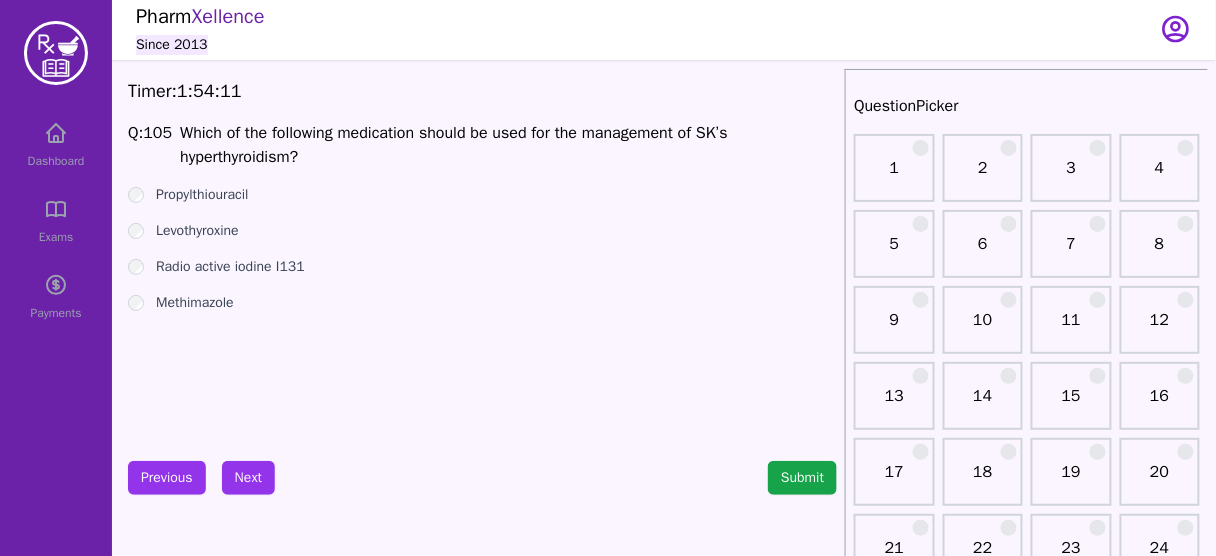 click on "Methimazole" at bounding box center [195, 303] 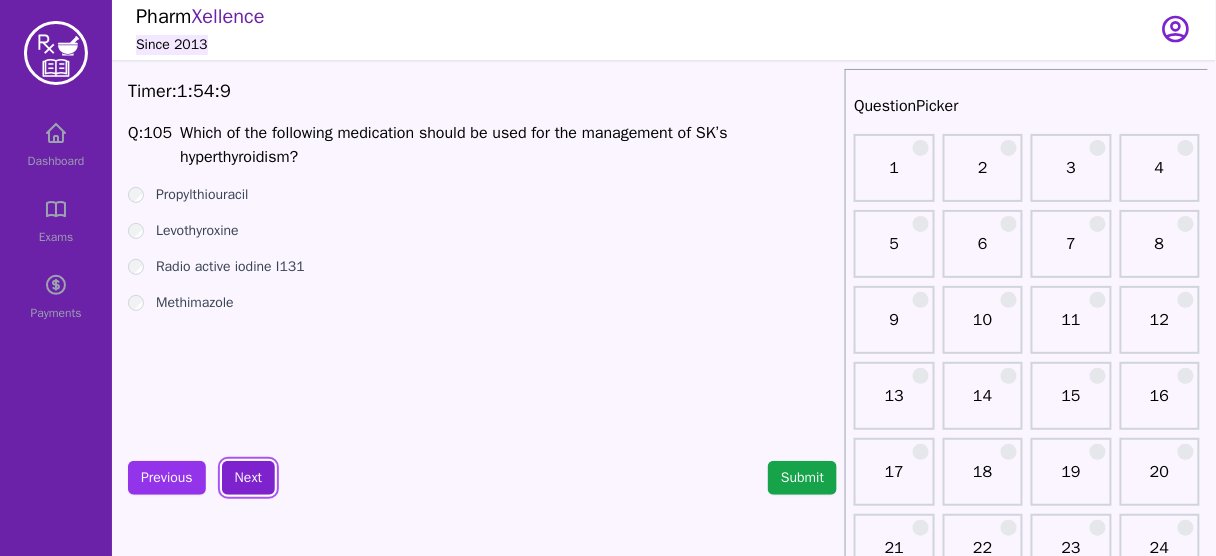 click on "Next" at bounding box center [248, 478] 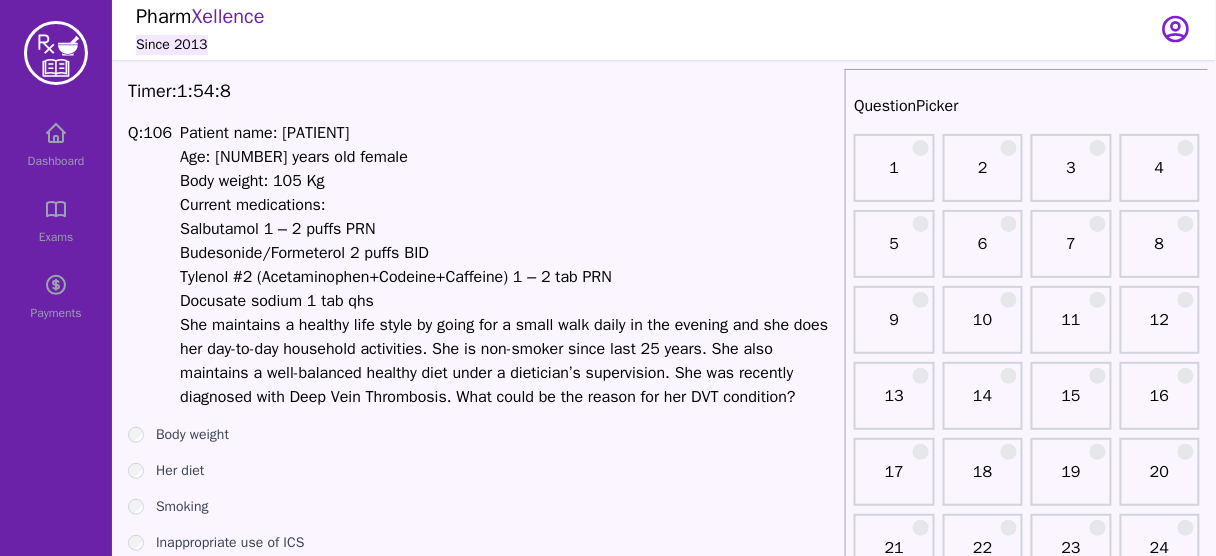 scroll, scrollTop: 83, scrollLeft: 0, axis: vertical 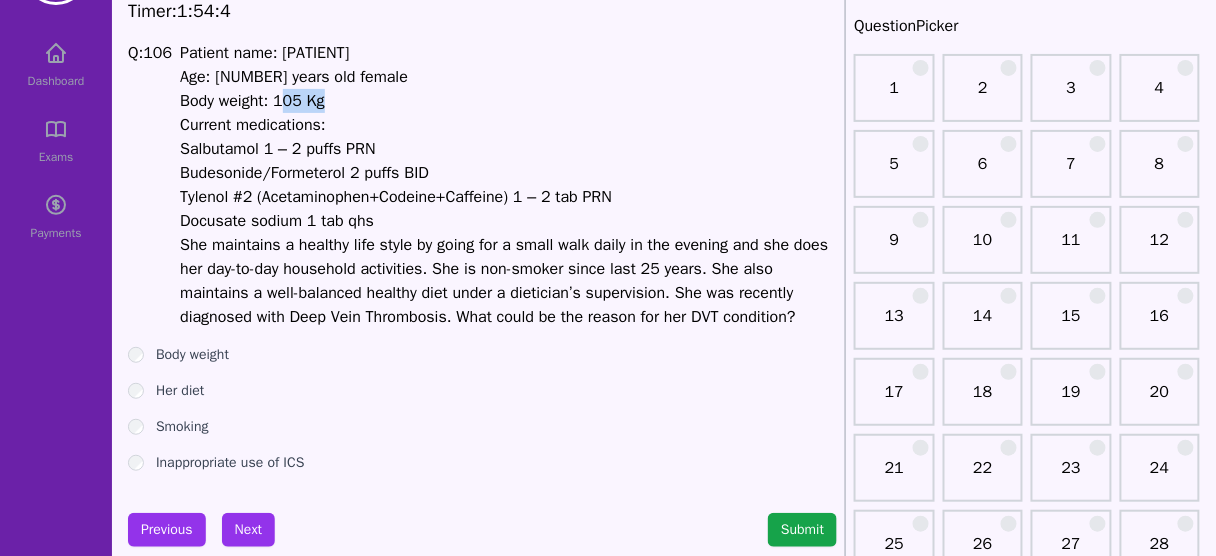 drag, startPoint x: 336, startPoint y: 101, endPoint x: 283, endPoint y: 108, distance: 53.460266 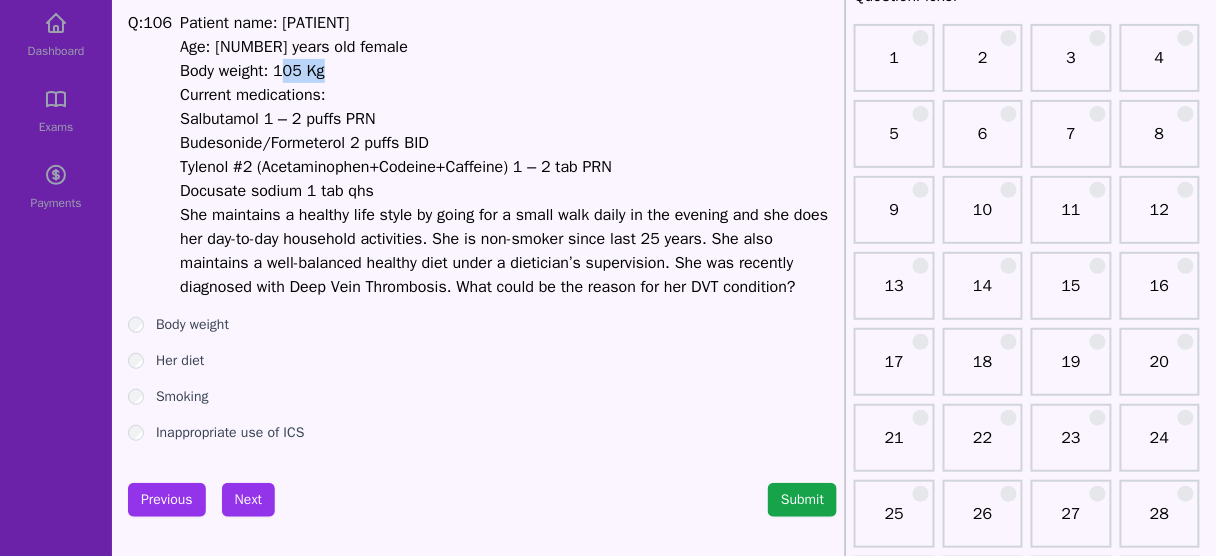scroll, scrollTop: 163, scrollLeft: 0, axis: vertical 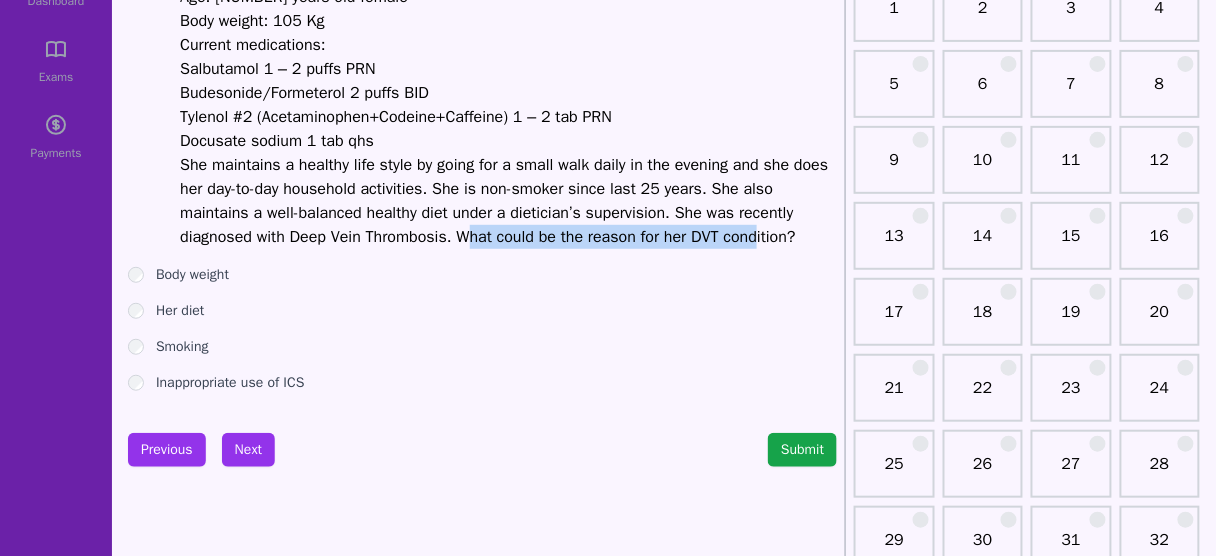 drag, startPoint x: 478, startPoint y: 227, endPoint x: 762, endPoint y: 232, distance: 284.044 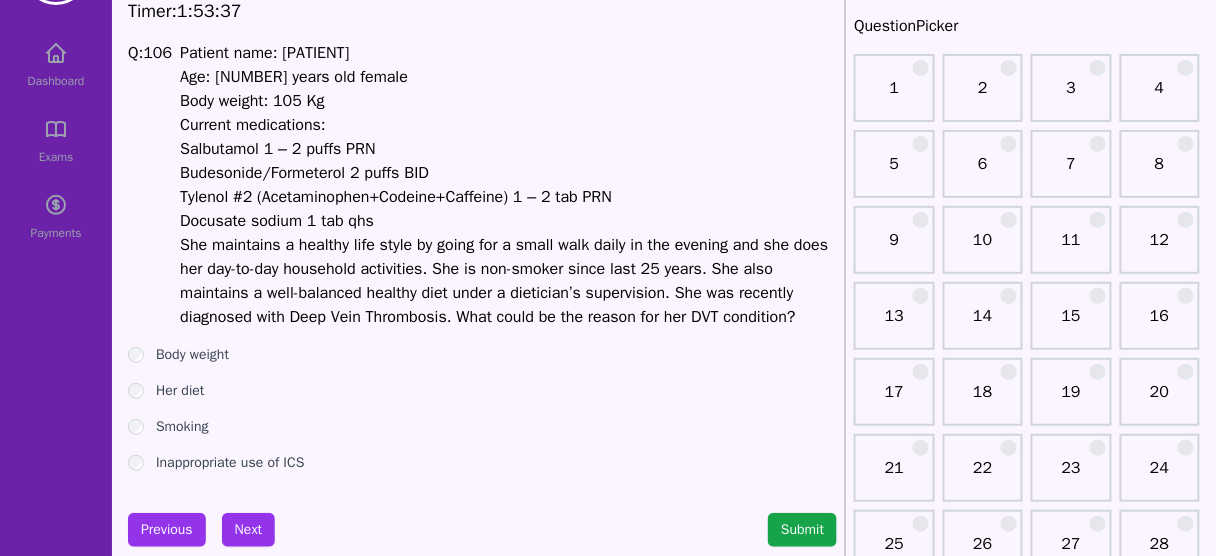 click on "Body weight" at bounding box center (192, 355) 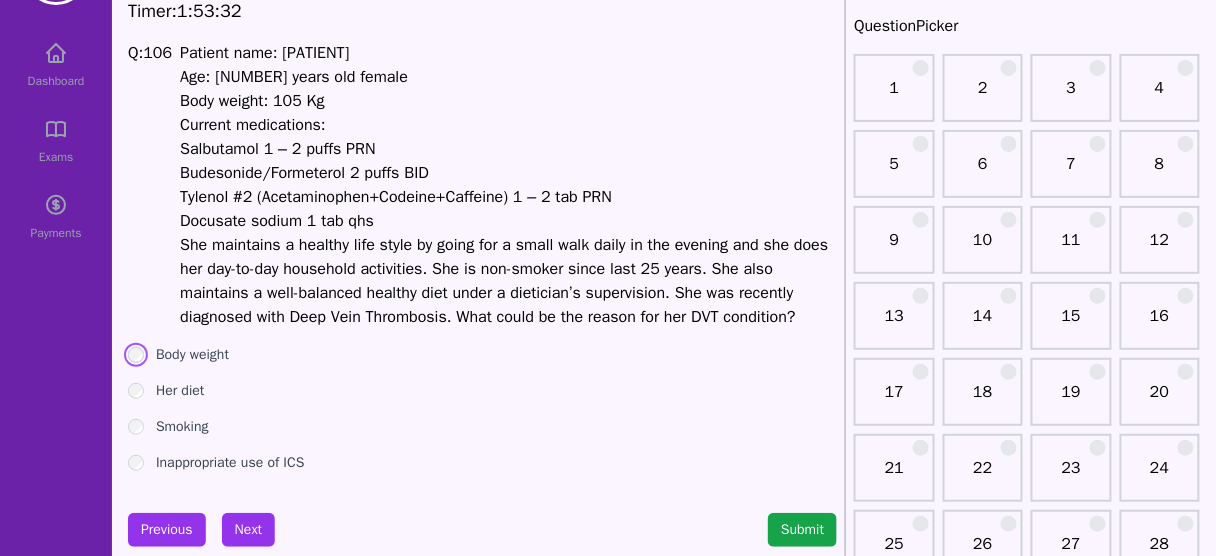 scroll, scrollTop: 163, scrollLeft: 0, axis: vertical 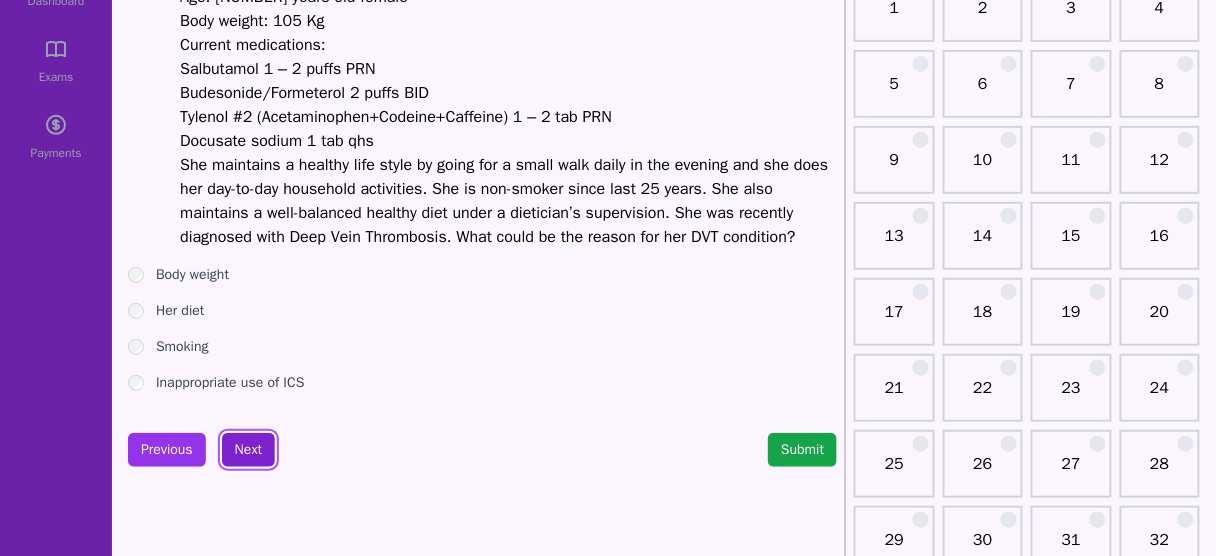click on "Next" at bounding box center [248, 450] 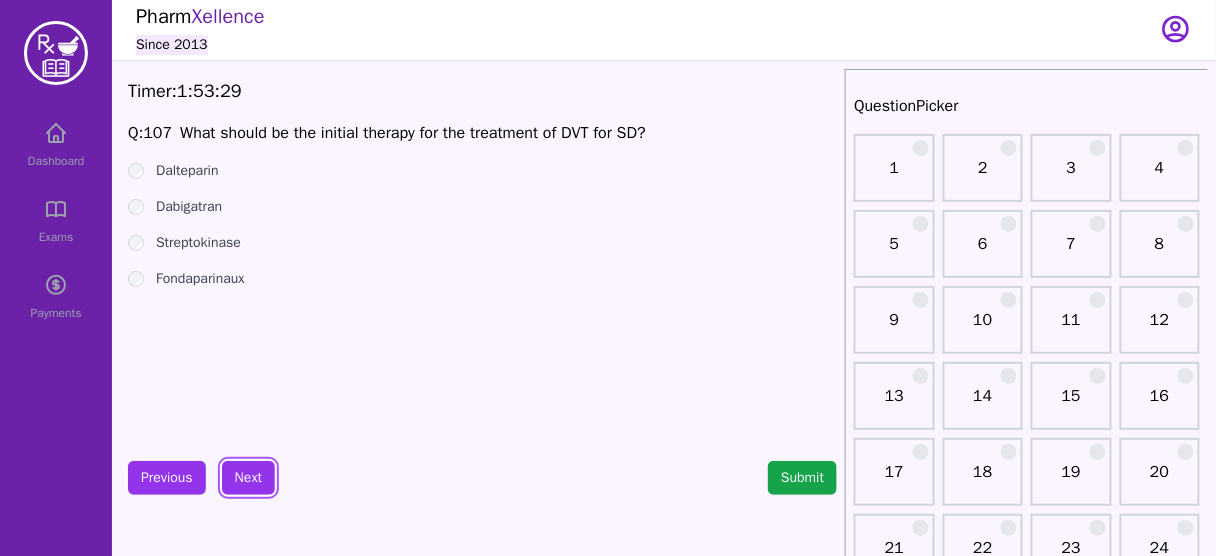 scroll, scrollTop: 0, scrollLeft: 0, axis: both 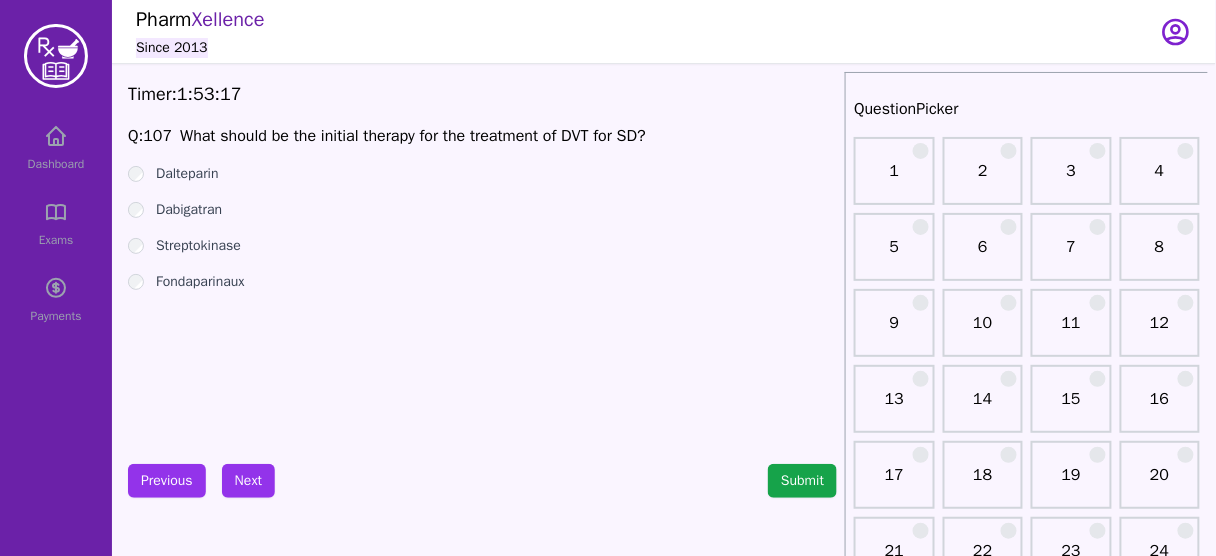 click on "Fondaparinaux" at bounding box center (200, 282) 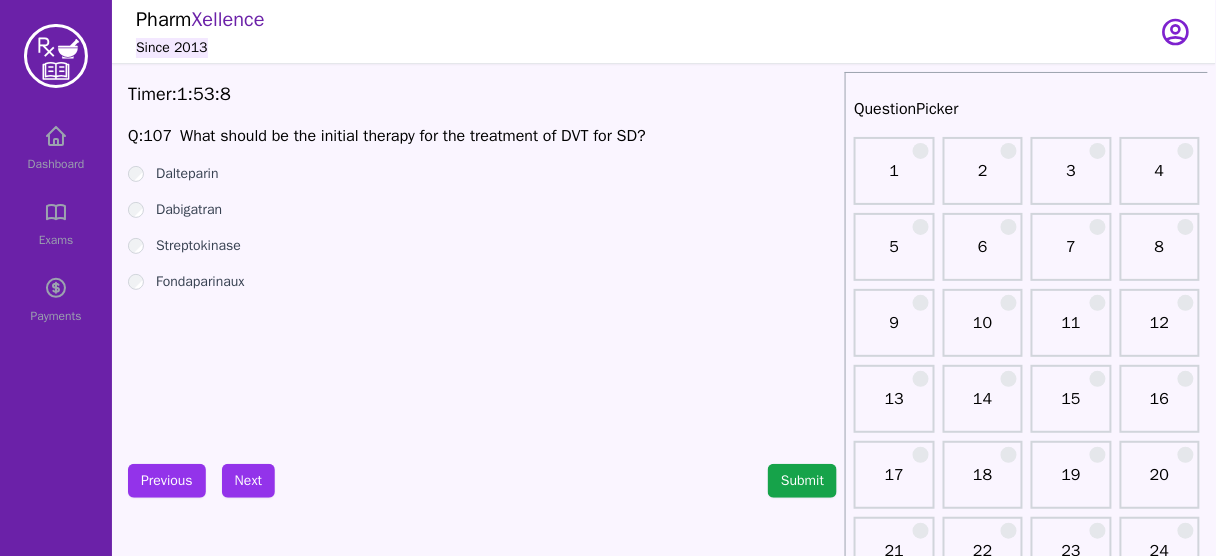 click on "Previous Next" at bounding box center [201, 481] 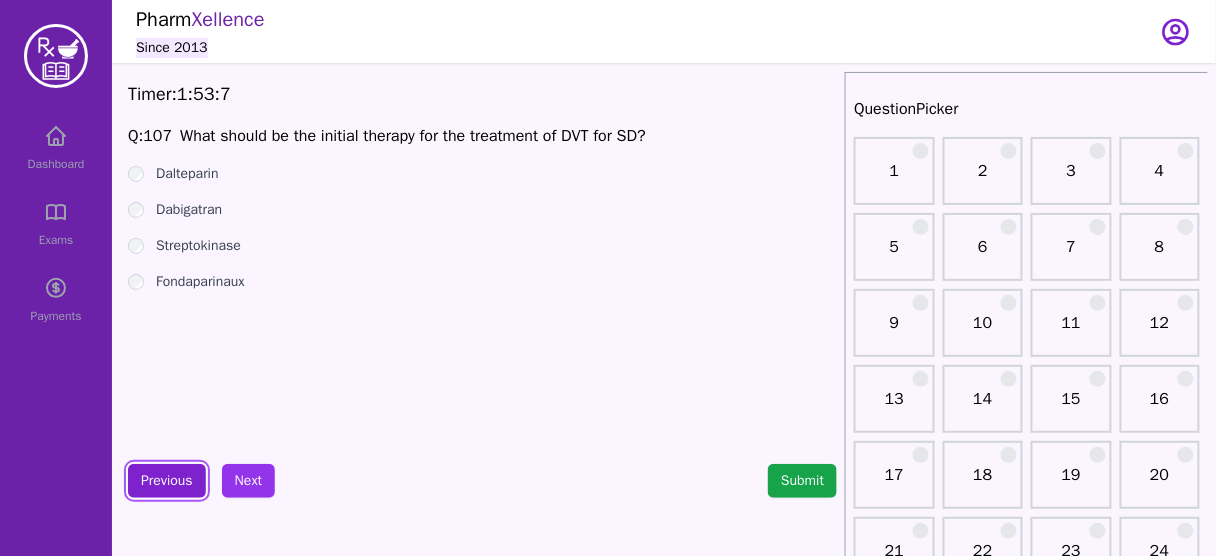 click on "Previous" at bounding box center (167, 481) 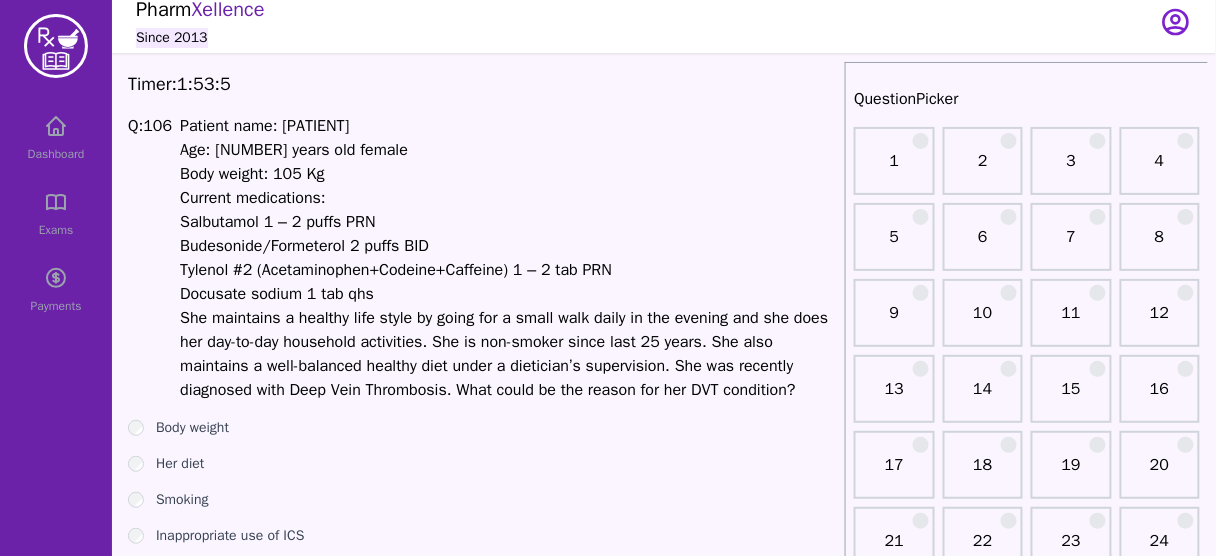 scroll, scrollTop: 80, scrollLeft: 0, axis: vertical 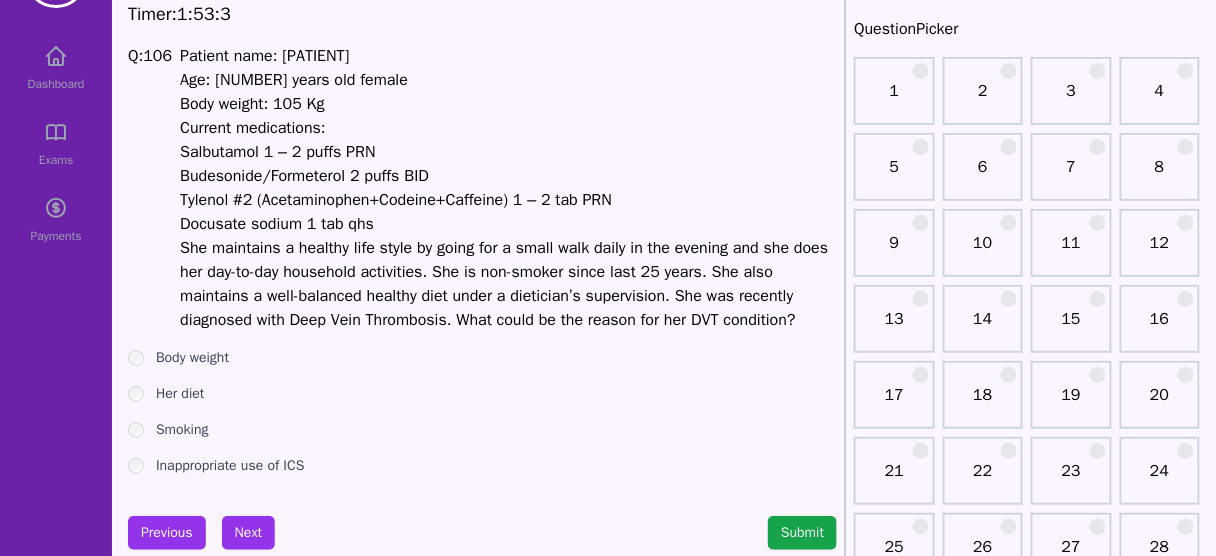 drag, startPoint x: 215, startPoint y: 202, endPoint x: 446, endPoint y: 213, distance: 231.26175 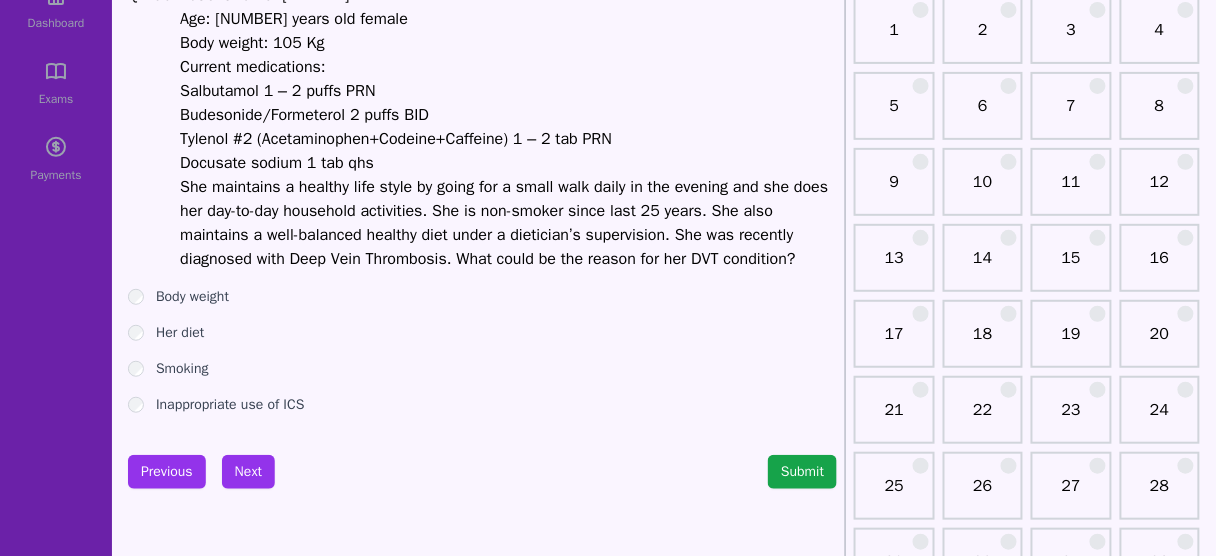 scroll, scrollTop: 240, scrollLeft: 0, axis: vertical 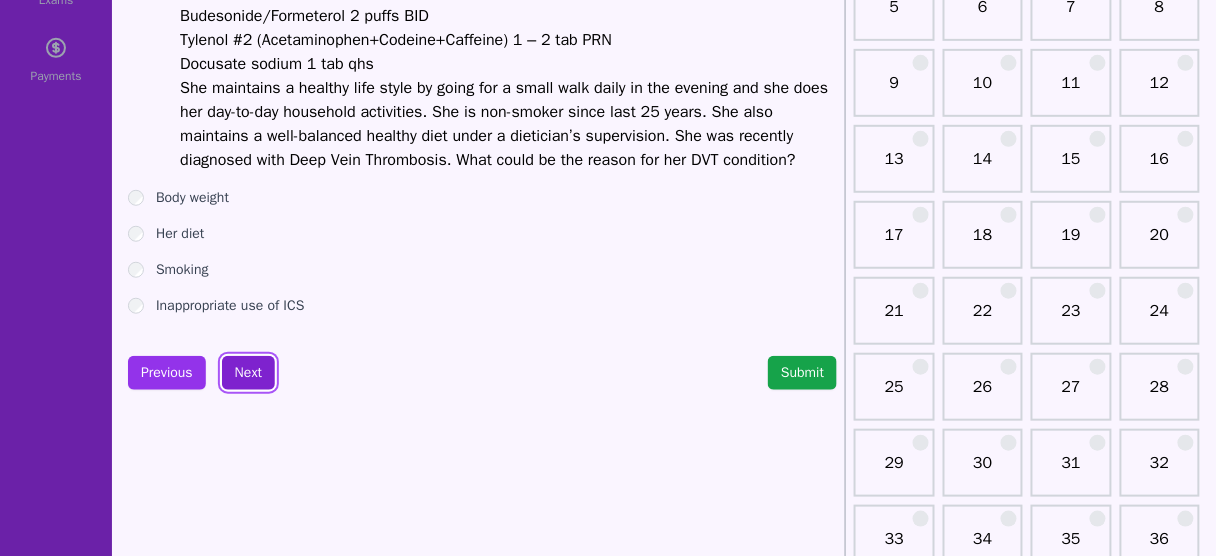 click on "Next" at bounding box center (248, 373) 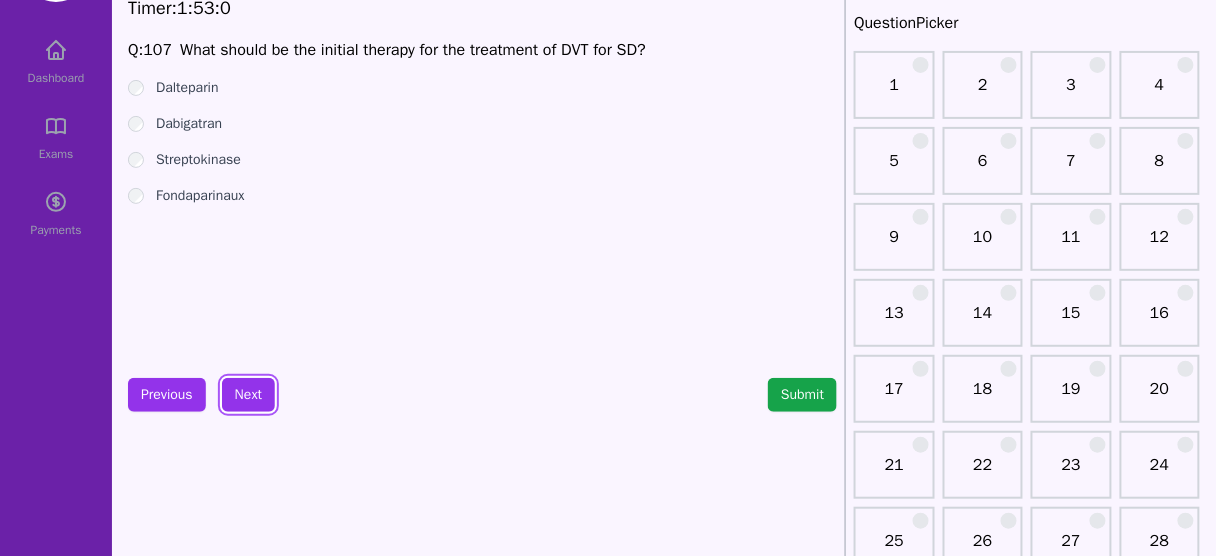 scroll, scrollTop: 80, scrollLeft: 0, axis: vertical 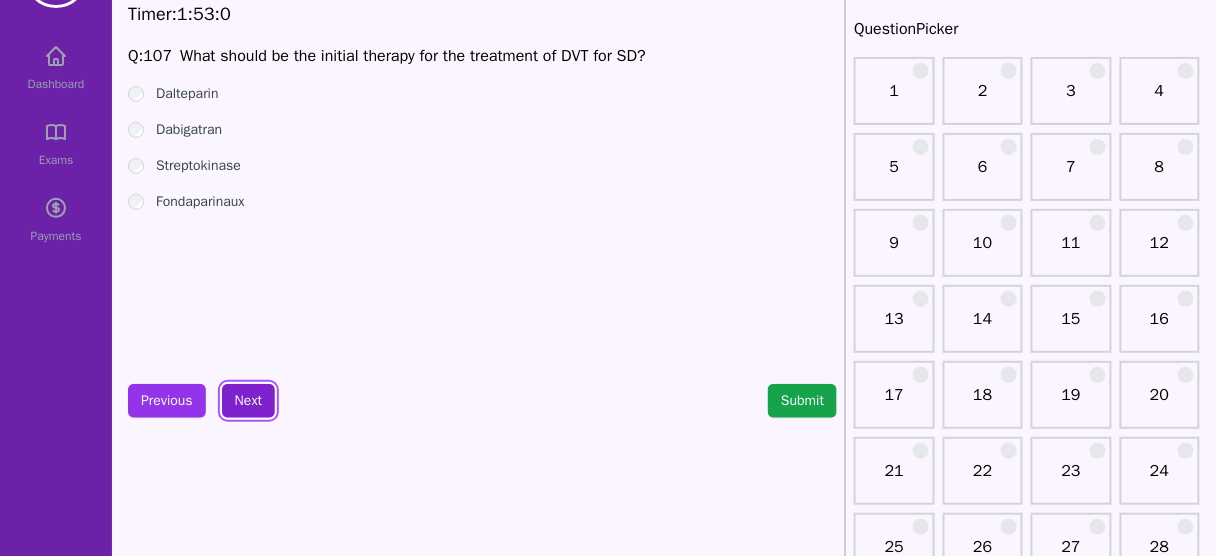 click on "Next" at bounding box center [248, 401] 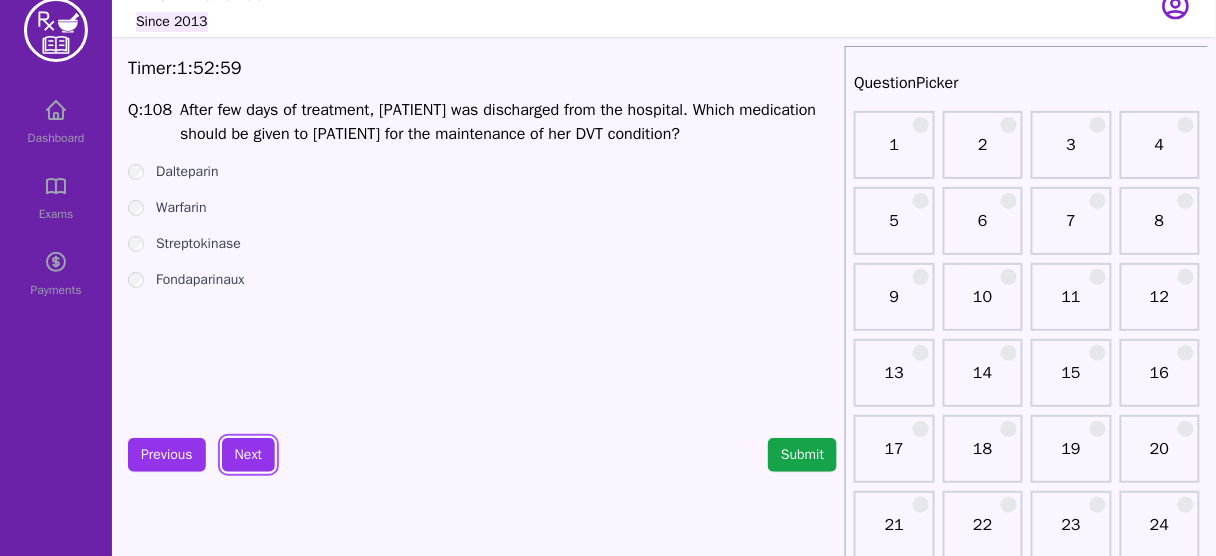 scroll, scrollTop: 0, scrollLeft: 0, axis: both 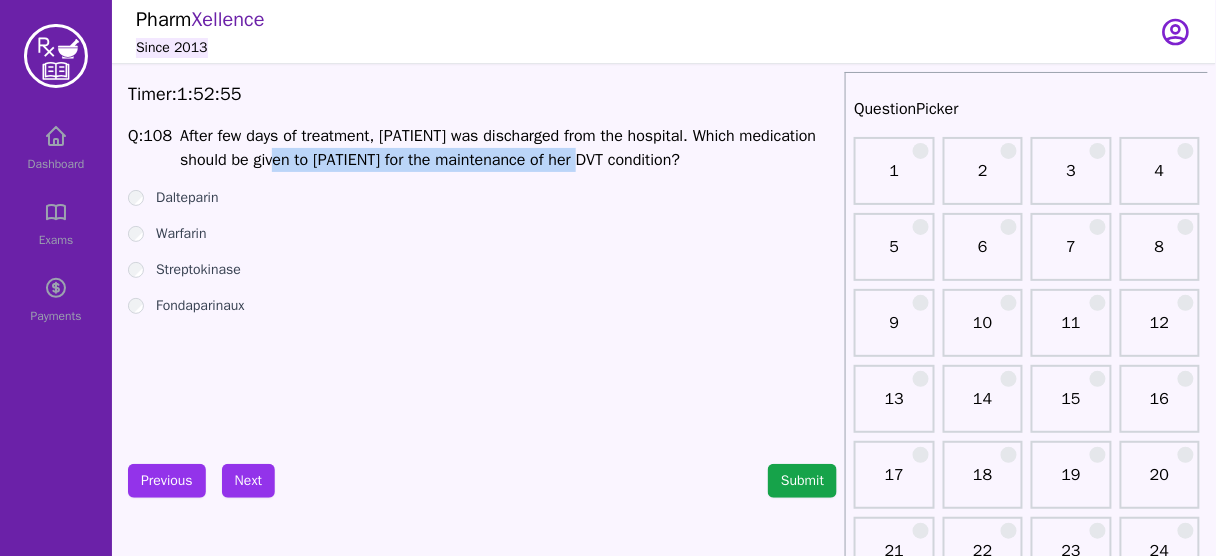 drag, startPoint x: 341, startPoint y: 160, endPoint x: 609, endPoint y: 170, distance: 268.1865 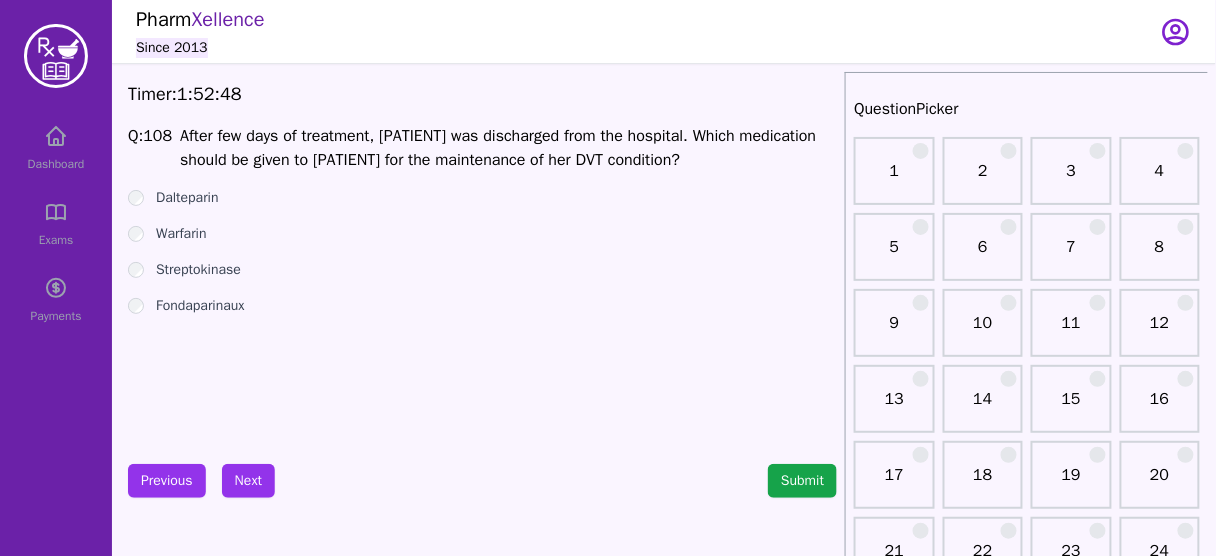 click on "Warfarin" at bounding box center (181, 234) 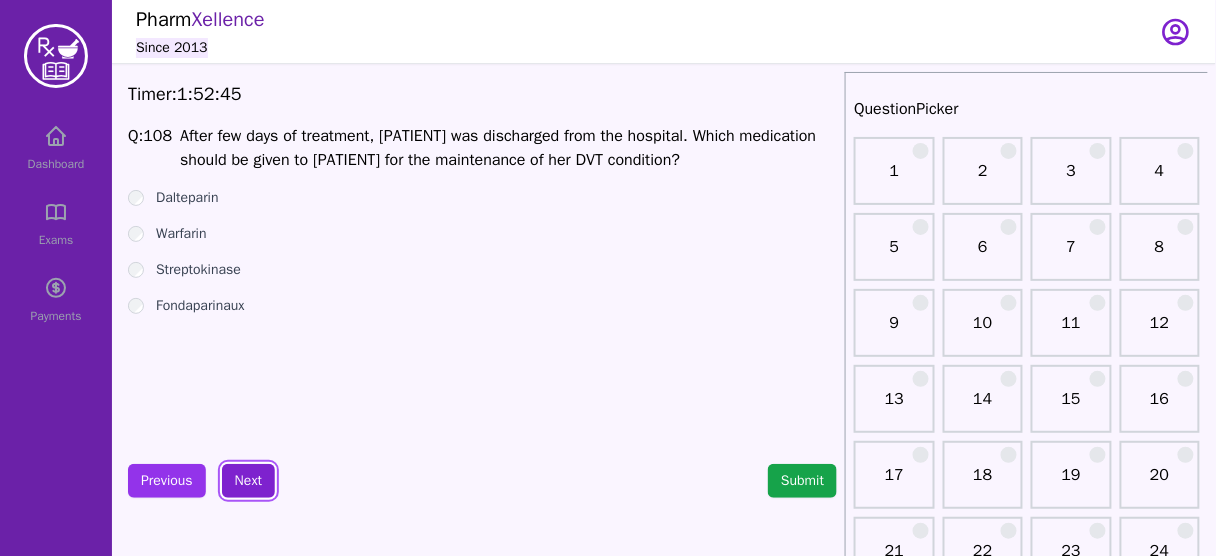 click on "Next" at bounding box center [248, 481] 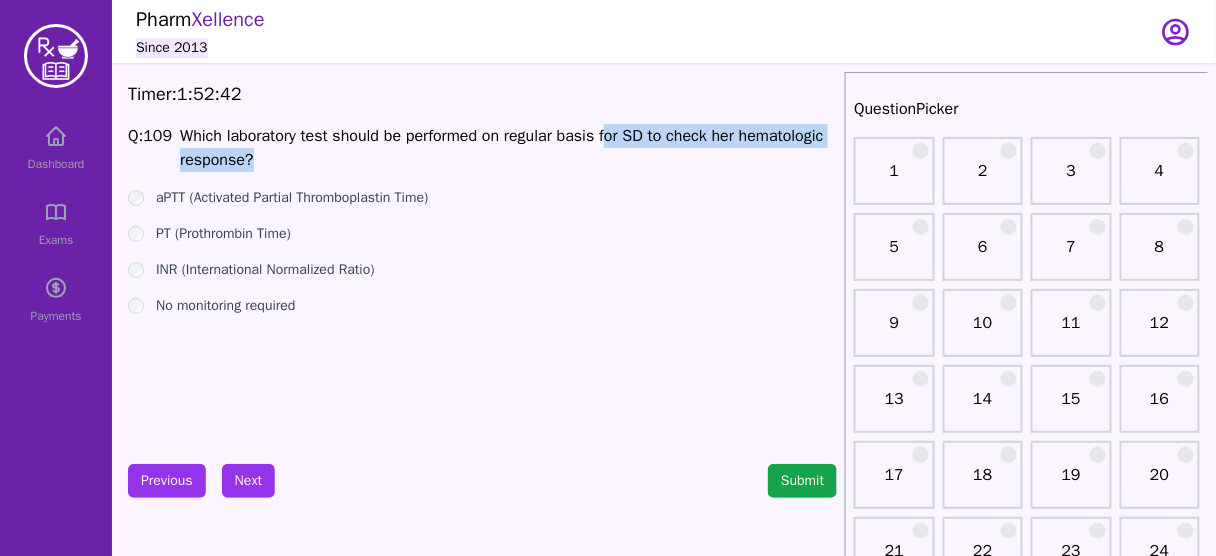 drag, startPoint x: 667, startPoint y: 138, endPoint x: 775, endPoint y: 150, distance: 108.66462 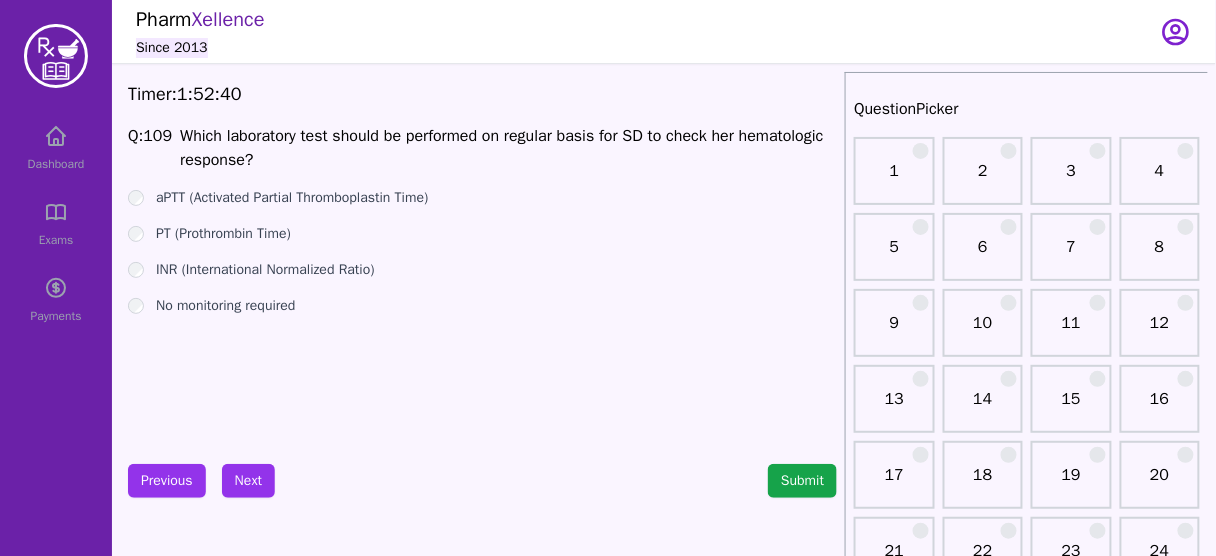 click on "INR (International Normalized Ratio)" at bounding box center [265, 270] 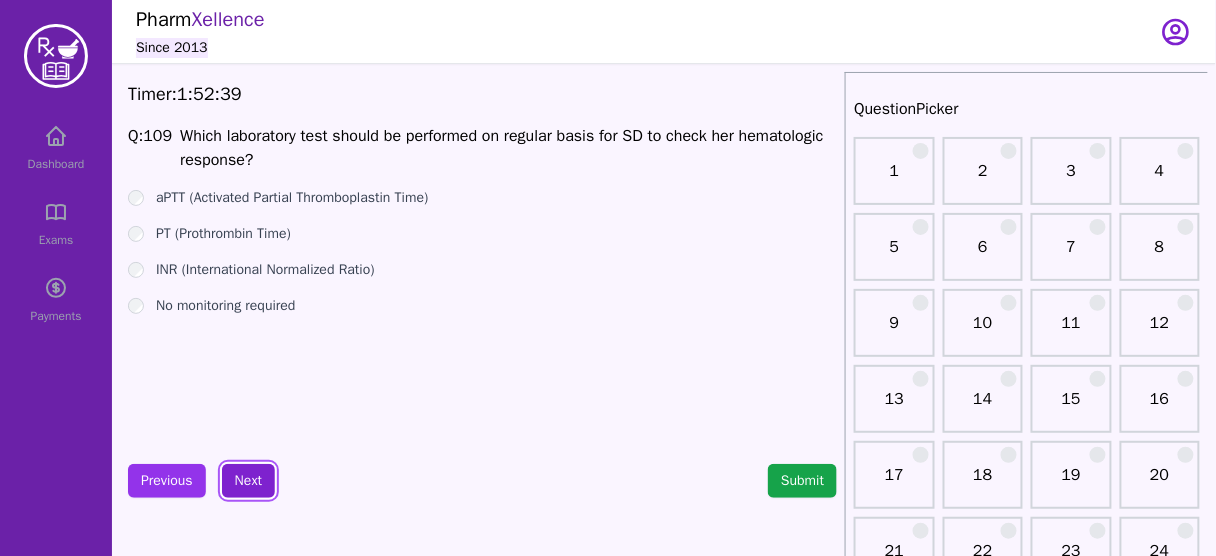 click on "Next" at bounding box center (248, 481) 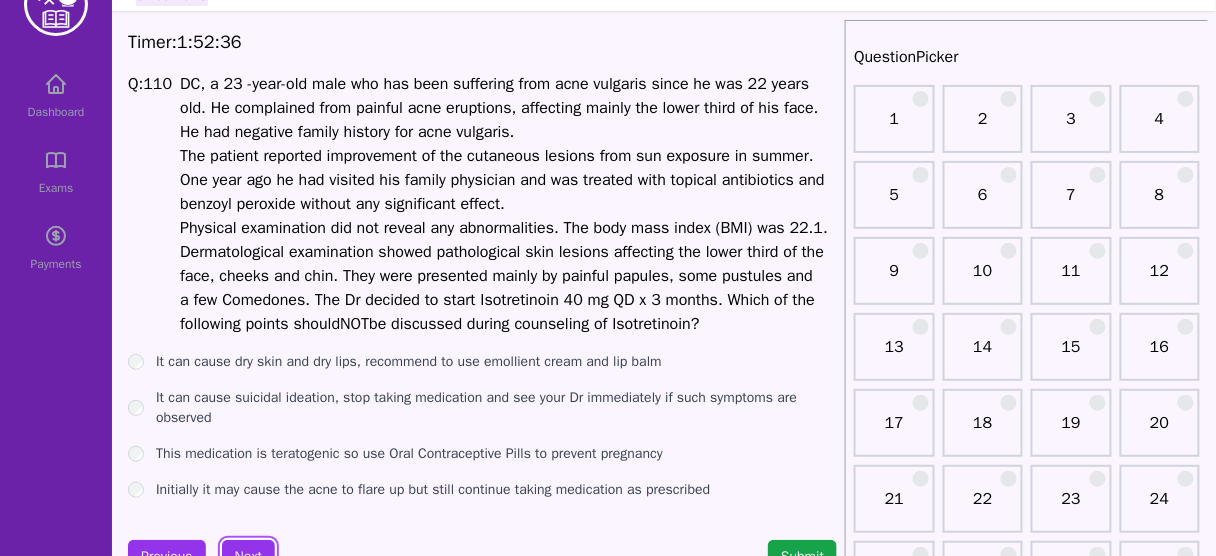 scroll, scrollTop: 80, scrollLeft: 0, axis: vertical 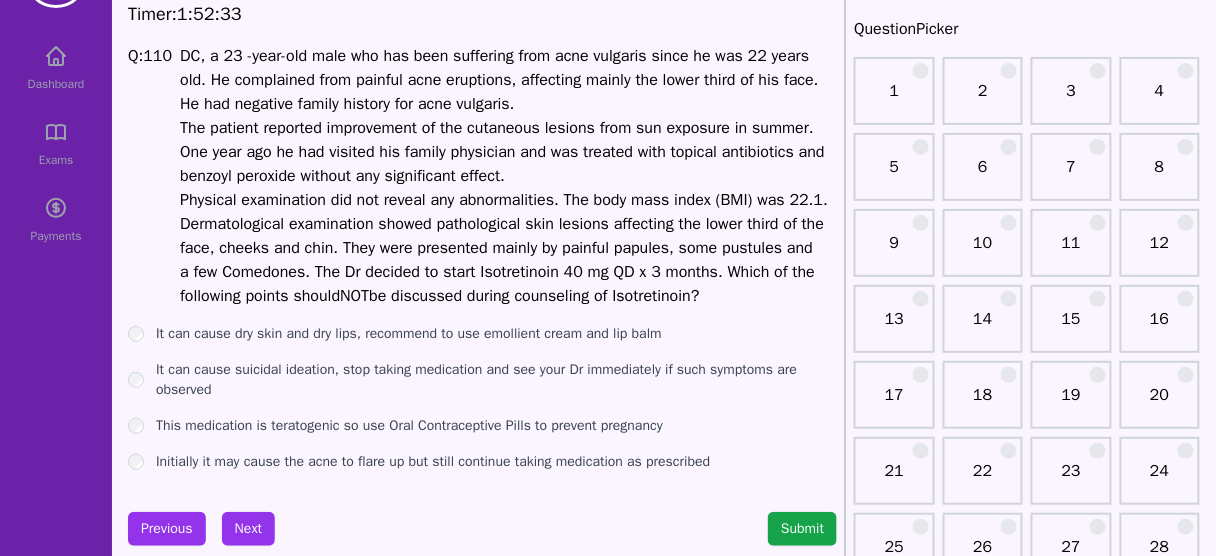 click on "Timer: [TIME] Q: [NUMBER] DC, a [NUMBER] -year-old male who has been suffering from acne vulgaris since he was [NUMBER] years old. He complained from painful acne eruptions, affecting mainly the lower third of his face. He had negative family history for acne vulgaris. The patient reported improvement of the cutaneous lesions from sun exposure in summer. One year ago he had visited his family physician and was treated with topical antibiotics and benzoyl peroxide without any significant effect. Physical examination did not reveal any abnormalities. The body mass index (BMI) was [NUMBER]. Dermatological examination showed pathological skin lesions affecting the lower third of the face, cheeks and chin. They were presented mainly by painful papules, some pustules and a few Comedones. The Dr decided to start Isotretinoin [NUMBER] mg QD x [NUMBER] months. Which of the following points should NOT be discussed during counseling of Isotretinoin? Previous Next Submit" at bounding box center (482, 1924) 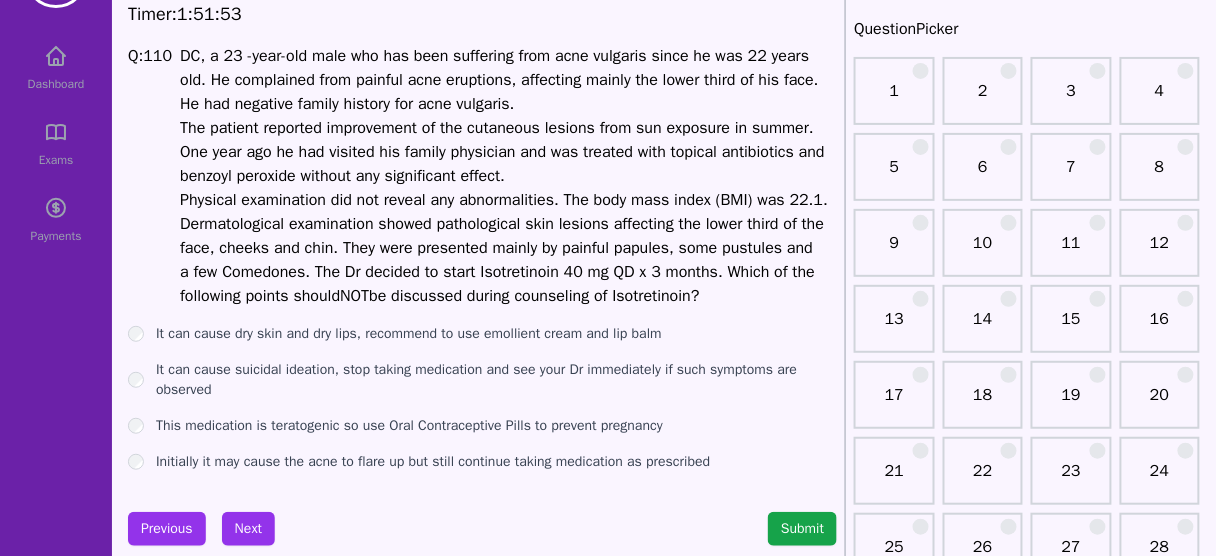 drag, startPoint x: 731, startPoint y: 271, endPoint x: 746, endPoint y: 298, distance: 30.88689 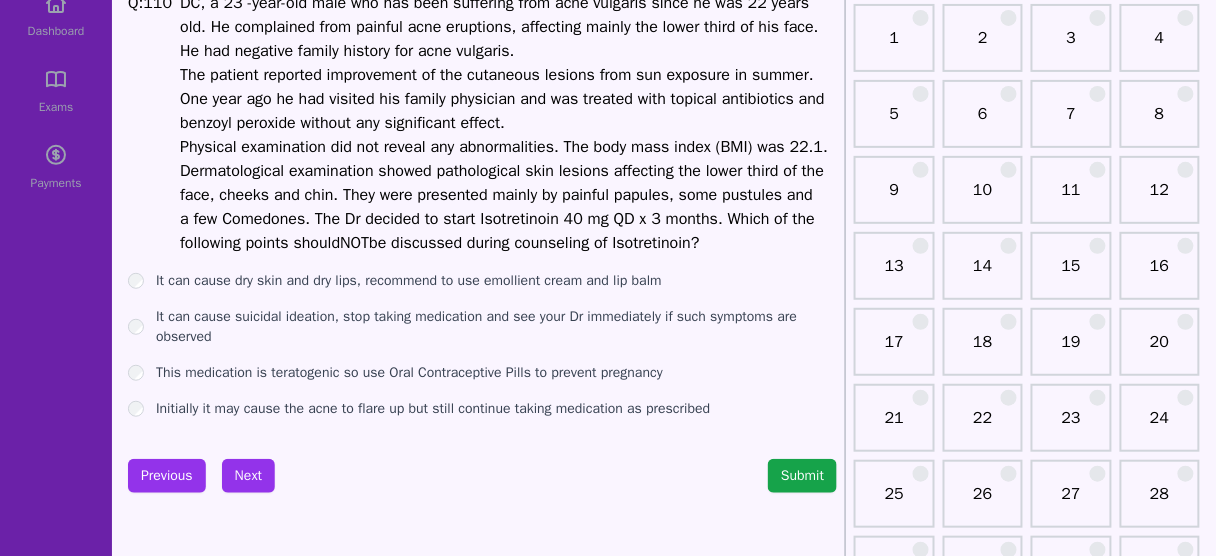scroll, scrollTop: 160, scrollLeft: 0, axis: vertical 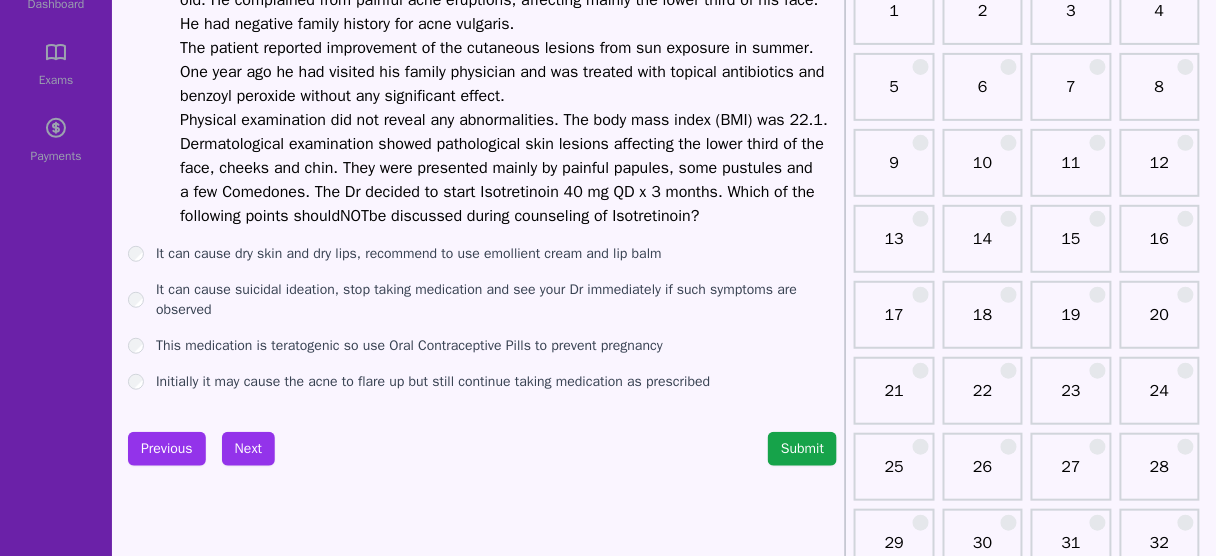click on "This medication is teratogenic so use Oral Contraceptive Pills to prevent pregnancy" at bounding box center [409, 346] 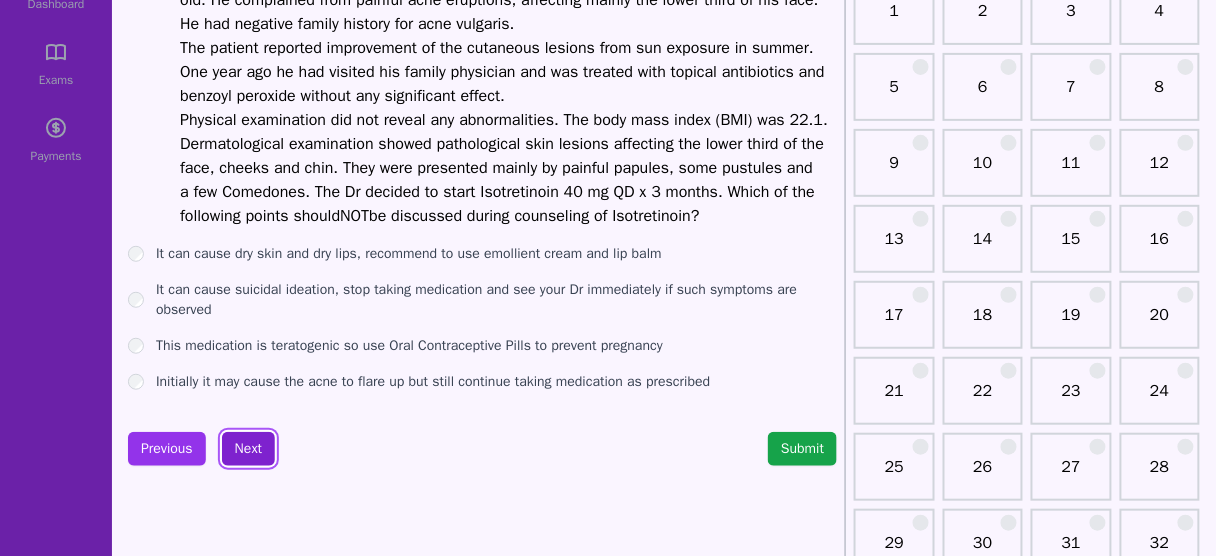 click on "Next" at bounding box center (248, 449) 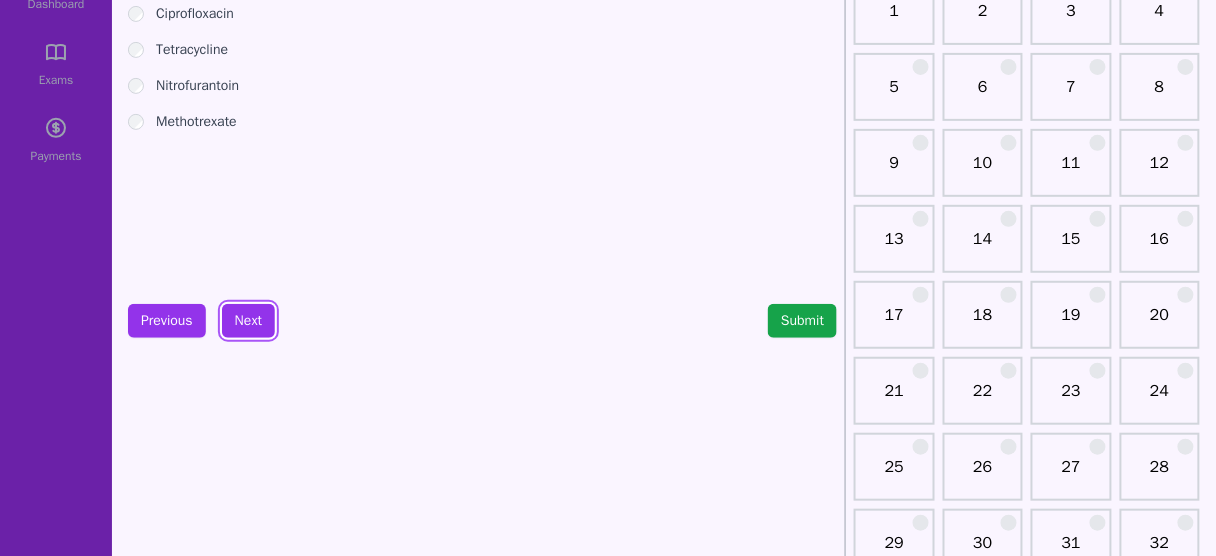 scroll, scrollTop: 0, scrollLeft: 0, axis: both 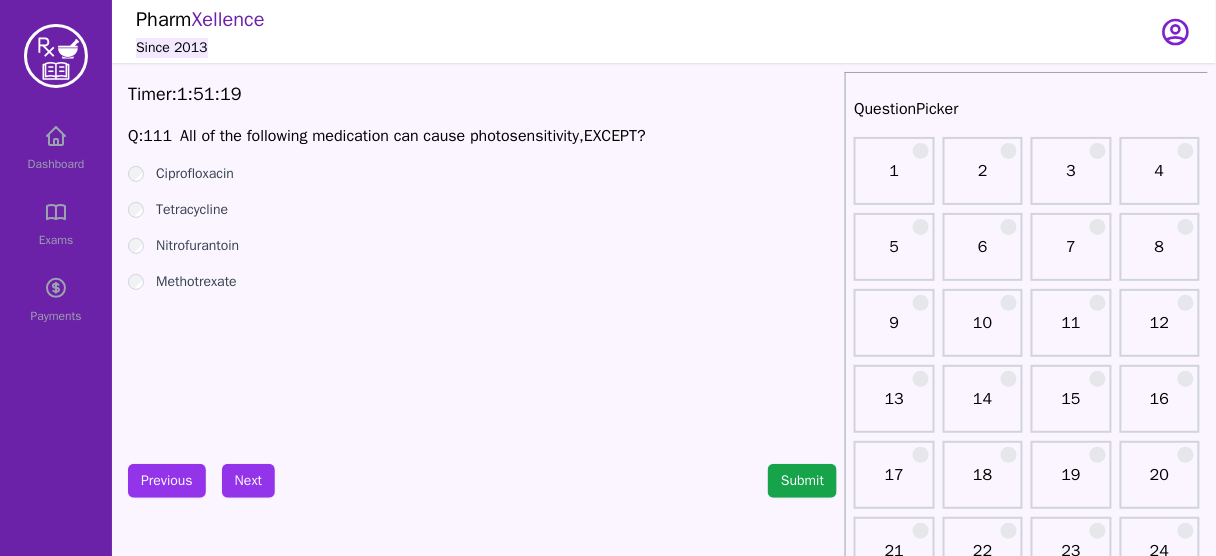 click on "All of the following medication can cause photosensitivity," at bounding box center [382, 136] 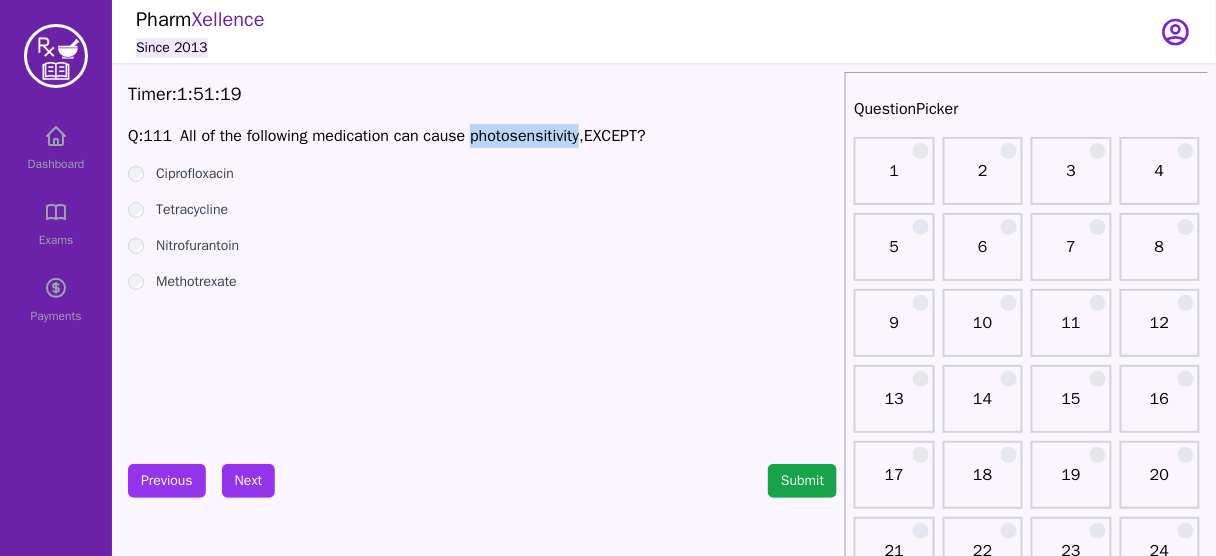 click on "All of the following medication can cause photosensitivity," at bounding box center (382, 136) 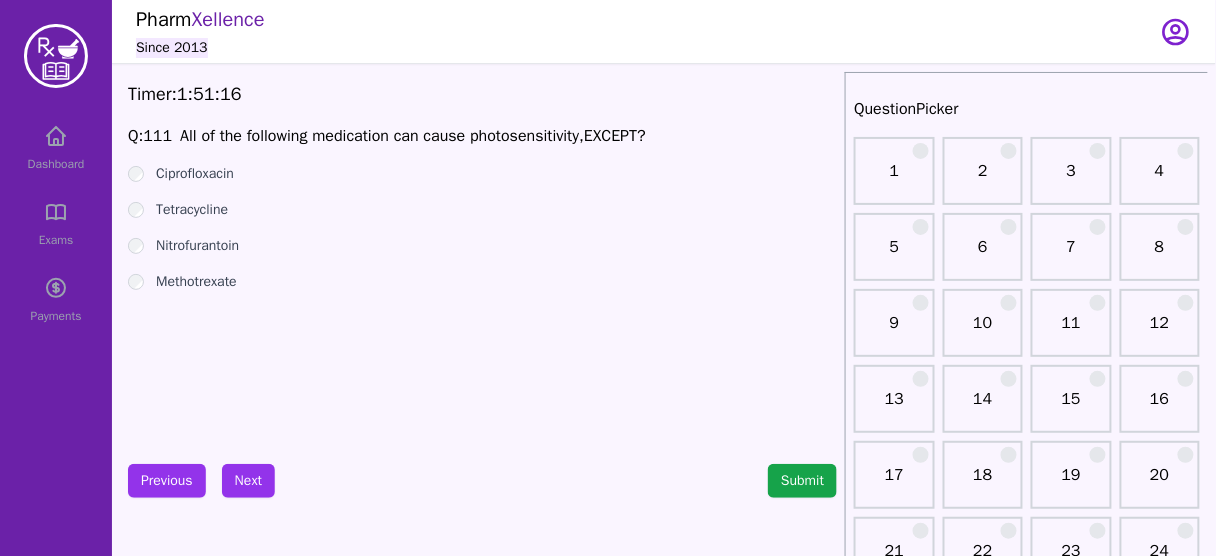 click on "Methotrexate" at bounding box center (196, 282) 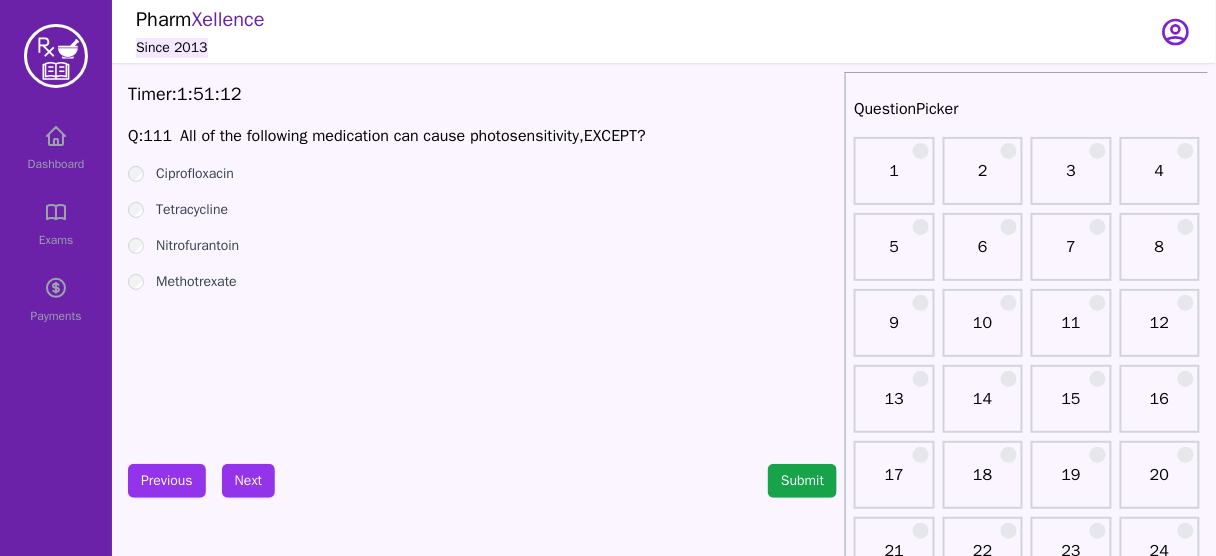 click on "Nitrofurantoin" at bounding box center (197, 246) 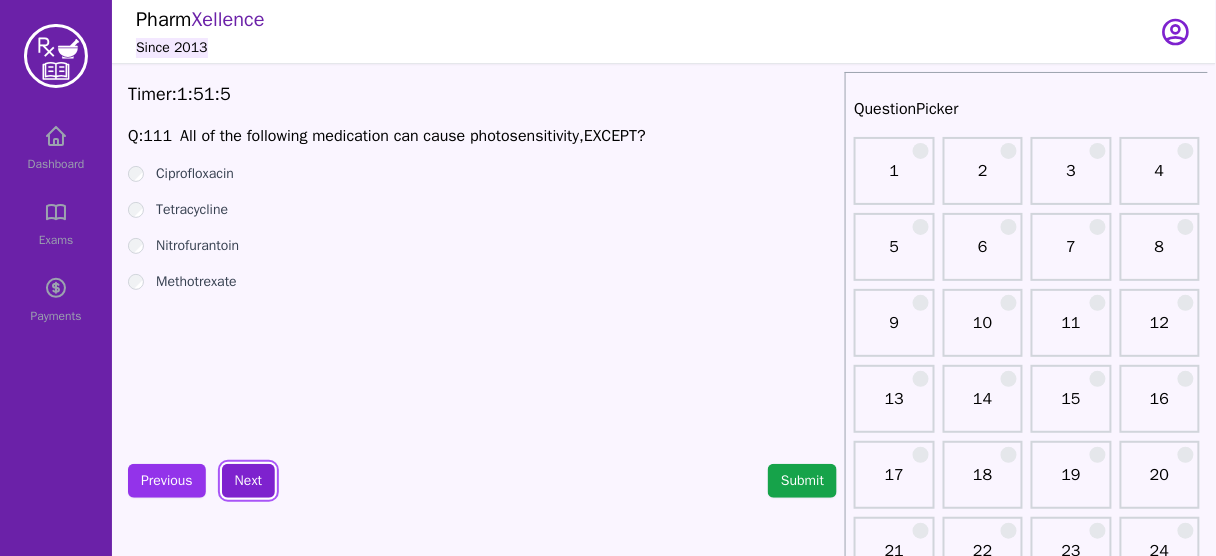 click on "Next" at bounding box center (248, 481) 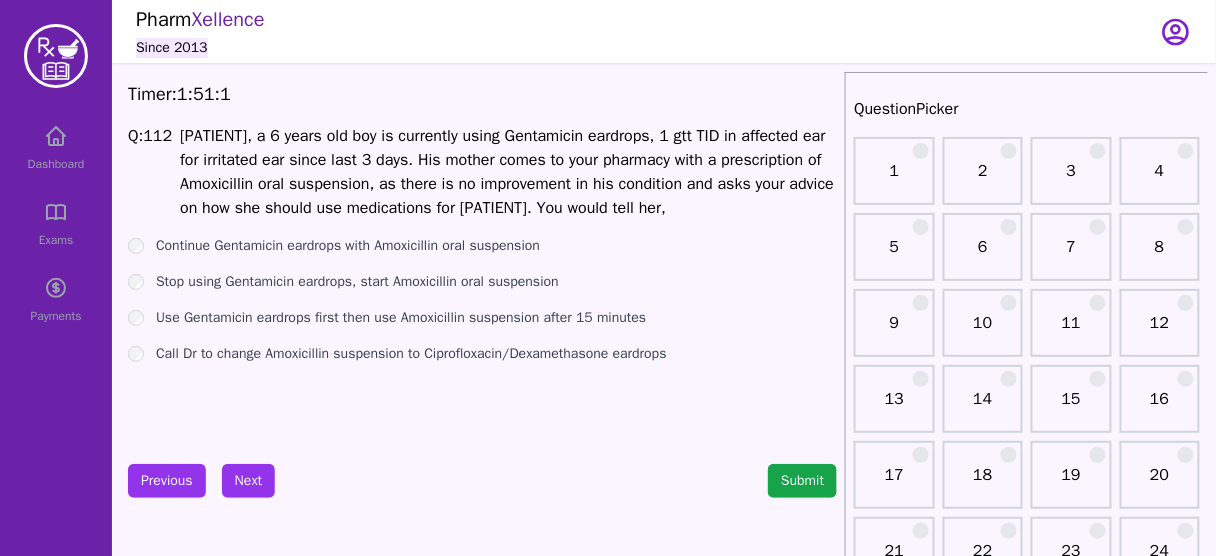 click on "[PATIENT], a 6 years old boy is currently using Gentamicin eardrops, 1 gtt TID in affected ear for irritated ear since last 3 days. His mother comes to your pharmacy with a prescription of Amoxicillin oral suspension, as there is no improvement in his condition and asks your advice on how she should use medications for [PATIENT]. You would tell her," at bounding box center (507, 172) 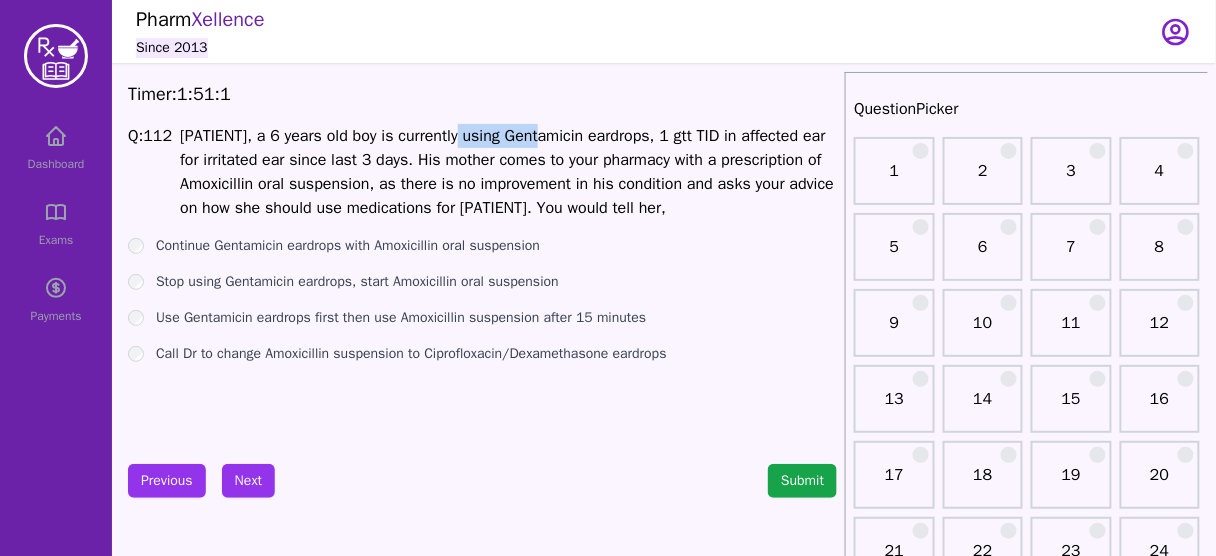 click on "[PATIENT], a 6 years old boy is currently using Gentamicin eardrops, 1 gtt TID in affected ear for irritated ear since last 3 days. His mother comes to your pharmacy with a prescription of Amoxicillin oral suspension, as there is no improvement in his condition and asks your advice on how she should use medications for [PATIENT]. You would tell her," at bounding box center [507, 172] 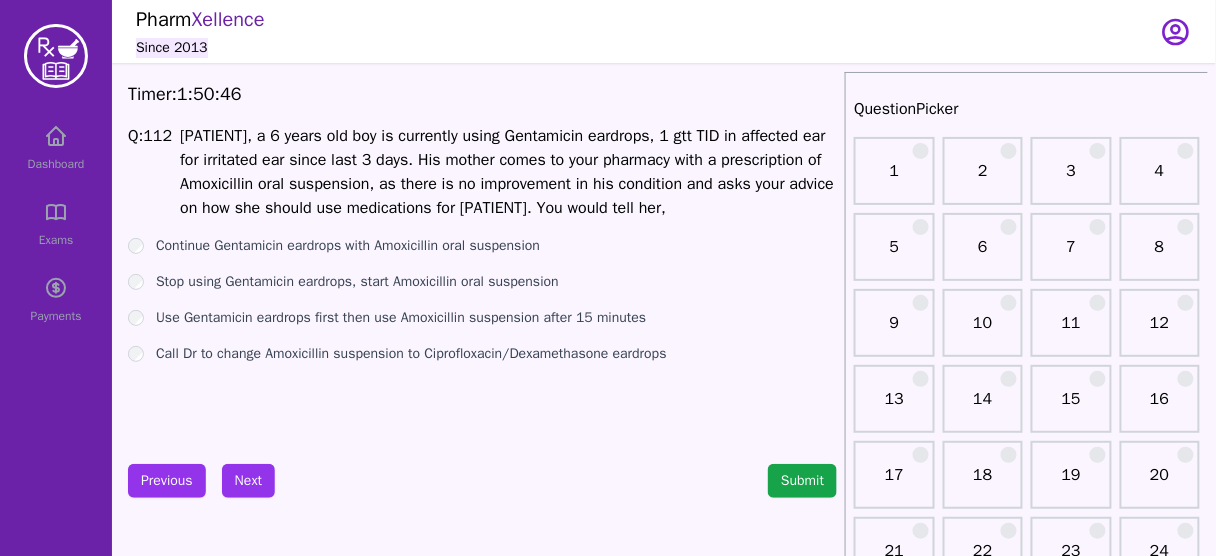 click on "Stop using Gentamicin eardrops, start Amoxicillin oral suspension" at bounding box center (357, 282) 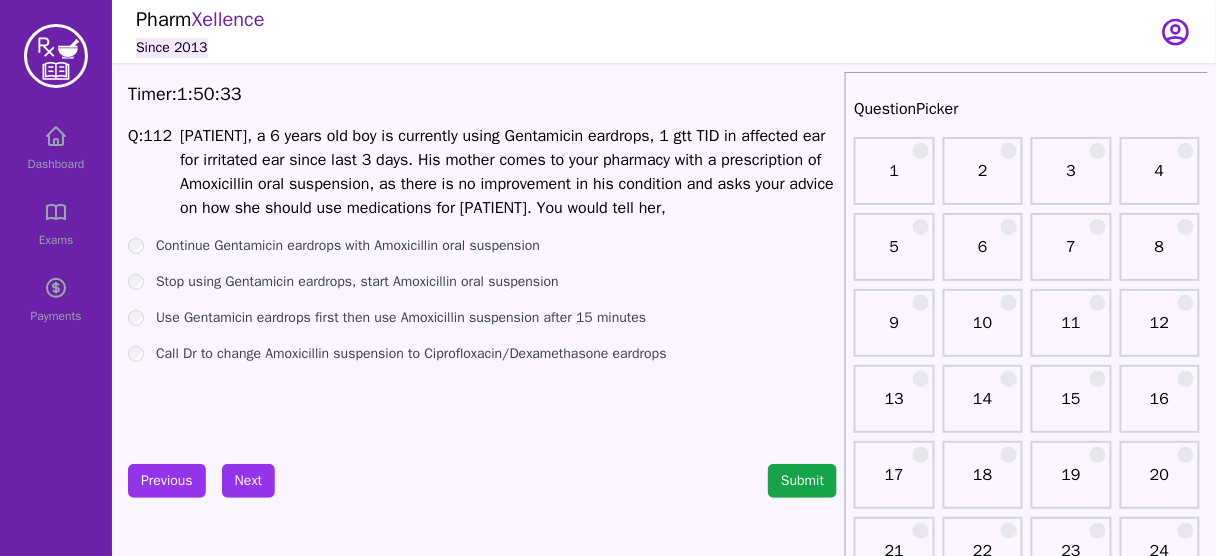 click on "Call Dr to change Amoxicillin suspension to Ciprofloxacin/Dexamethasone eardrops" at bounding box center [411, 354] 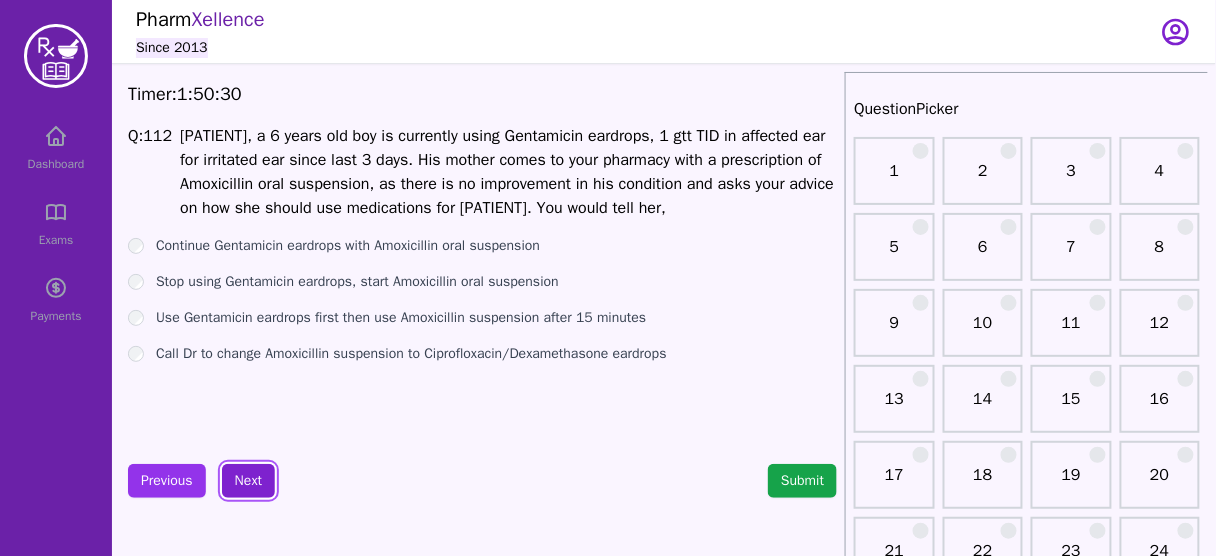 click on "Next" at bounding box center [248, 481] 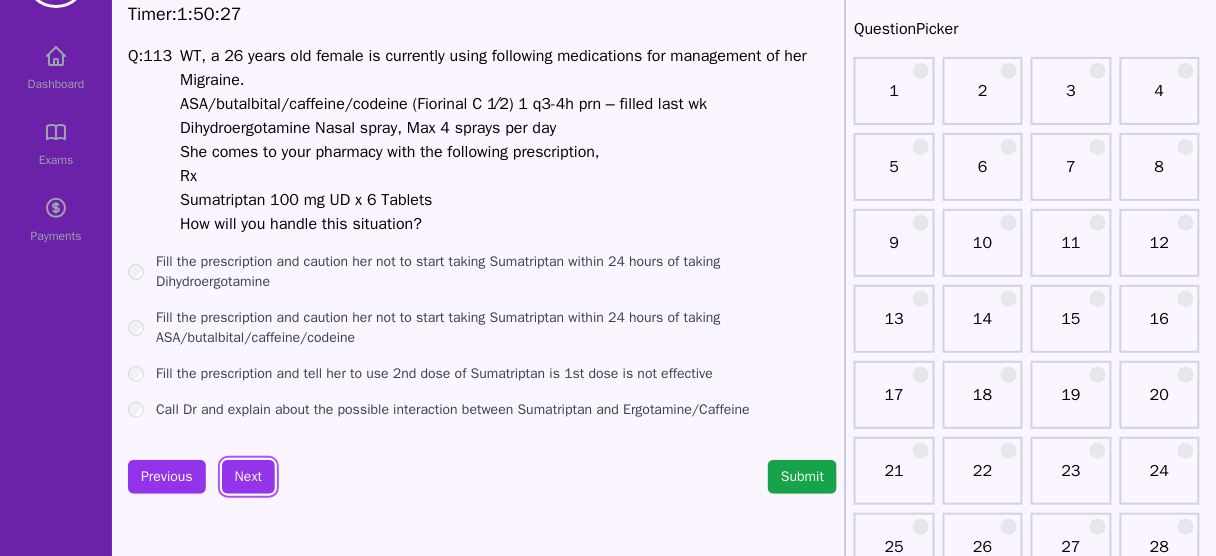 scroll, scrollTop: 0, scrollLeft: 0, axis: both 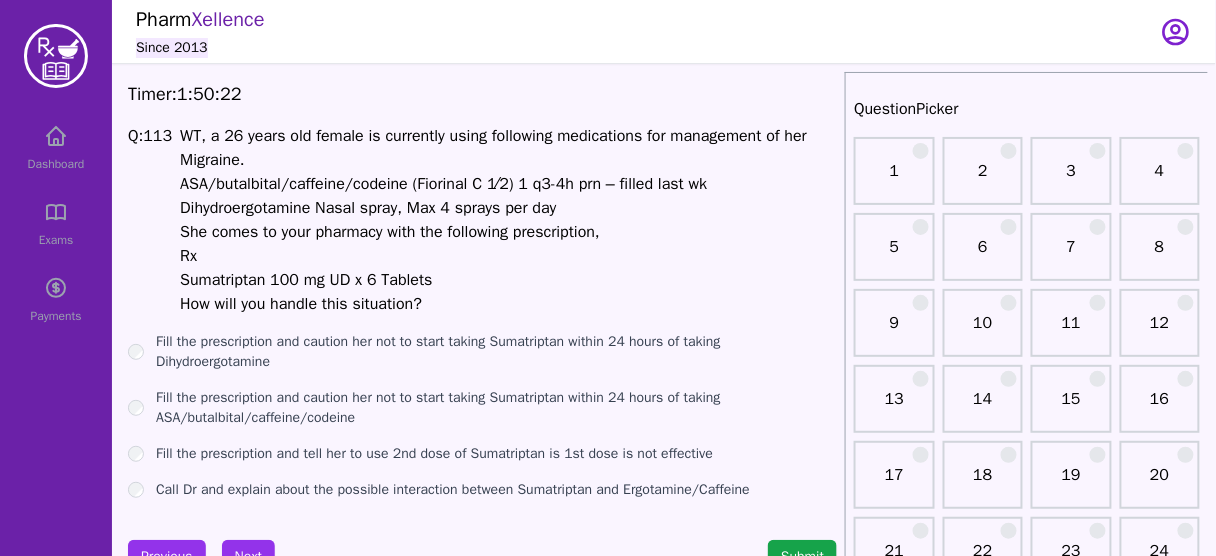 drag, startPoint x: 233, startPoint y: 128, endPoint x: 798, endPoint y: 154, distance: 565.5979 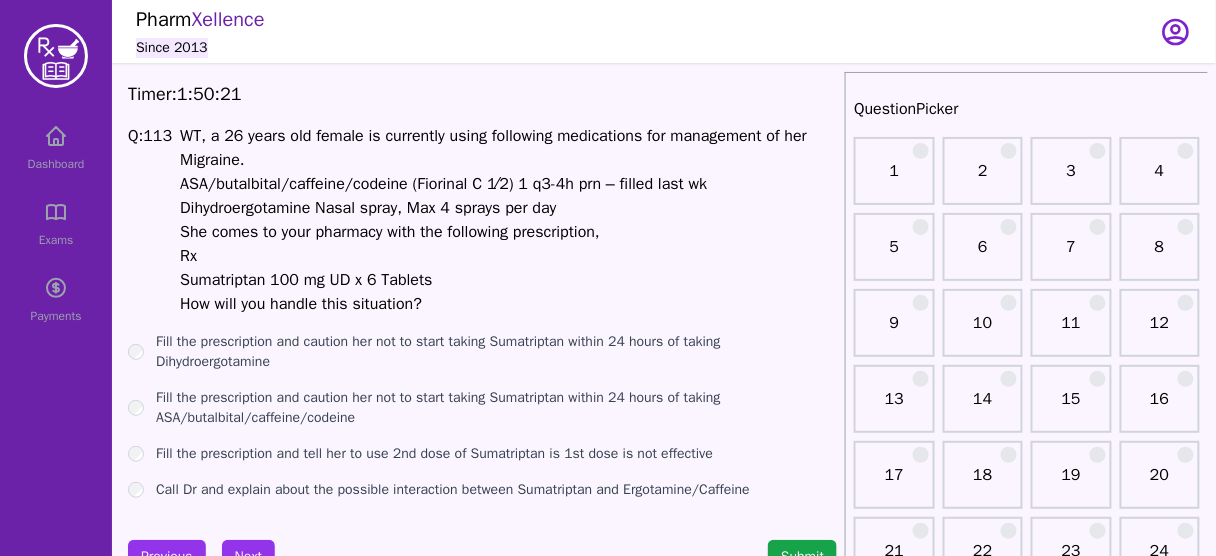 click on "ASA/butalbital/caffeine/codeine (Fiorinal C 1⁄2) 1 q3-4h prn – filled last wk" at bounding box center [443, 184] 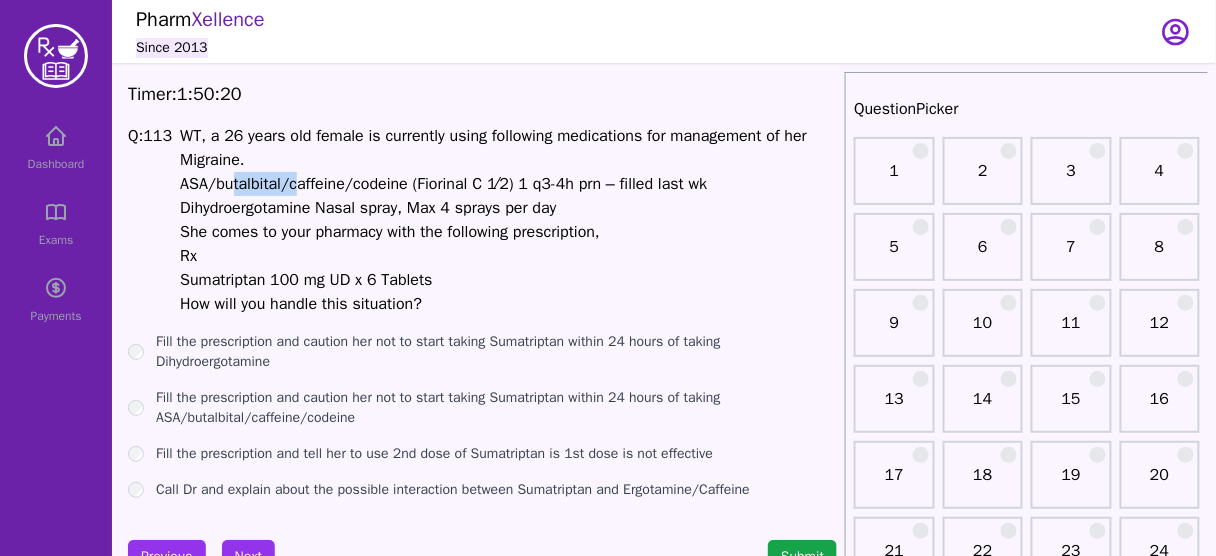 click on "ASA/butalbital/caffeine/codeine (Fiorinal C 1⁄2) 1 q3-4h prn – filled last wk" at bounding box center [443, 184] 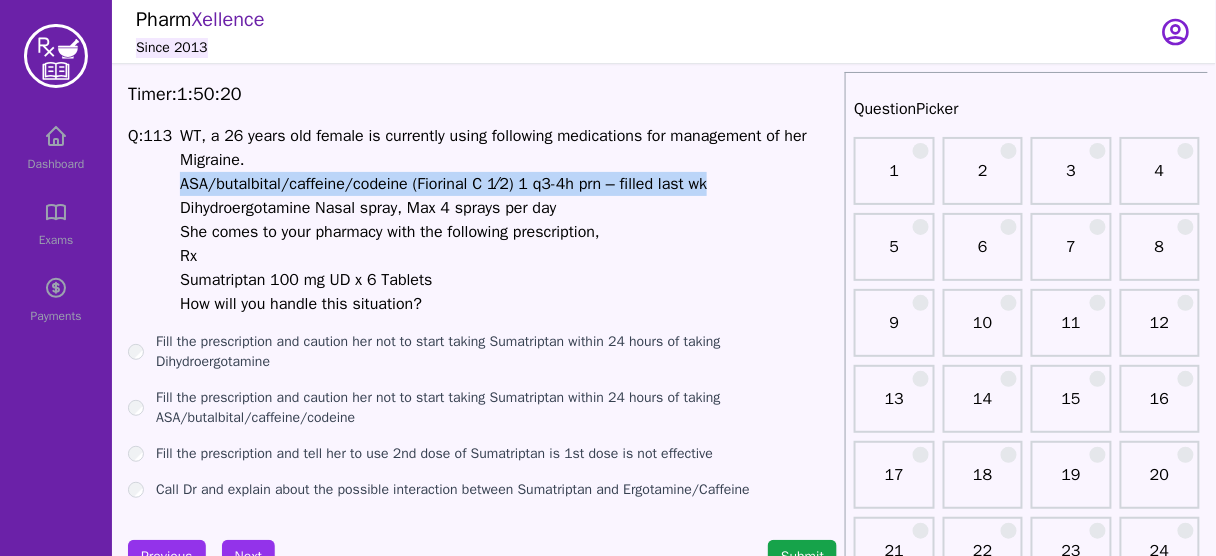 click on "ASA/butalbital/caffeine/codeine (Fiorinal C 1⁄2) 1 q3-4h prn – filled last wk" at bounding box center (443, 184) 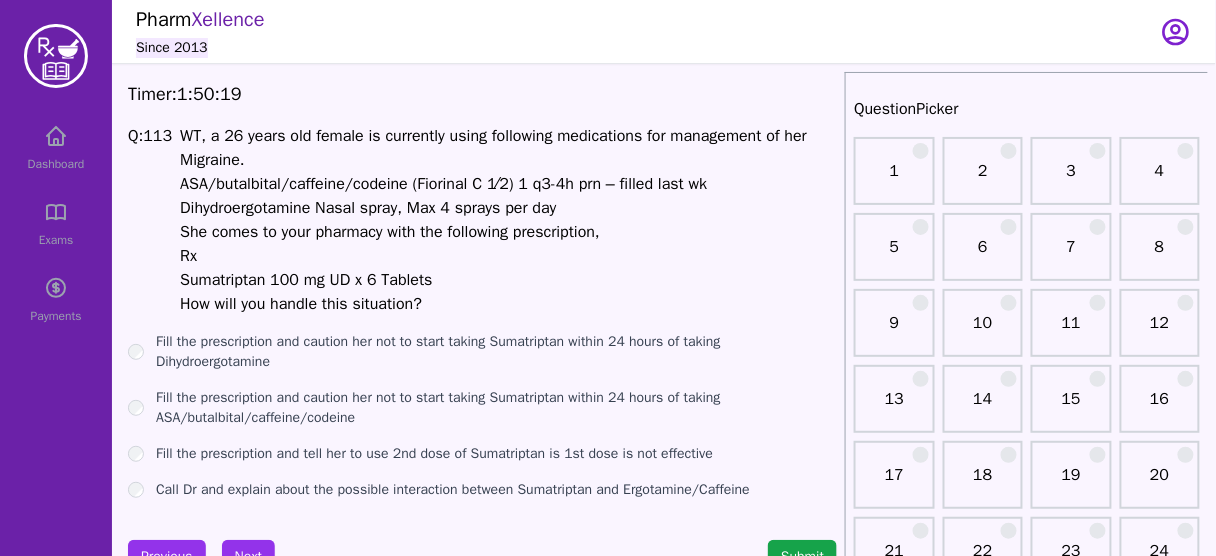 click on "Dihydroergotamine Nasal spray, Max 4 sprays per day" at bounding box center [368, 208] 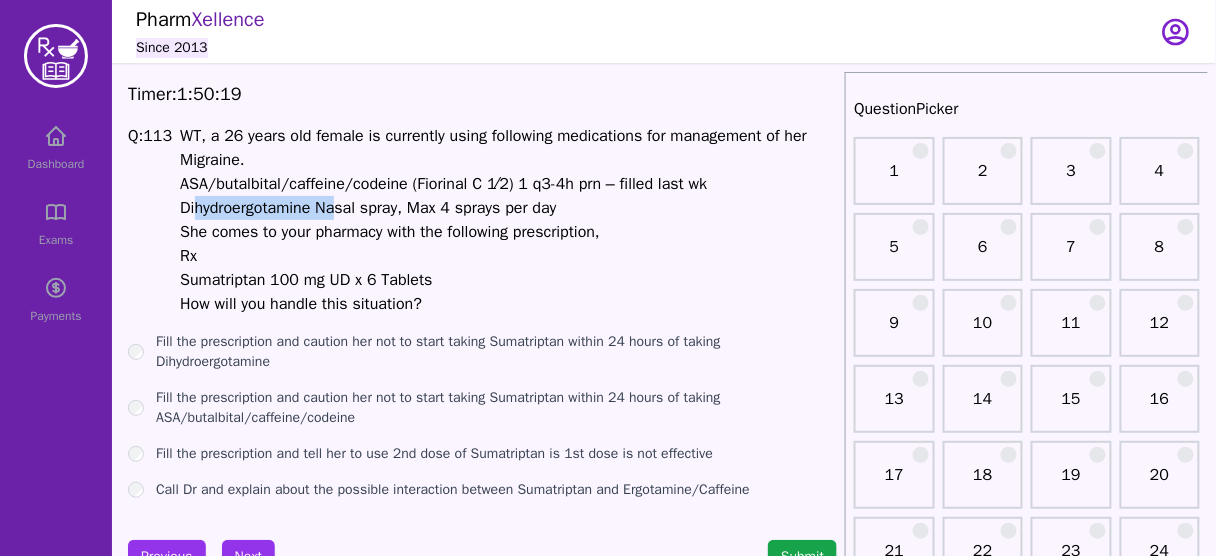 click on "Dihydroergotamine Nasal spray, Max 4 sprays per day" at bounding box center (368, 208) 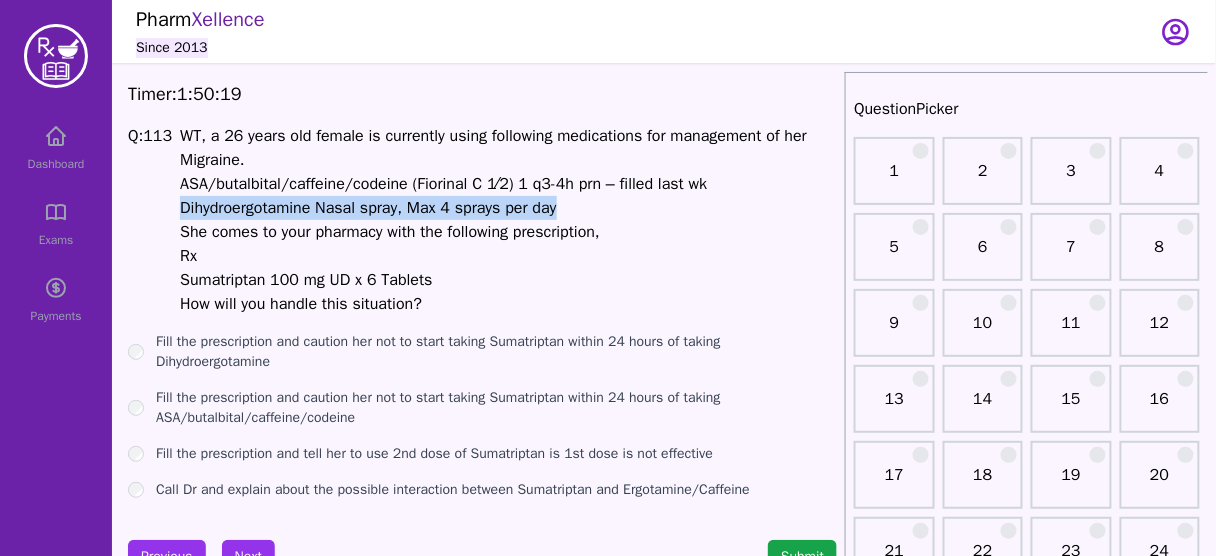 click on "Dihydroergotamine Nasal spray, Max 4 sprays per day" at bounding box center [368, 208] 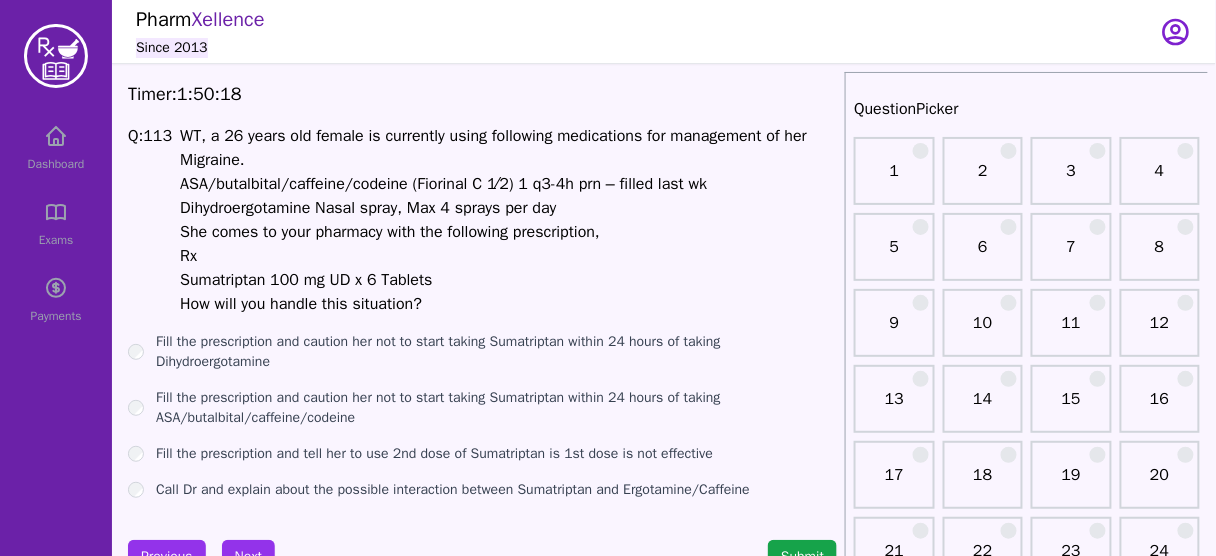 click on "She comes to your pharmacy with the following prescription," at bounding box center [390, 232] 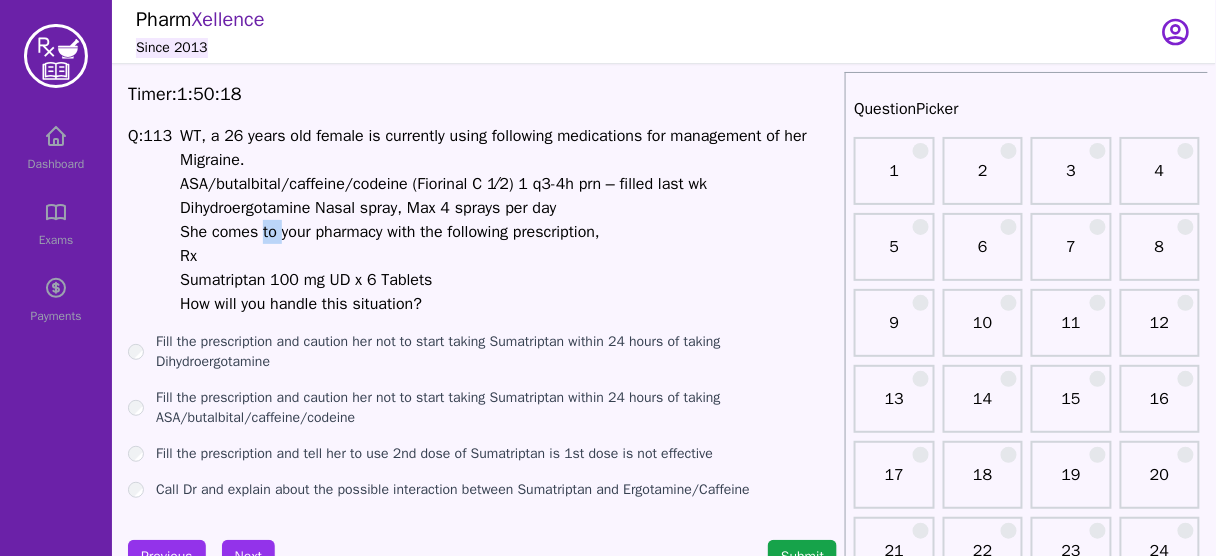 click on "She comes to your pharmacy with the following prescription," at bounding box center [390, 232] 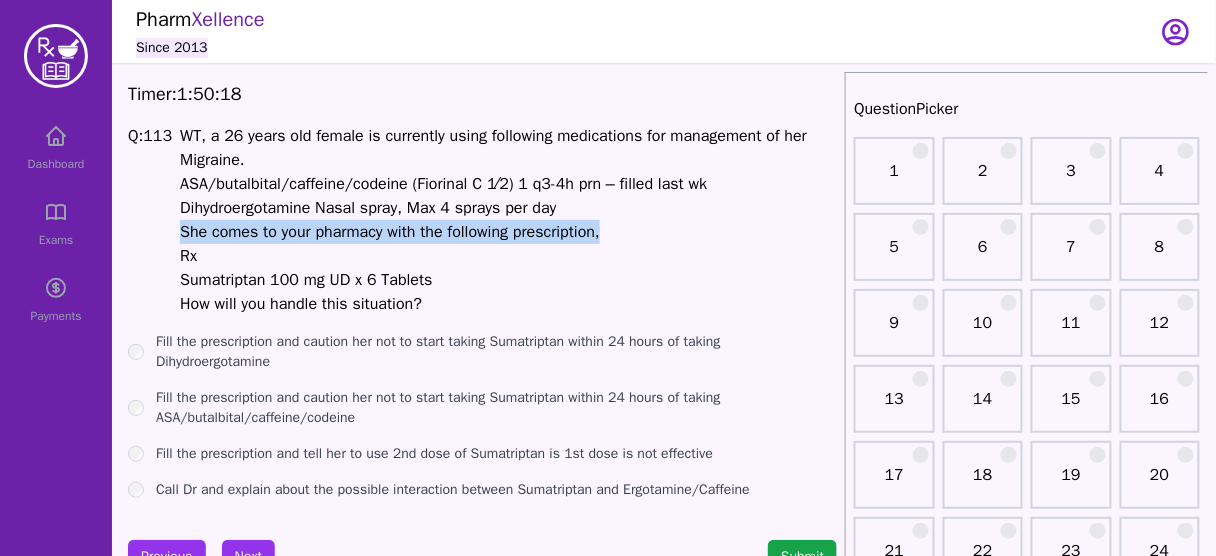click on "She comes to your pharmacy with the following prescription," at bounding box center (390, 232) 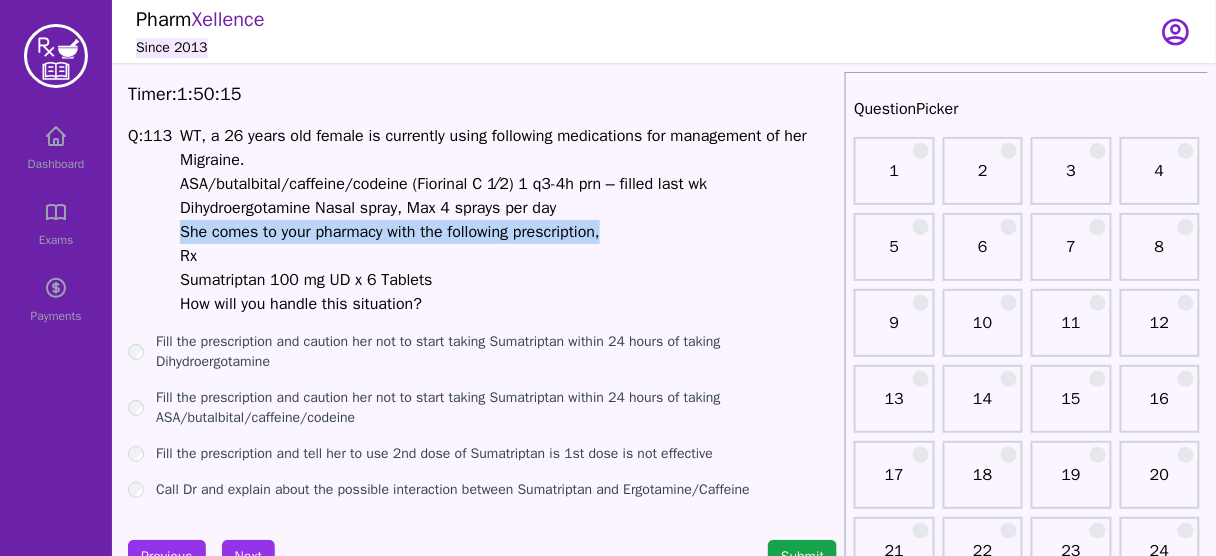 drag, startPoint x: 244, startPoint y: 275, endPoint x: 494, endPoint y: 291, distance: 250.51147 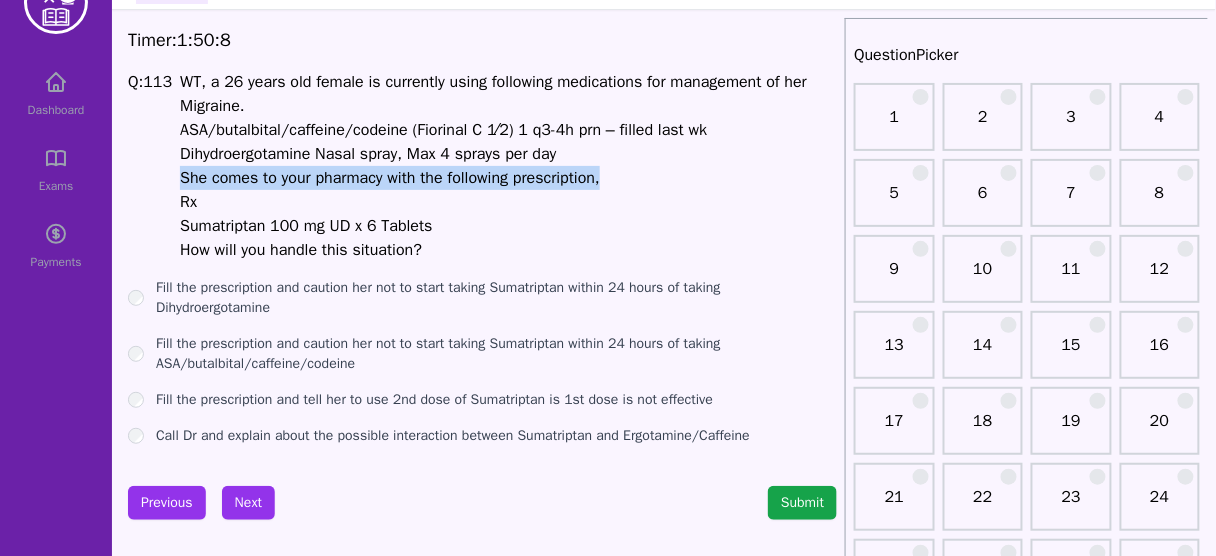 scroll, scrollTop: 80, scrollLeft: 0, axis: vertical 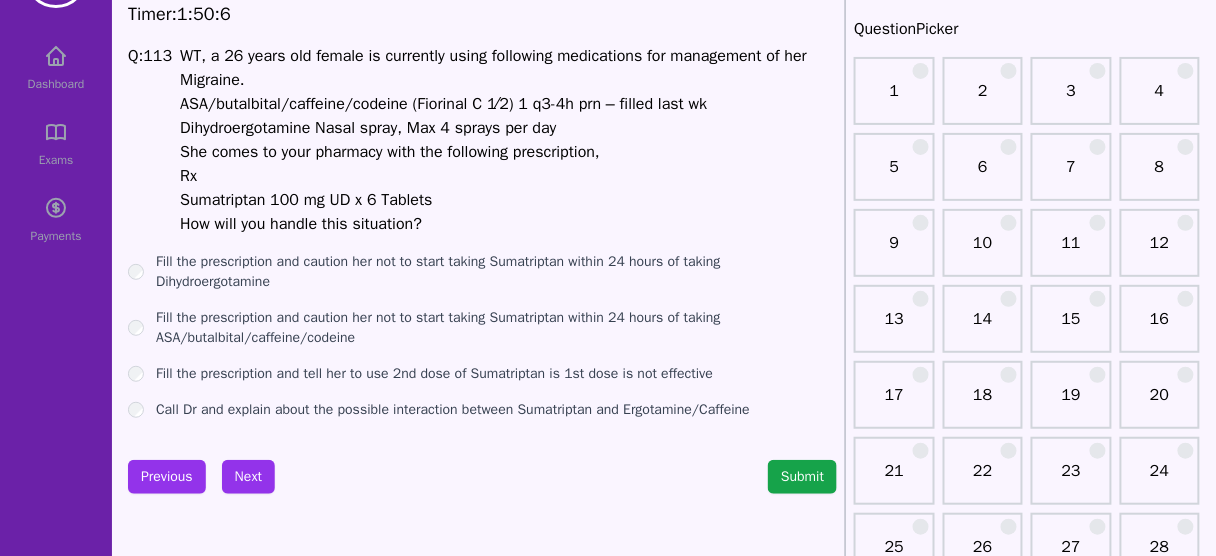 click on "Call Dr and explain about the possible interaction between Sumatriptan and Ergotamine/Caffeine" at bounding box center (453, 410) 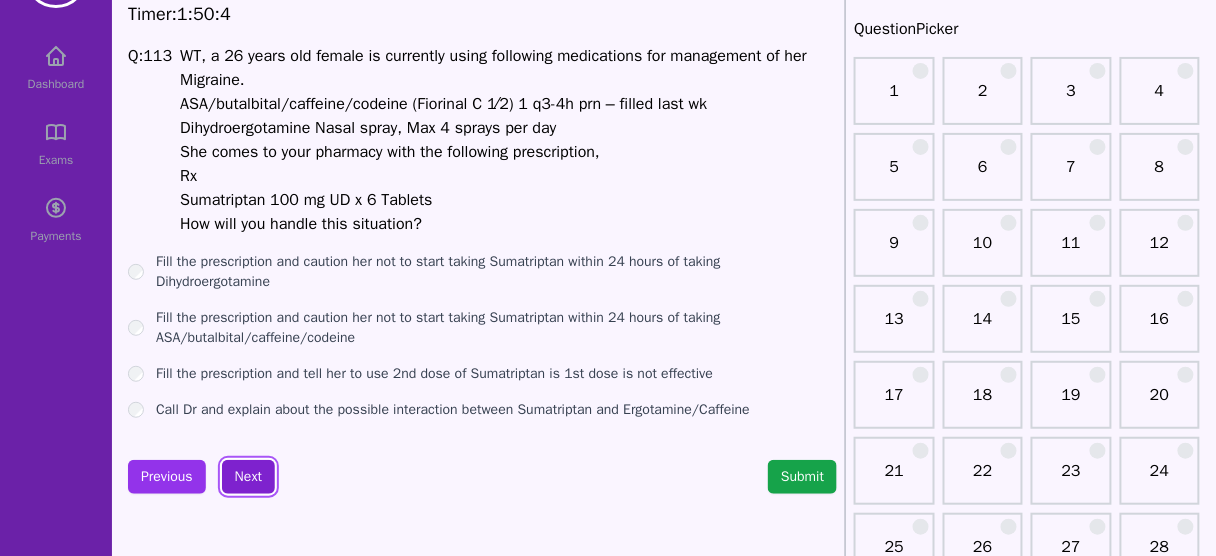 click on "Next" at bounding box center [248, 477] 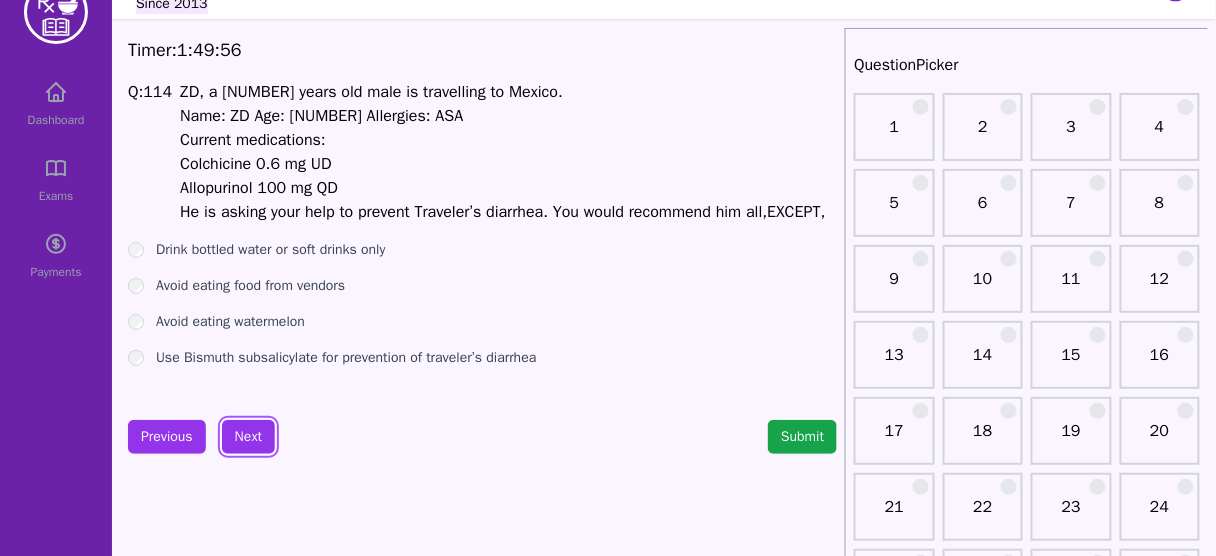 scroll, scrollTop: 80, scrollLeft: 0, axis: vertical 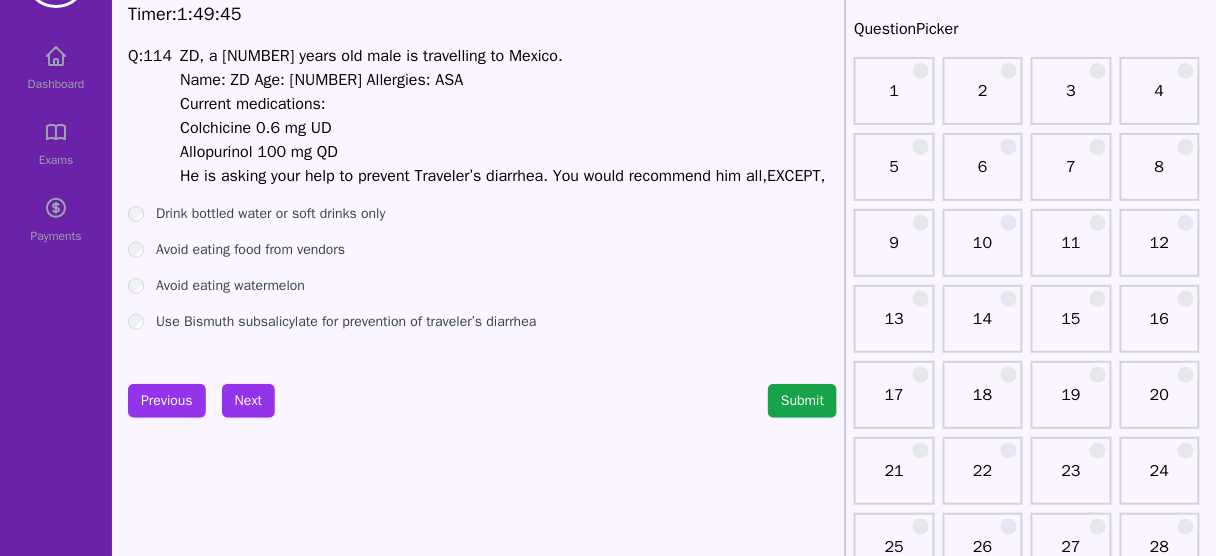 click on "Avoid eating watermelon" at bounding box center (230, 286) 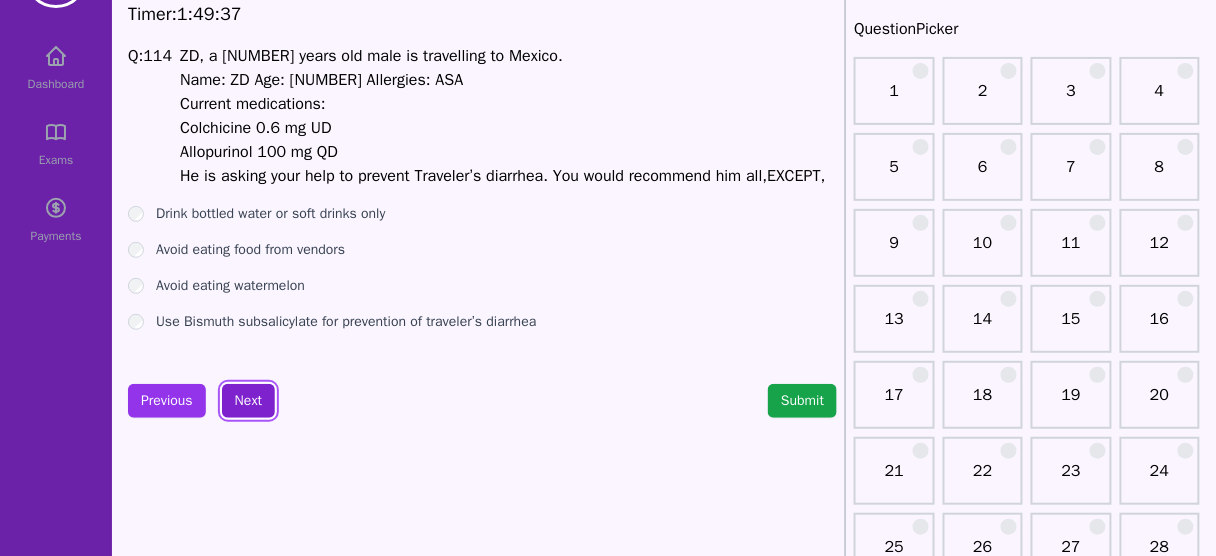 click on "Next" at bounding box center [248, 401] 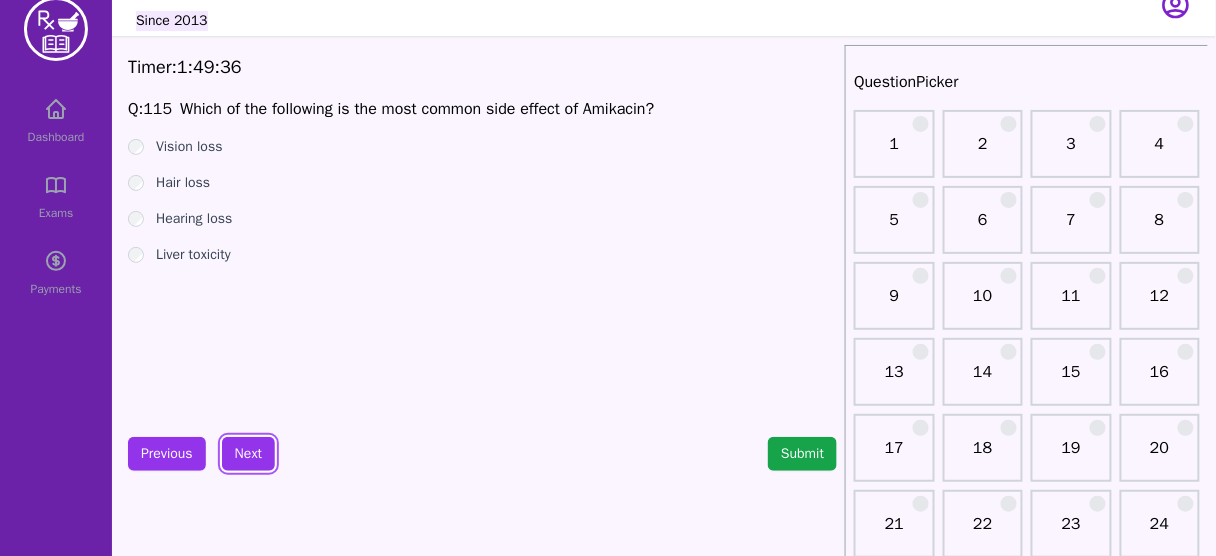 scroll, scrollTop: 0, scrollLeft: 0, axis: both 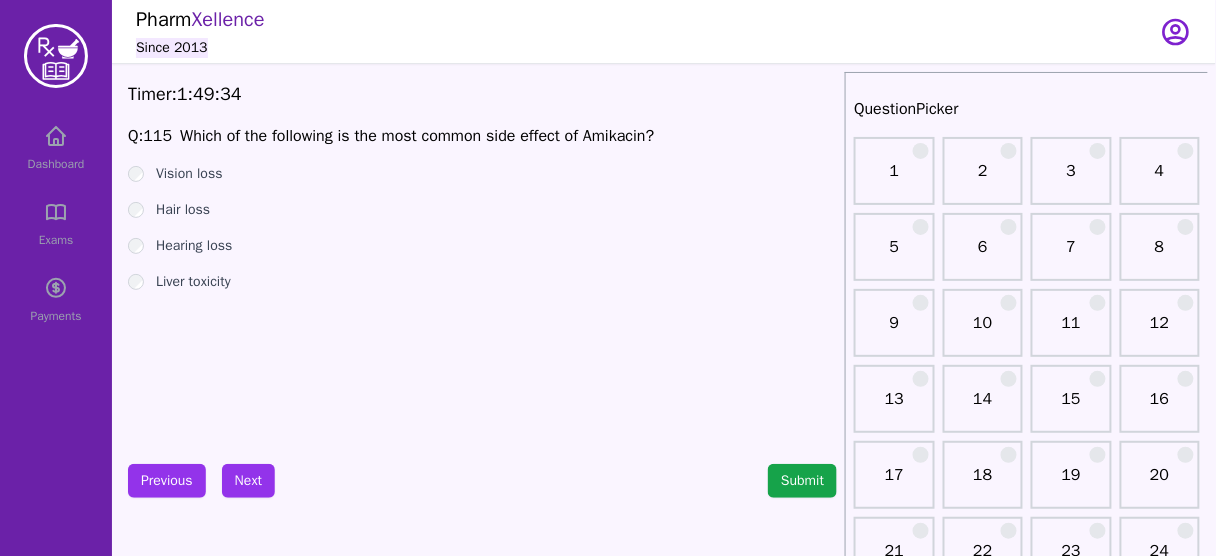 click on "Which of the following is the most common side effect of Amikacin?" at bounding box center [417, 136] 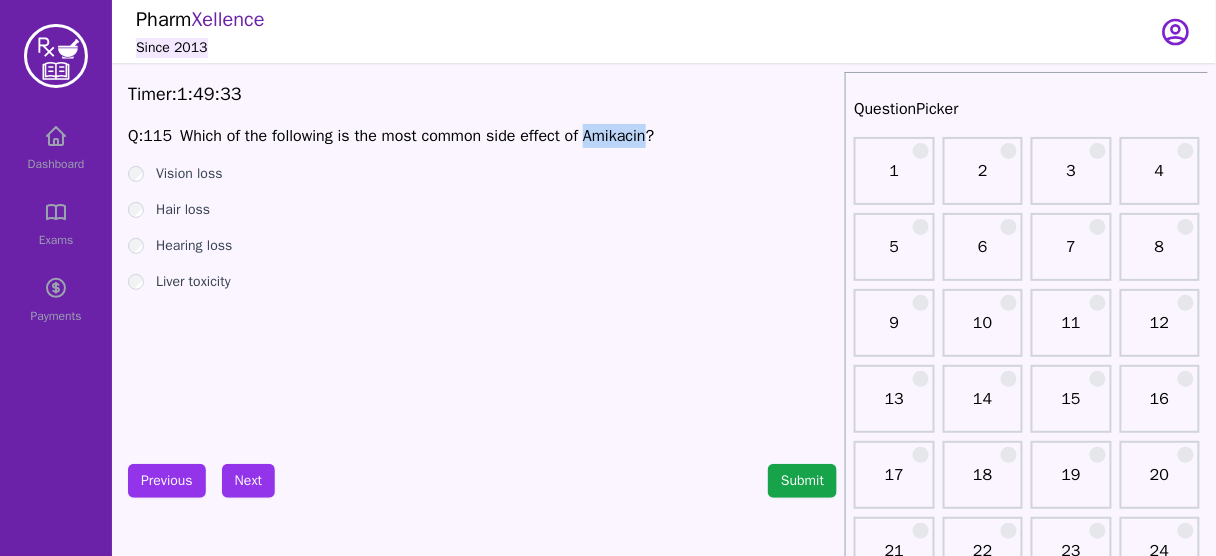 click on "Which of the following is the most common side effect of Amikacin?" at bounding box center (417, 136) 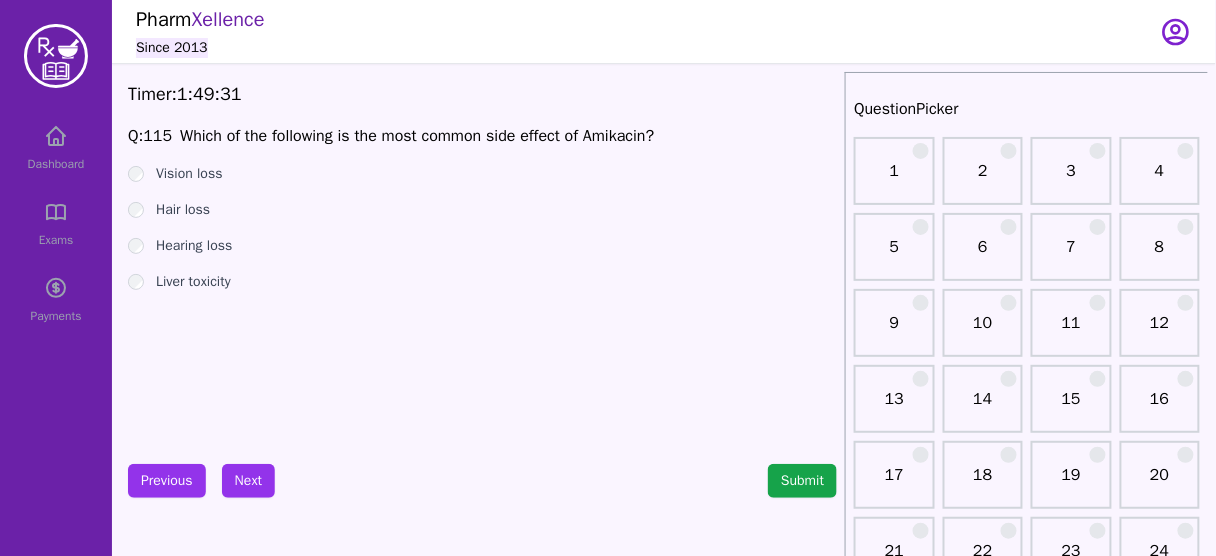 click on "Hearing loss" at bounding box center (194, 246) 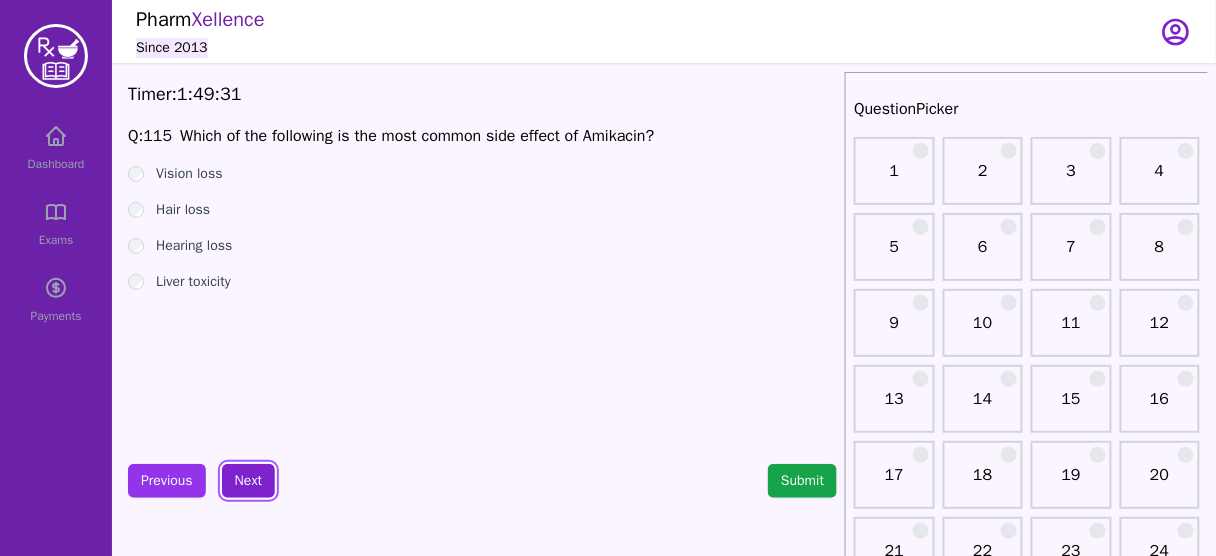 click on "Next" at bounding box center (248, 481) 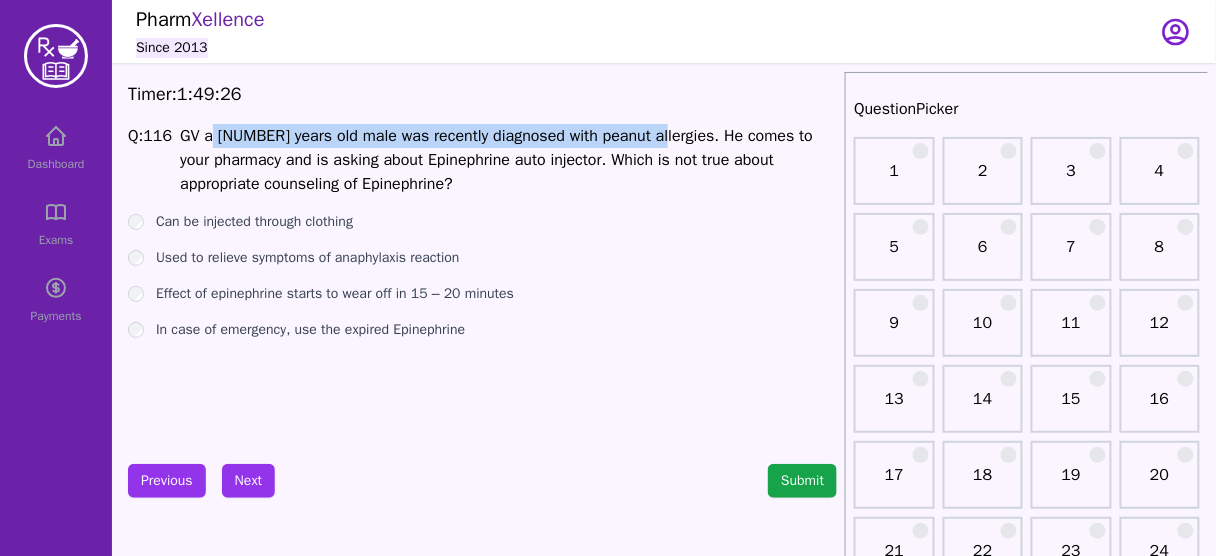 drag, startPoint x: 214, startPoint y: 143, endPoint x: 655, endPoint y: 141, distance: 441.00455 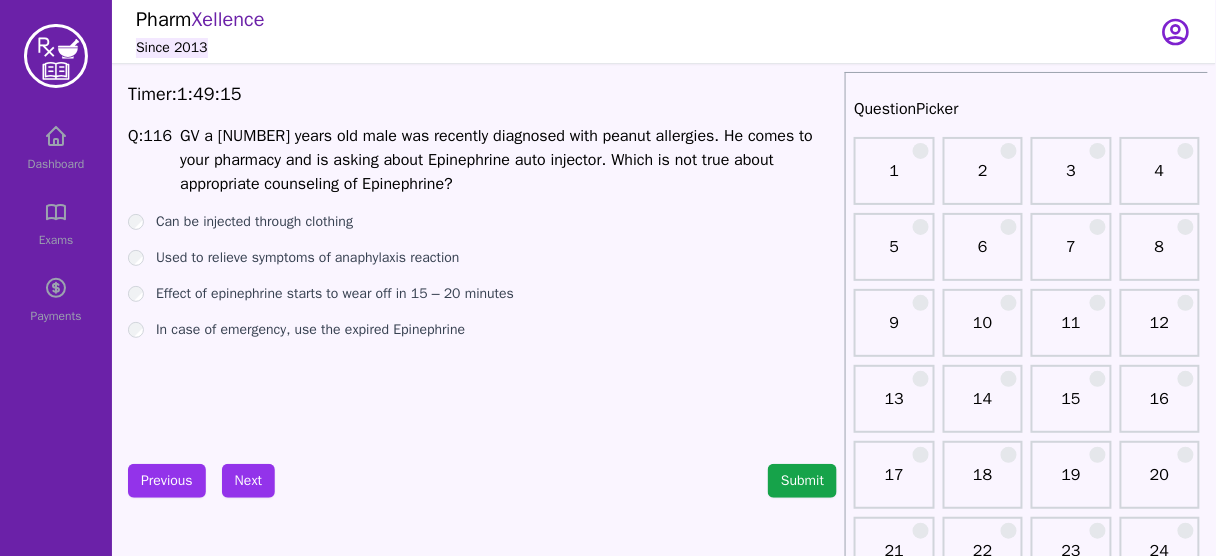 click on "Effect of epinephrine starts to wear off in 15 – 20 minutes" at bounding box center (335, 294) 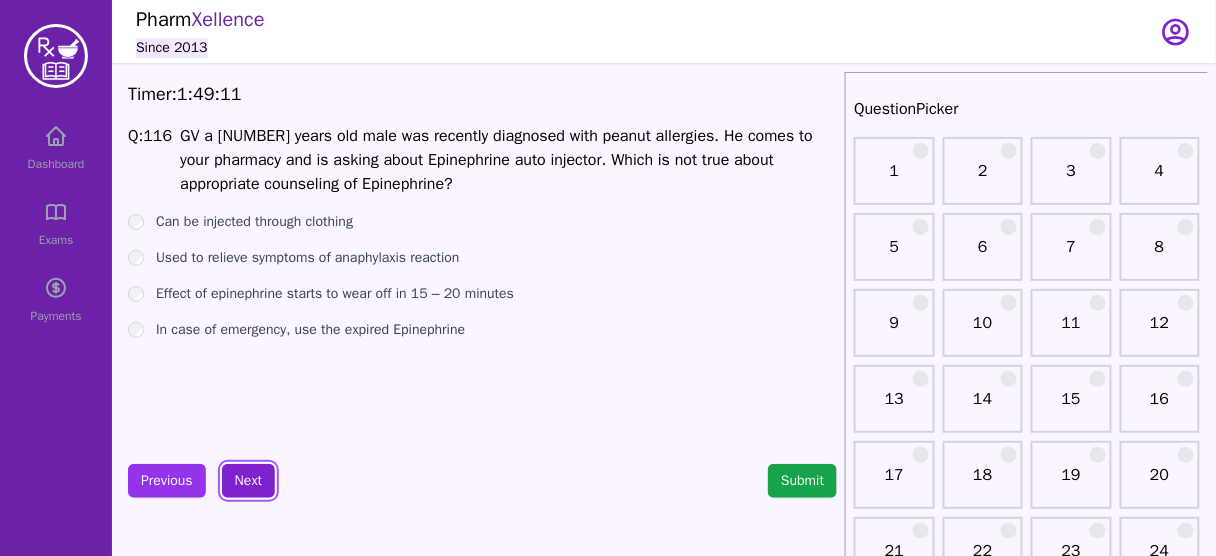 click on "Next" at bounding box center [248, 481] 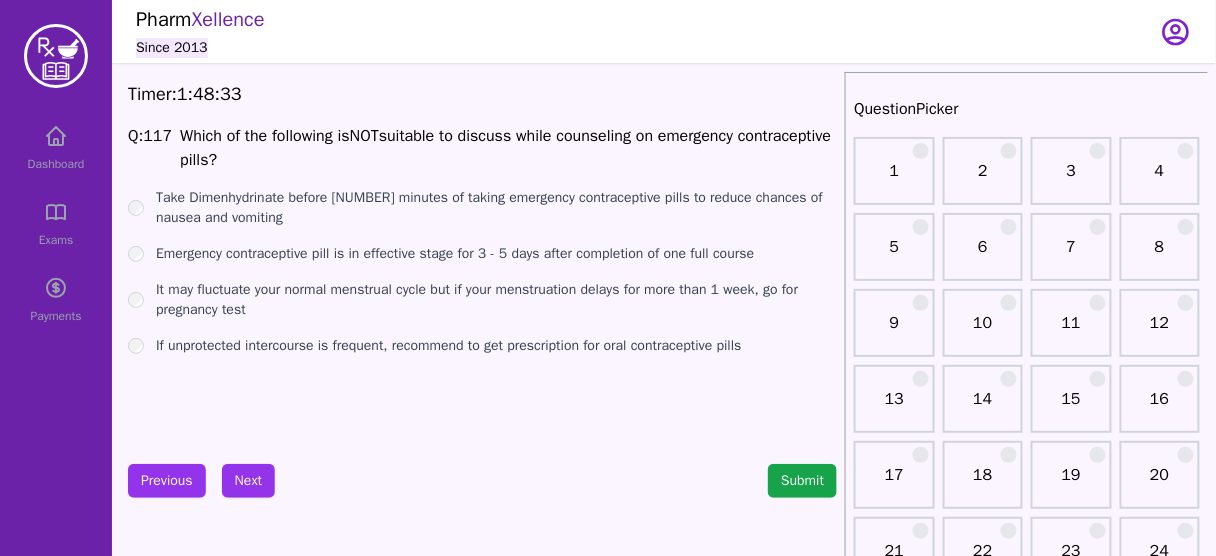 click on "Emergency contraceptive pill is in effective stage for 3 - 5 days after completion of one full course" at bounding box center [455, 254] 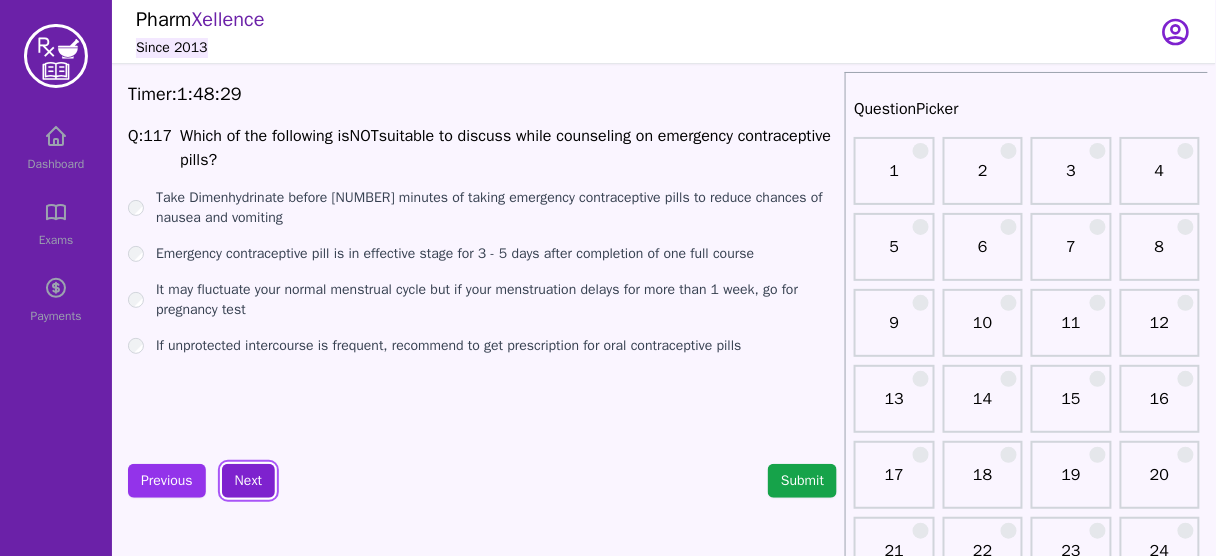 click on "Next" at bounding box center [248, 481] 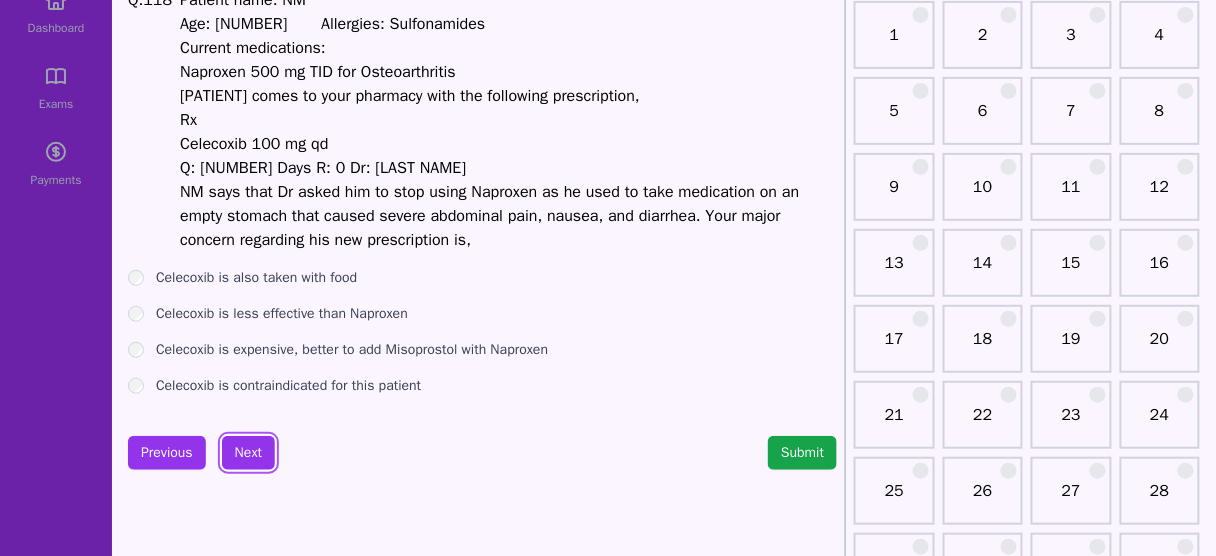 scroll, scrollTop: 160, scrollLeft: 0, axis: vertical 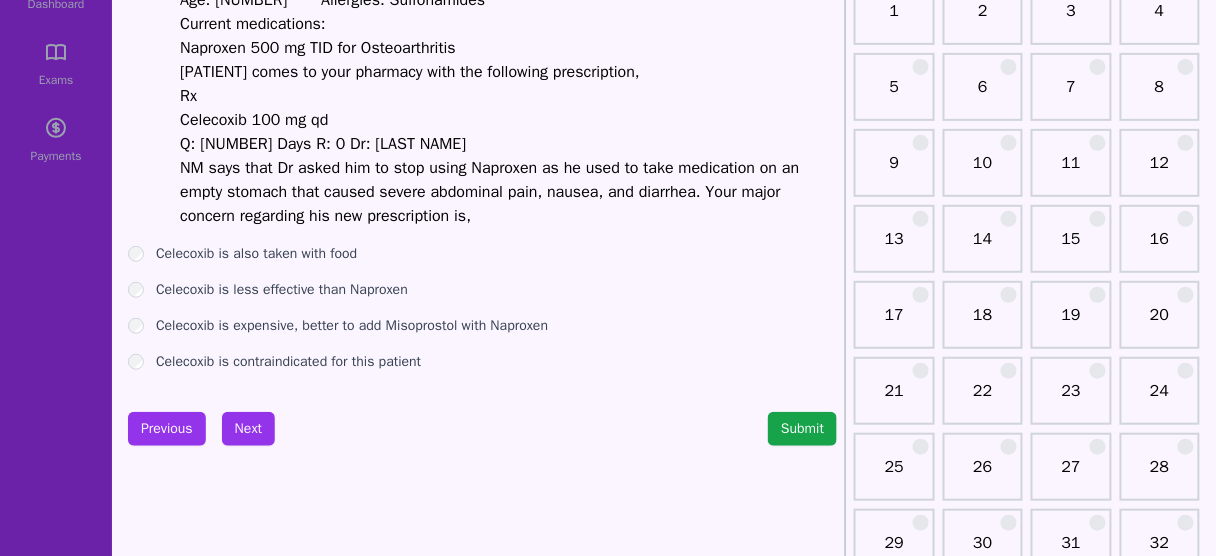 click on "Celecoxib is contraindicated for this patient" at bounding box center (288, 362) 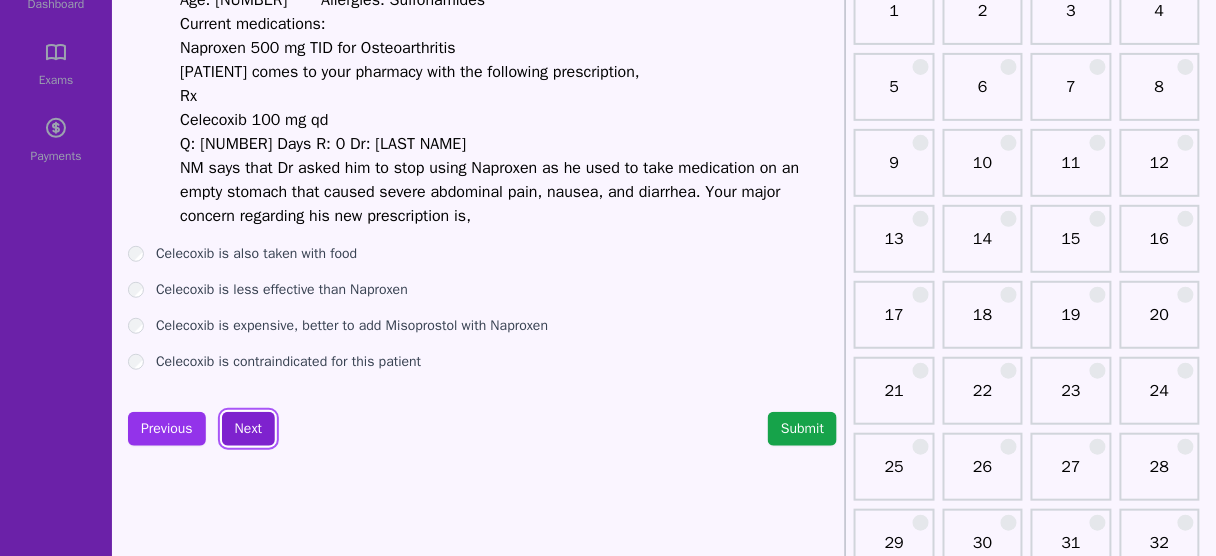 click on "Next" at bounding box center (248, 429) 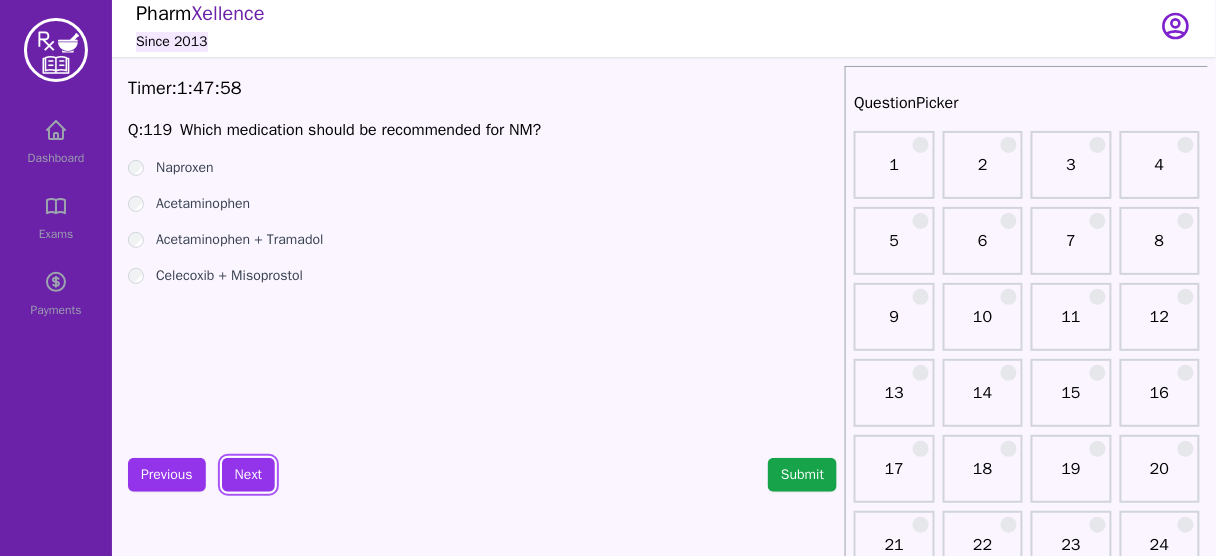 scroll, scrollTop: 0, scrollLeft: 0, axis: both 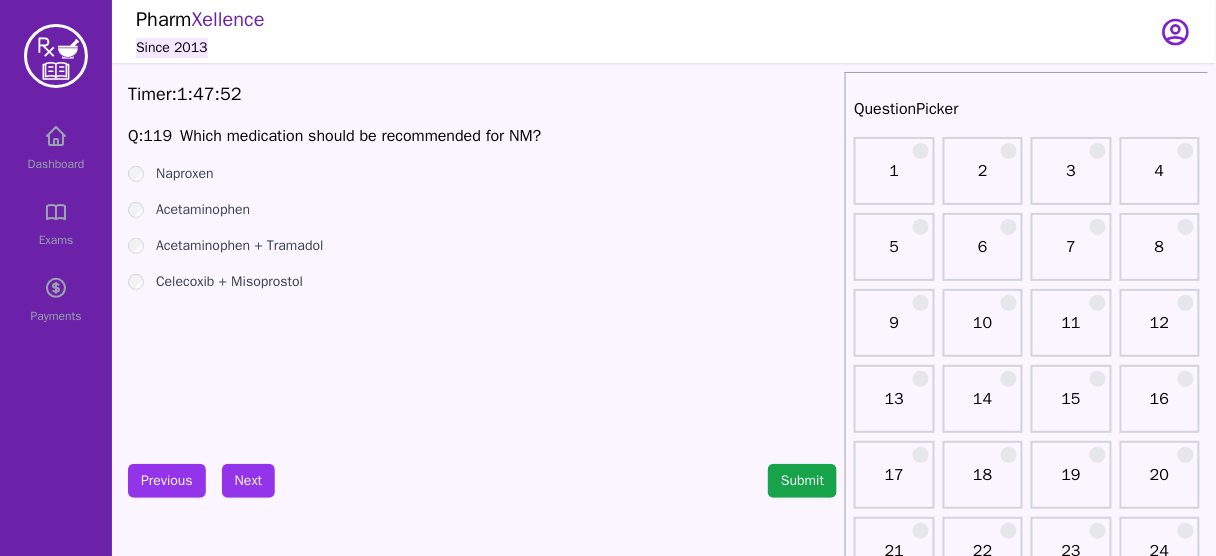 click on "Acetaminophen + Tramadol" at bounding box center [239, 246] 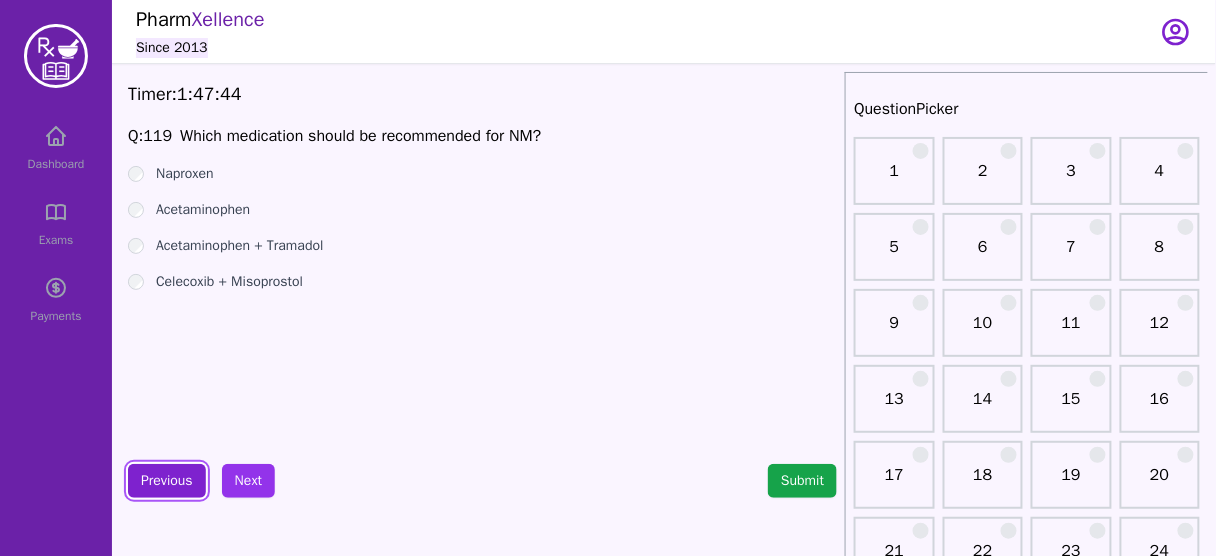 click on "Previous" at bounding box center [167, 481] 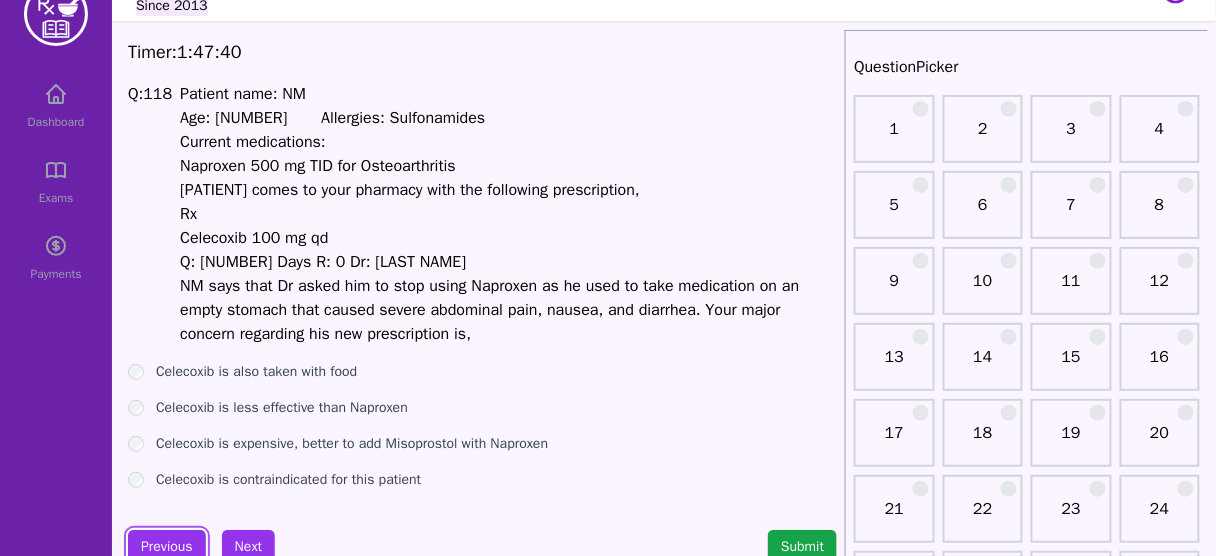 scroll, scrollTop: 160, scrollLeft: 0, axis: vertical 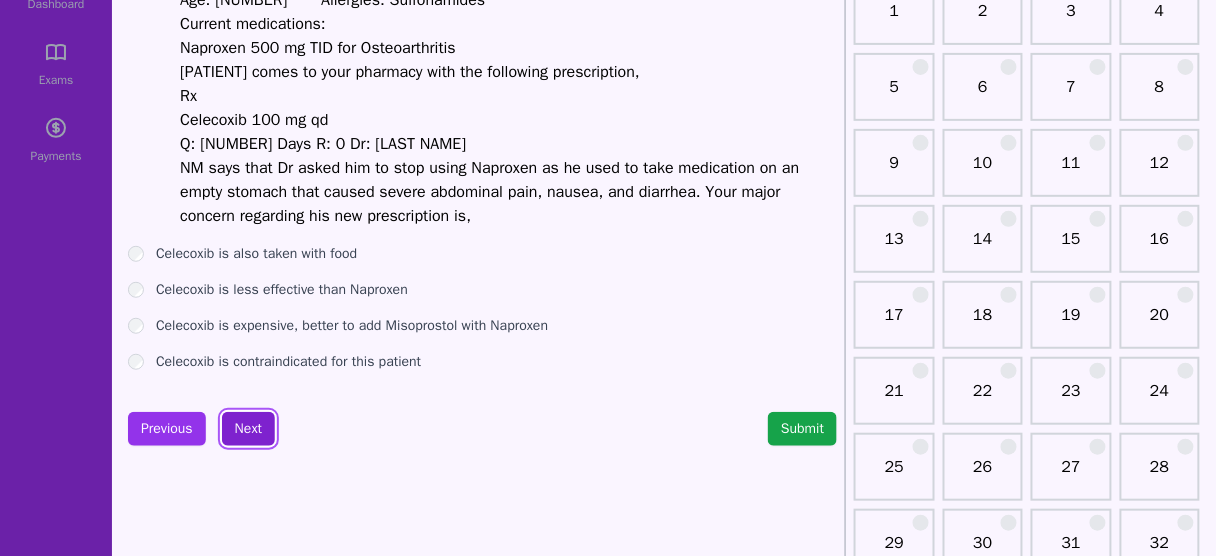 click on "Next" at bounding box center [248, 429] 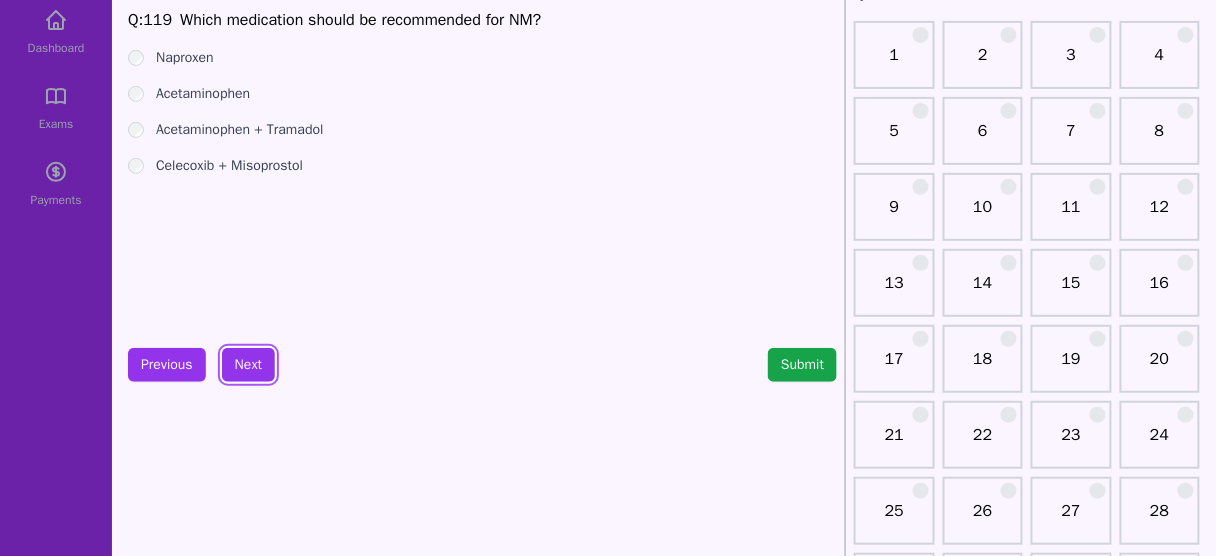 scroll, scrollTop: 80, scrollLeft: 0, axis: vertical 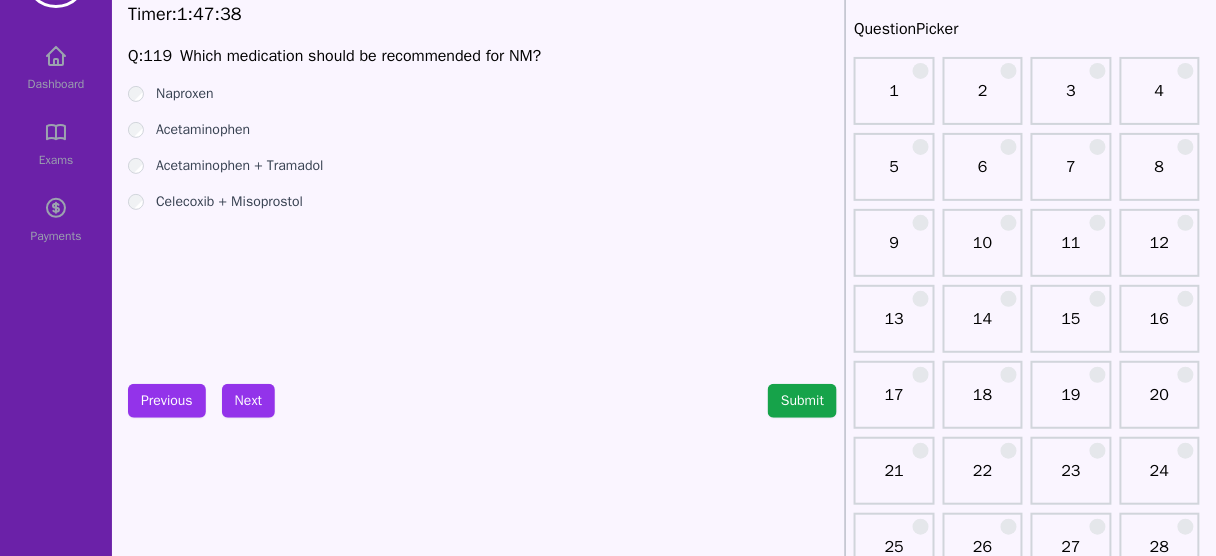 click on "Acetaminophen" at bounding box center (203, 130) 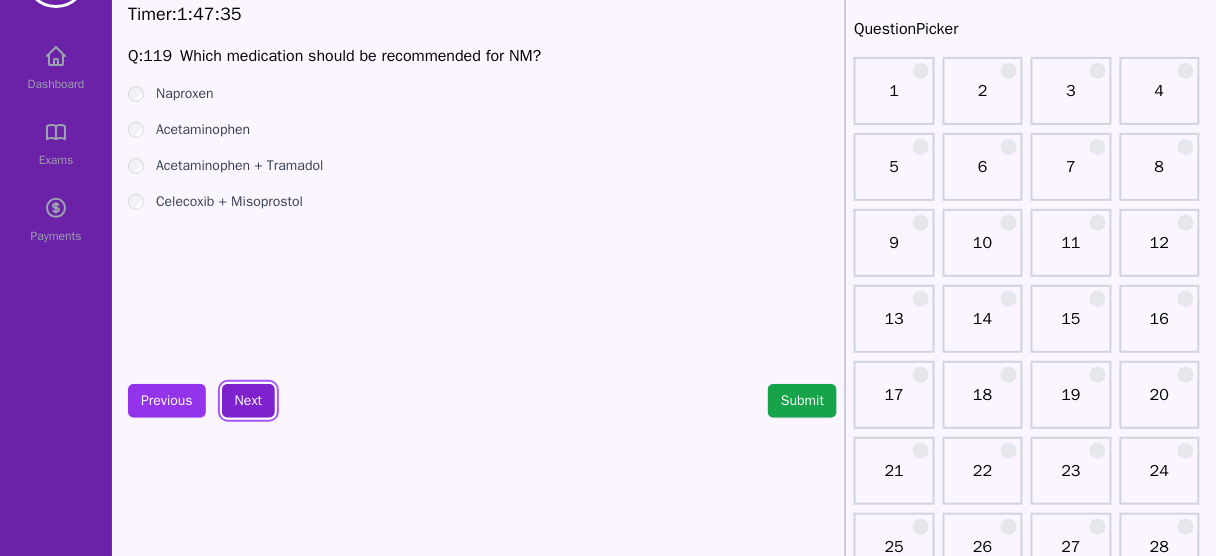 click on "Next" at bounding box center (248, 401) 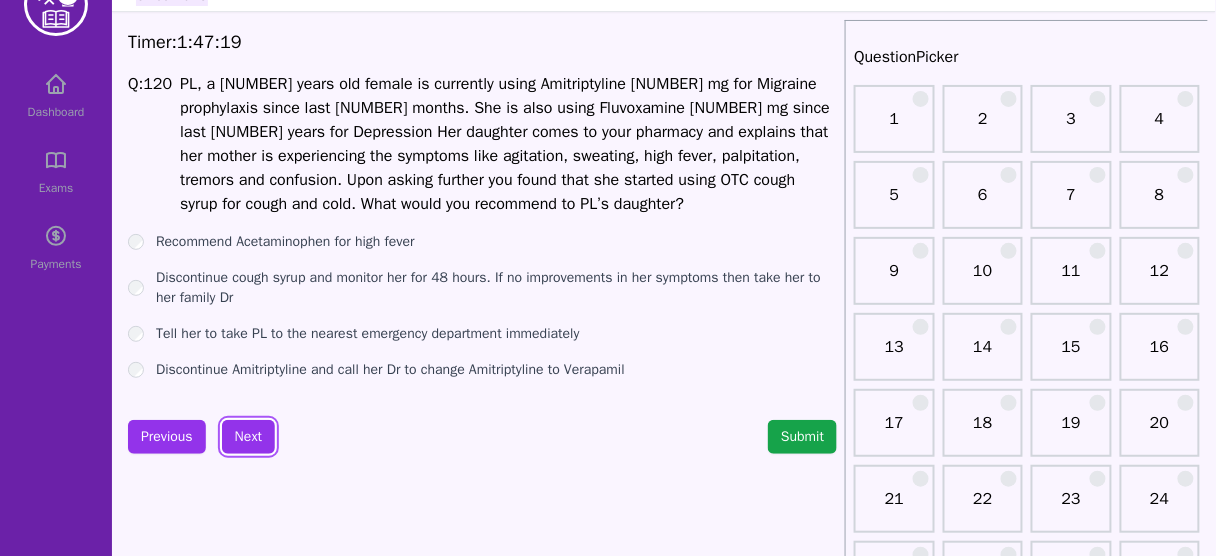 scroll, scrollTop: 80, scrollLeft: 0, axis: vertical 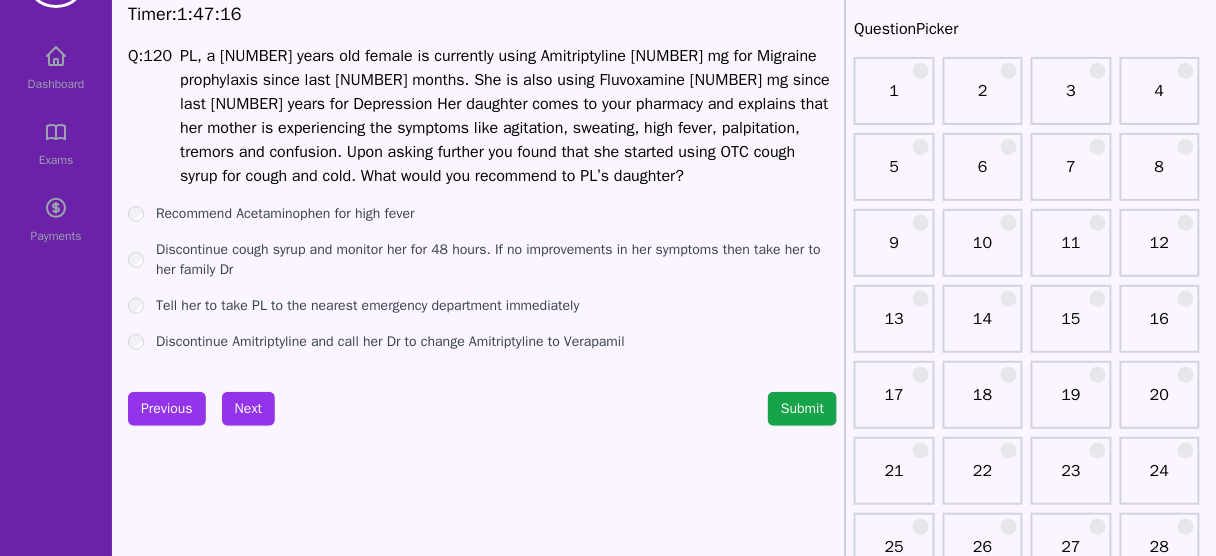click on "Tell her to take PL to the nearest emergency department immediately" at bounding box center [368, 306] 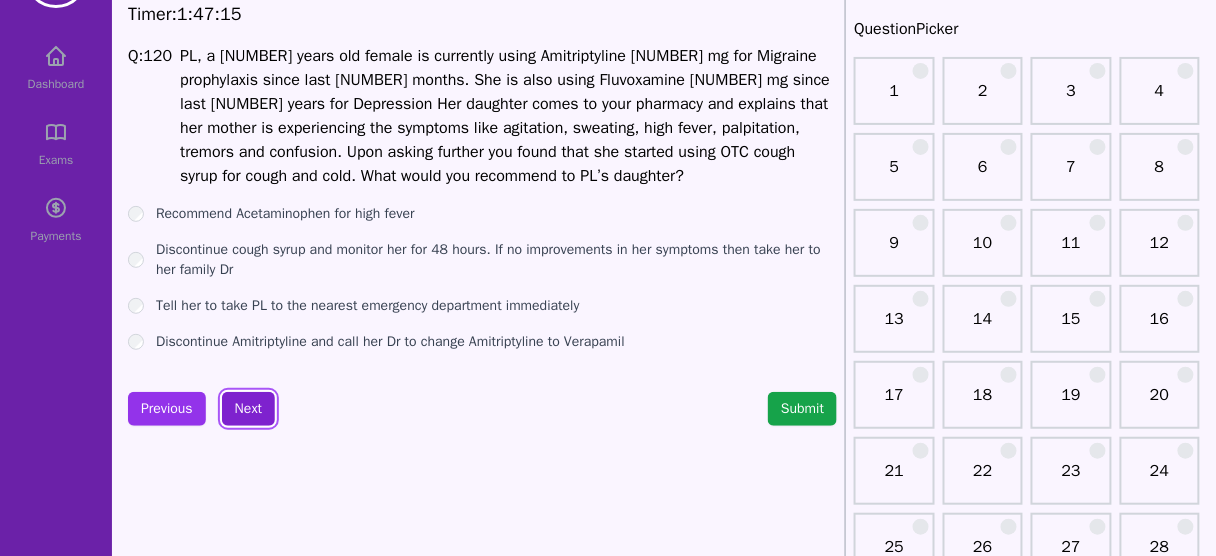 click on "Next" at bounding box center (248, 409) 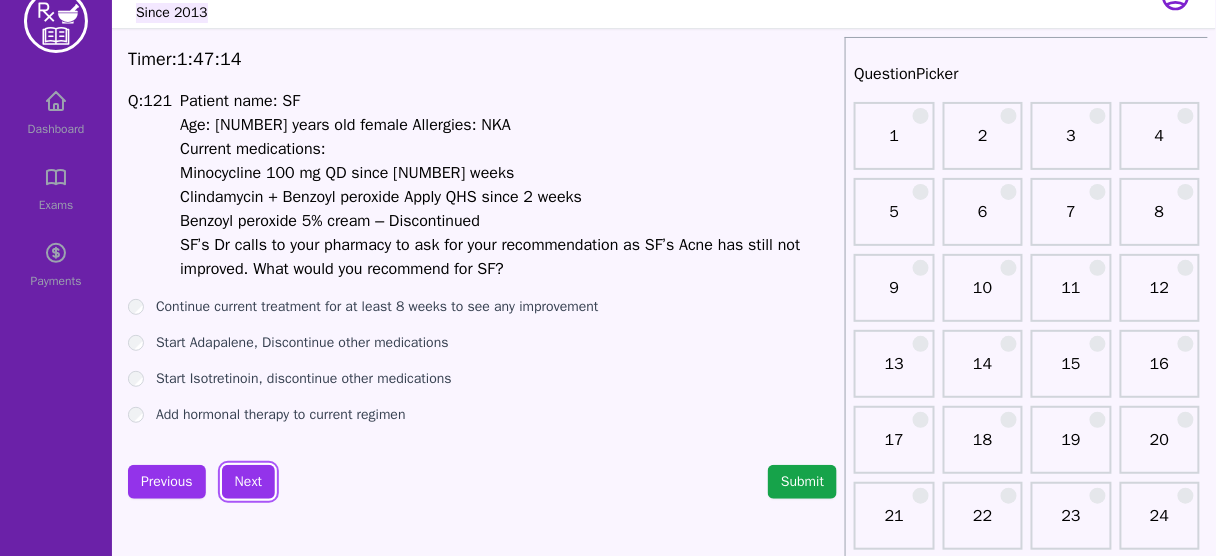 scroll, scrollTop: 0, scrollLeft: 0, axis: both 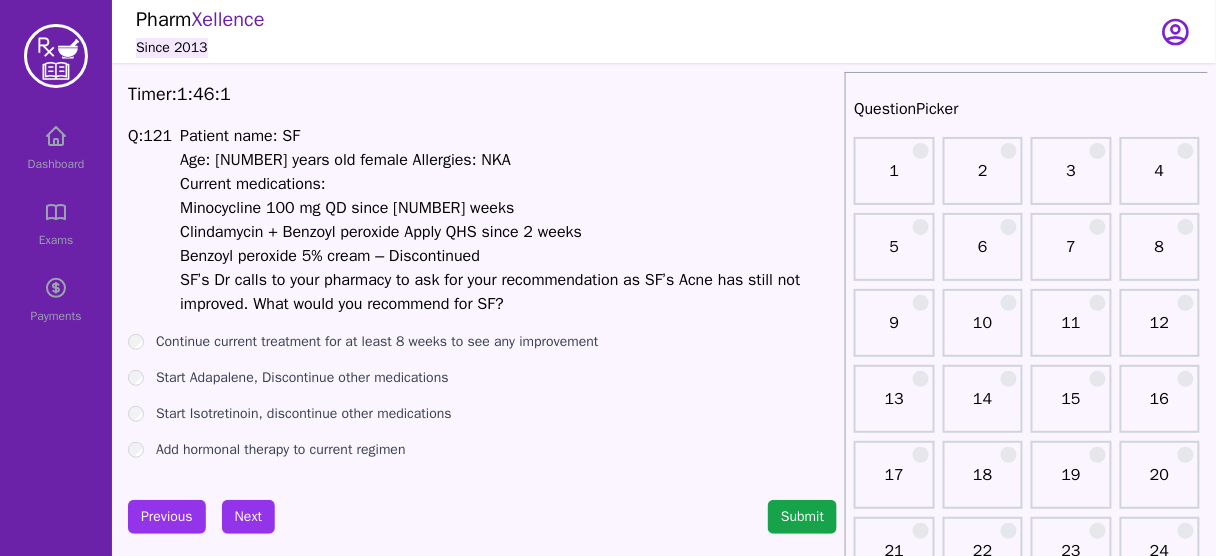 click on "Continue current treatment for at least 8 weeks to see any improvement" at bounding box center [377, 342] 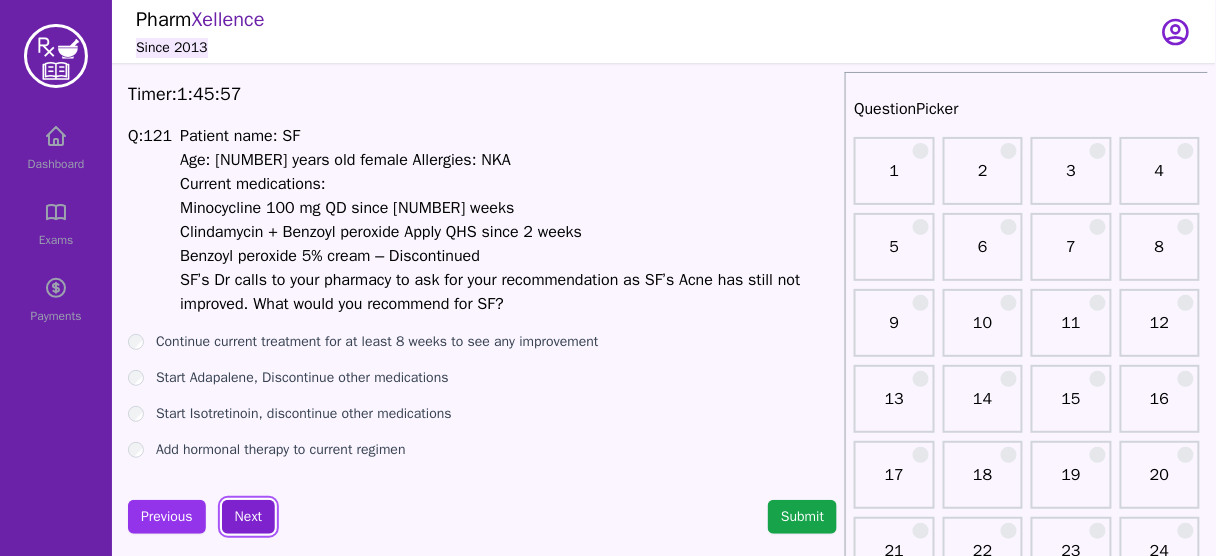 click on "Next" at bounding box center [248, 517] 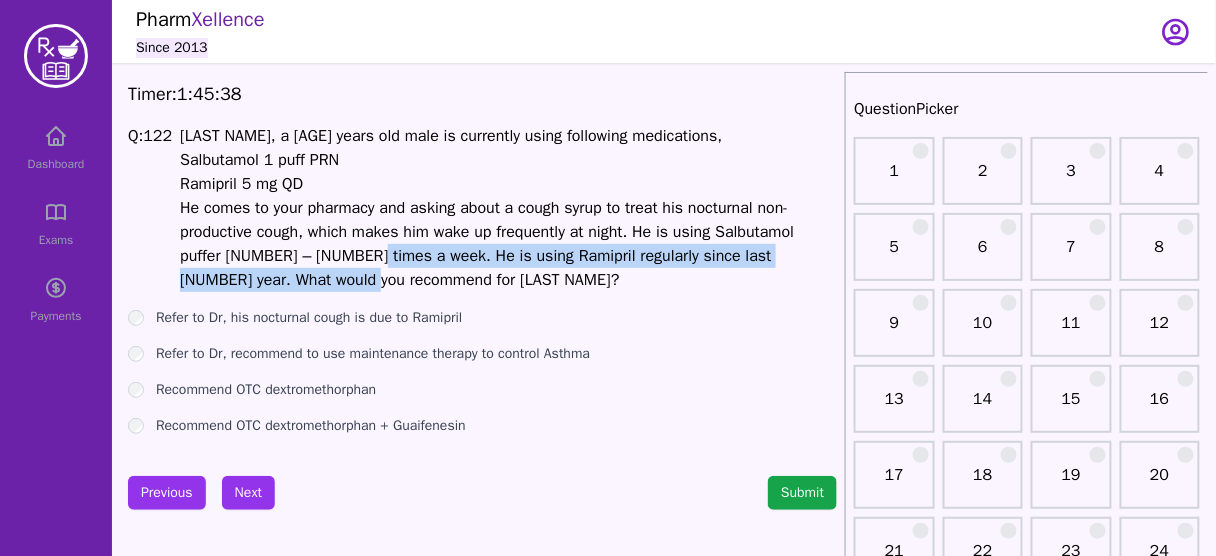 drag, startPoint x: 404, startPoint y: 258, endPoint x: 595, endPoint y: 274, distance: 191.66899 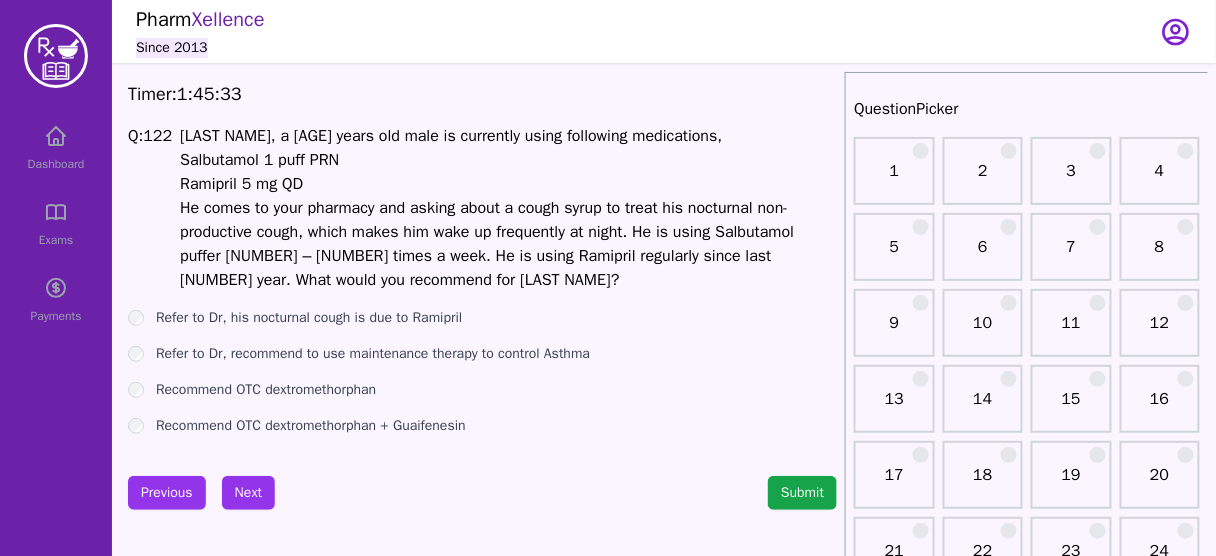 click on "Refer to Dr, his nocturnal cough is due to Ramipril" at bounding box center (309, 318) 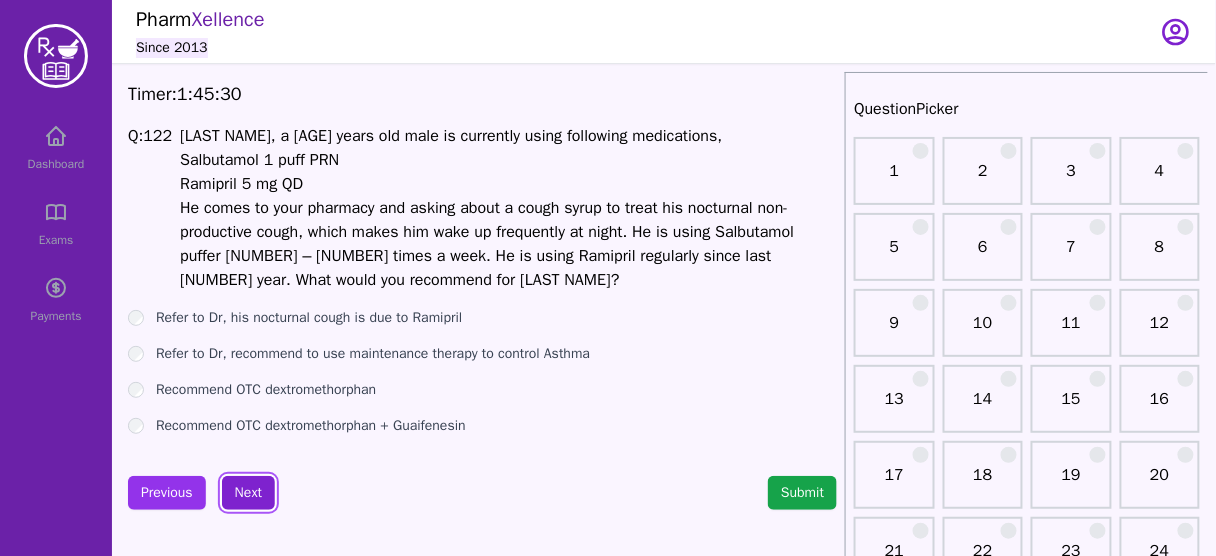 click on "Next" at bounding box center [248, 493] 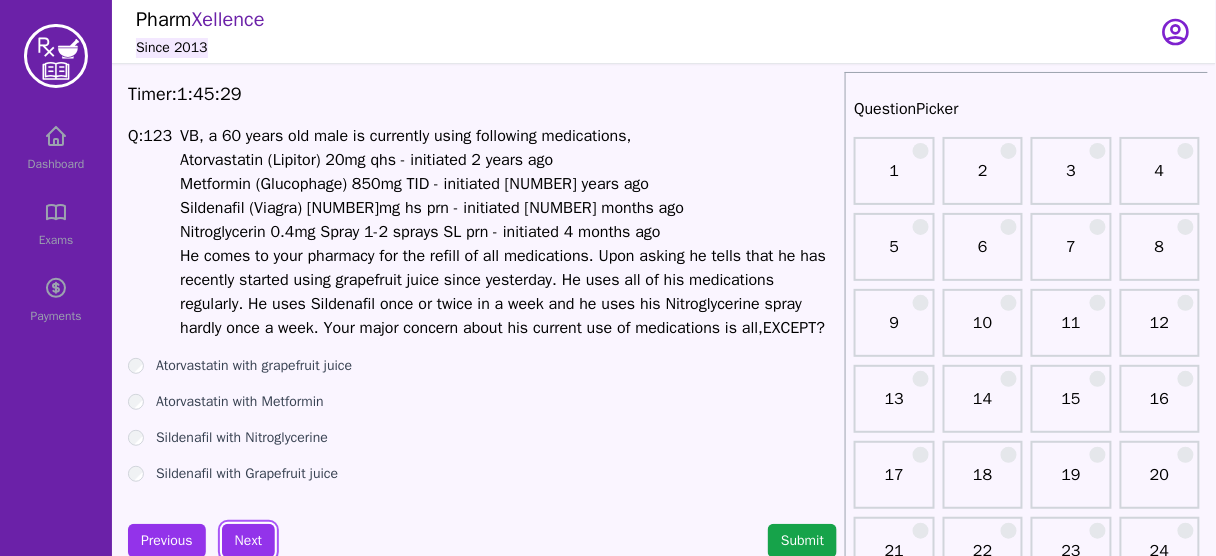 scroll, scrollTop: 80, scrollLeft: 0, axis: vertical 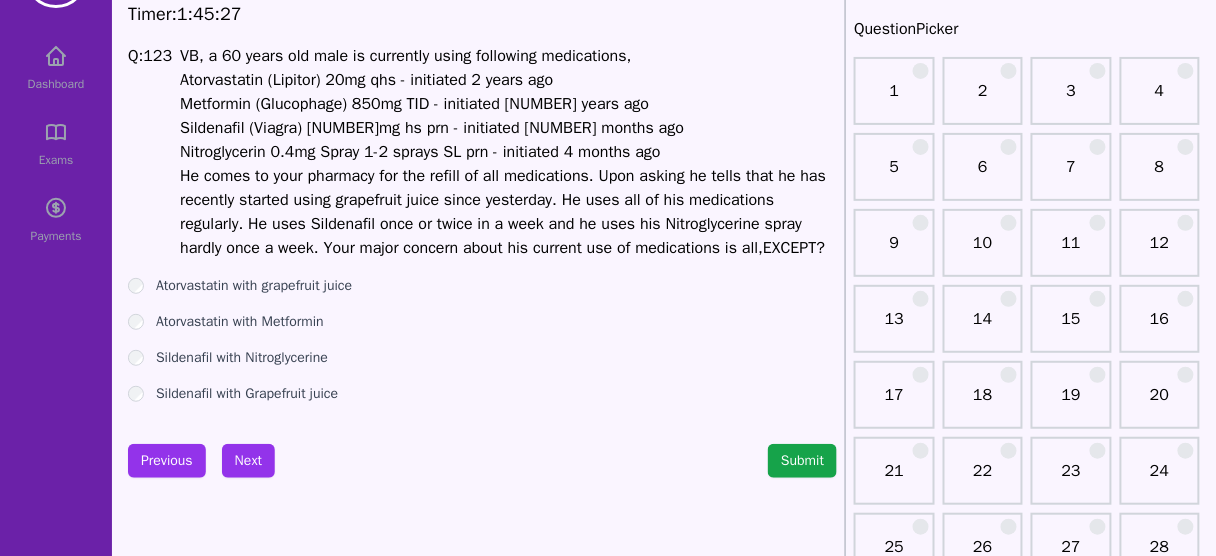 click on "EXCEPT" at bounding box center (789, 248) 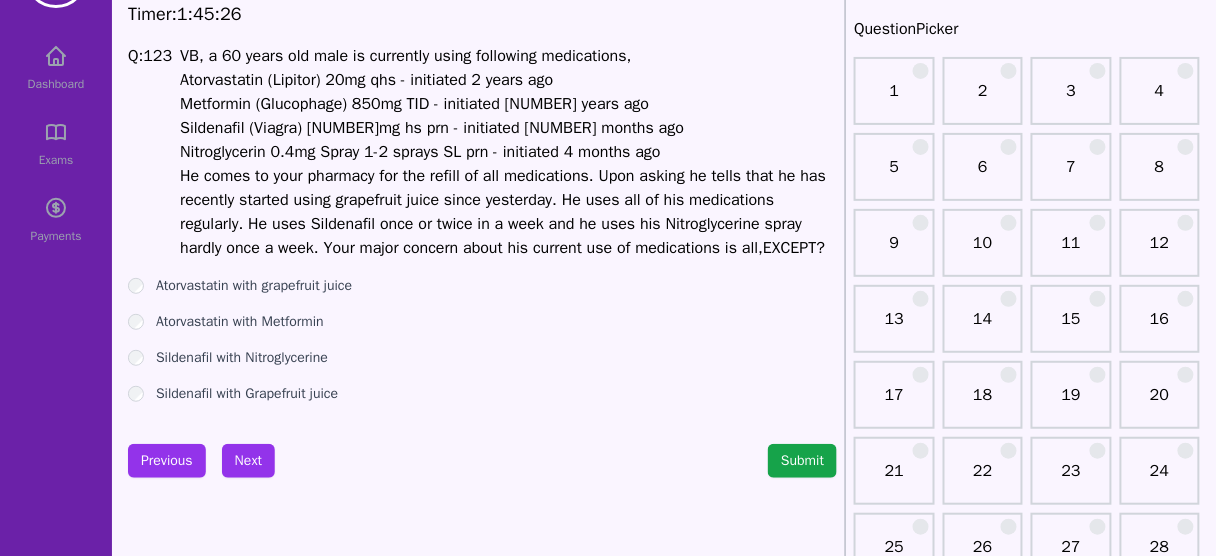 click on "EXCEPT" at bounding box center [789, 248] 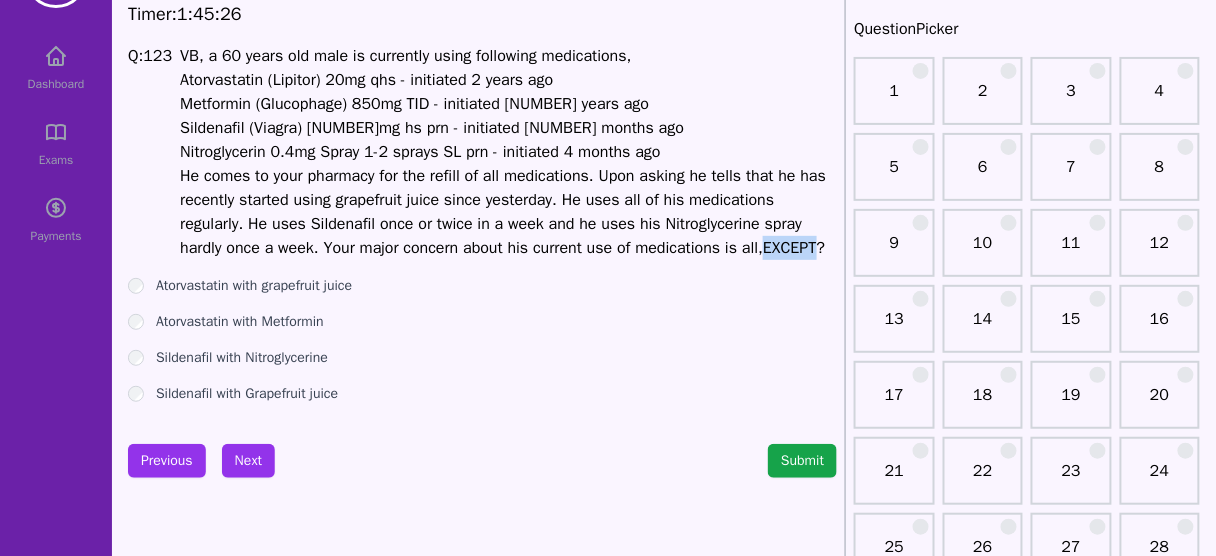 click on "EXCEPT" at bounding box center [789, 248] 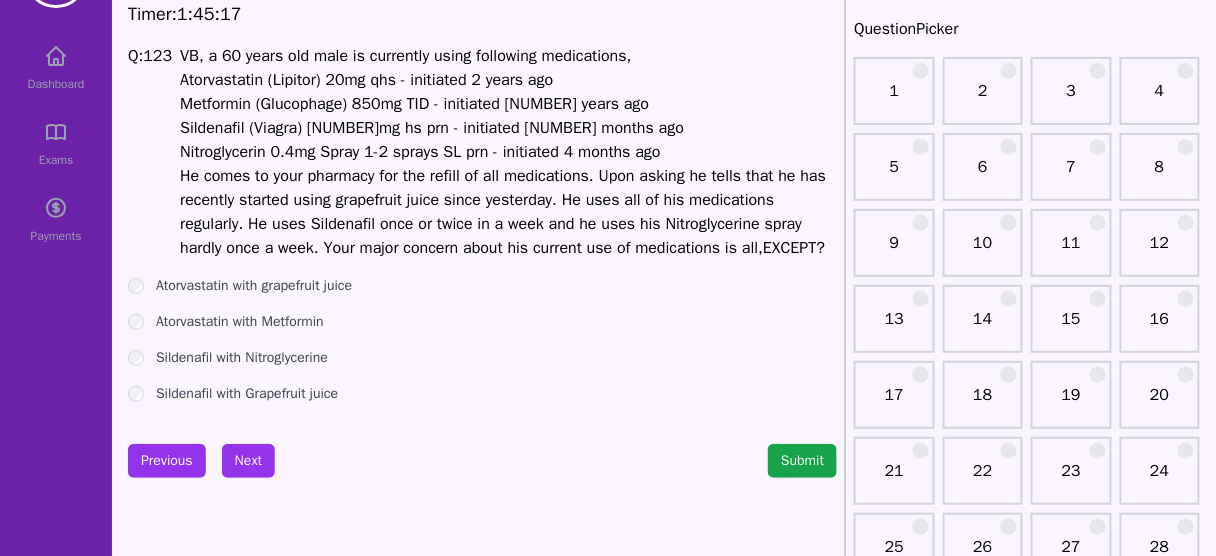click on "Sildenafil with Nitroglycerine" at bounding box center [242, 358] 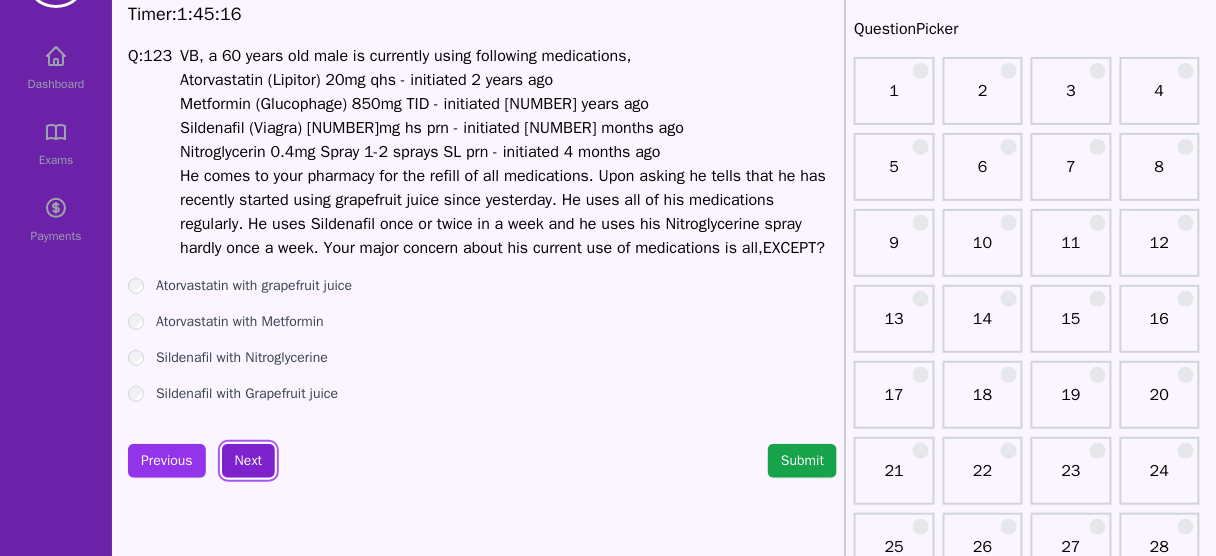 click on "Next" at bounding box center [248, 461] 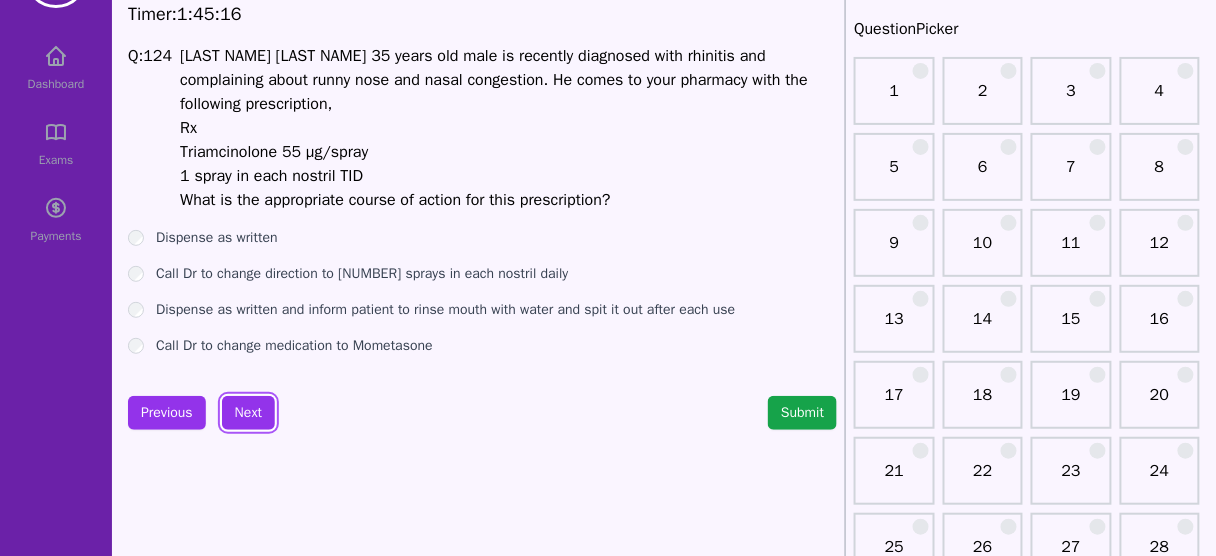 scroll, scrollTop: 0, scrollLeft: 0, axis: both 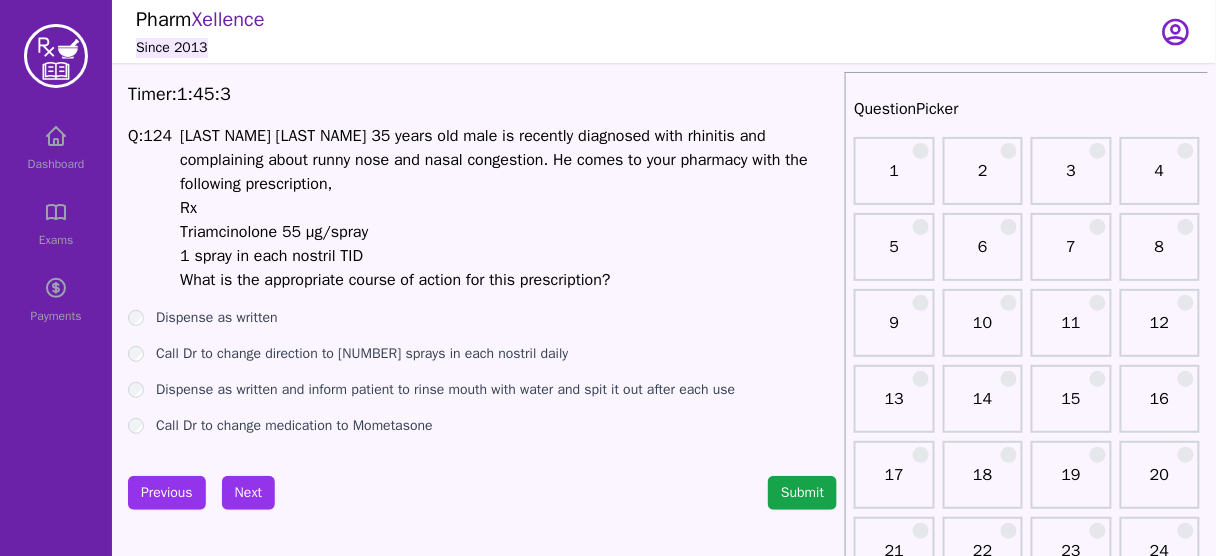 drag, startPoint x: 247, startPoint y: 209, endPoint x: 498, endPoint y: 233, distance: 252.1448 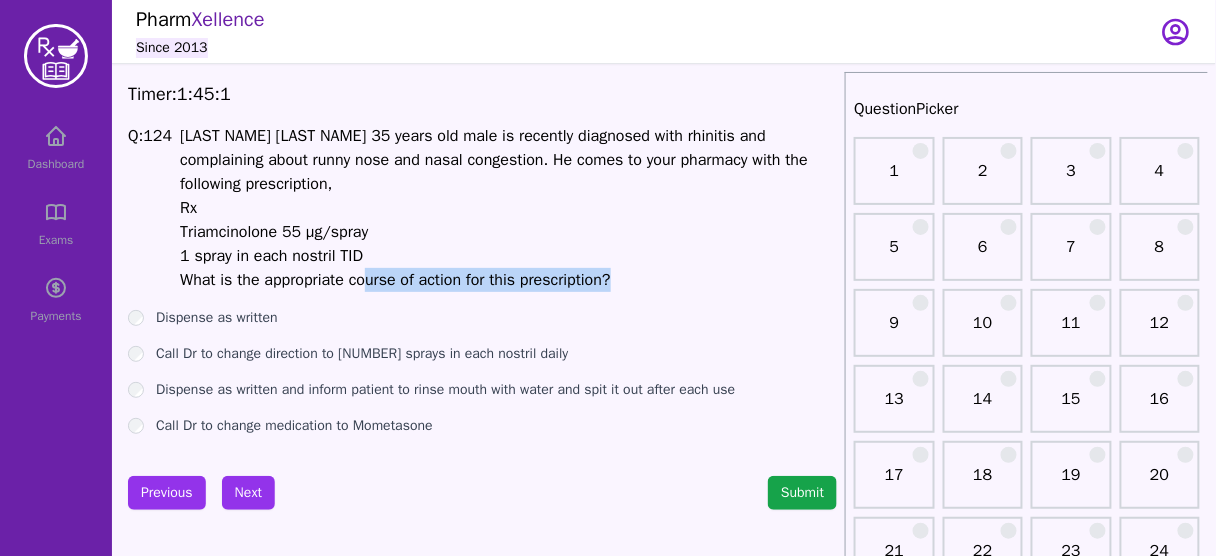 drag, startPoint x: 368, startPoint y: 267, endPoint x: 622, endPoint y: 256, distance: 254.23808 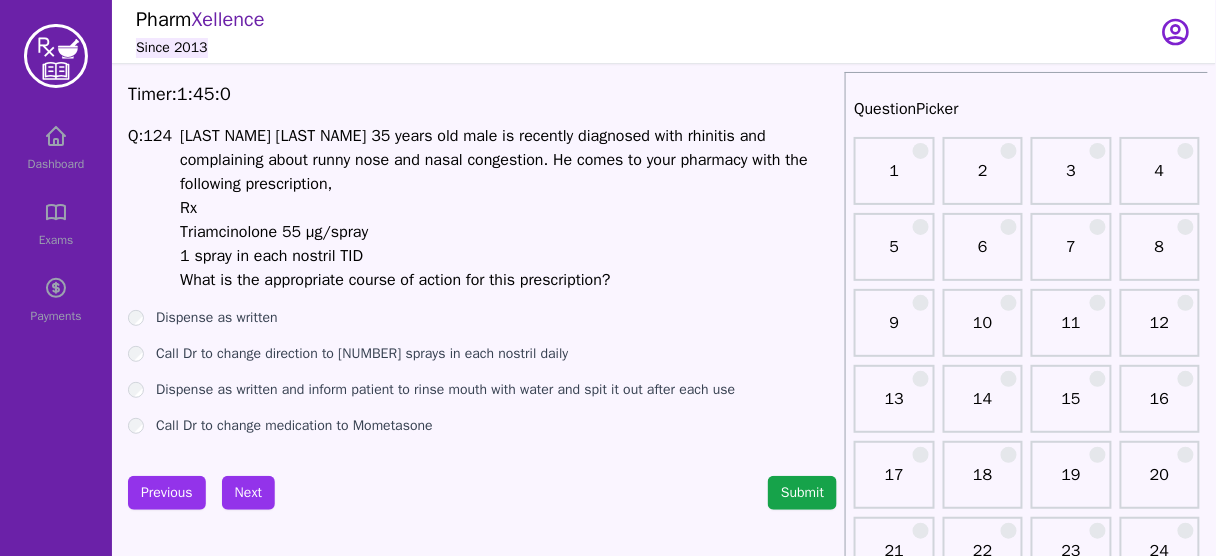 click on "Triamcinolone 55 µg/spray" at bounding box center (274, 232) 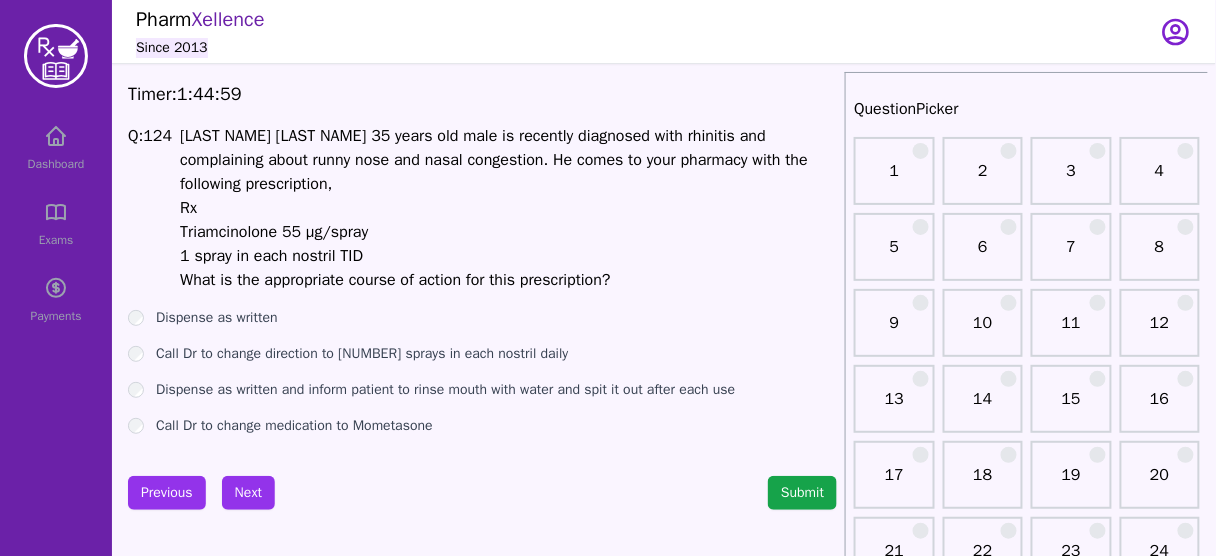 click on "Triamcinolone 55 µg/spray" at bounding box center [274, 232] 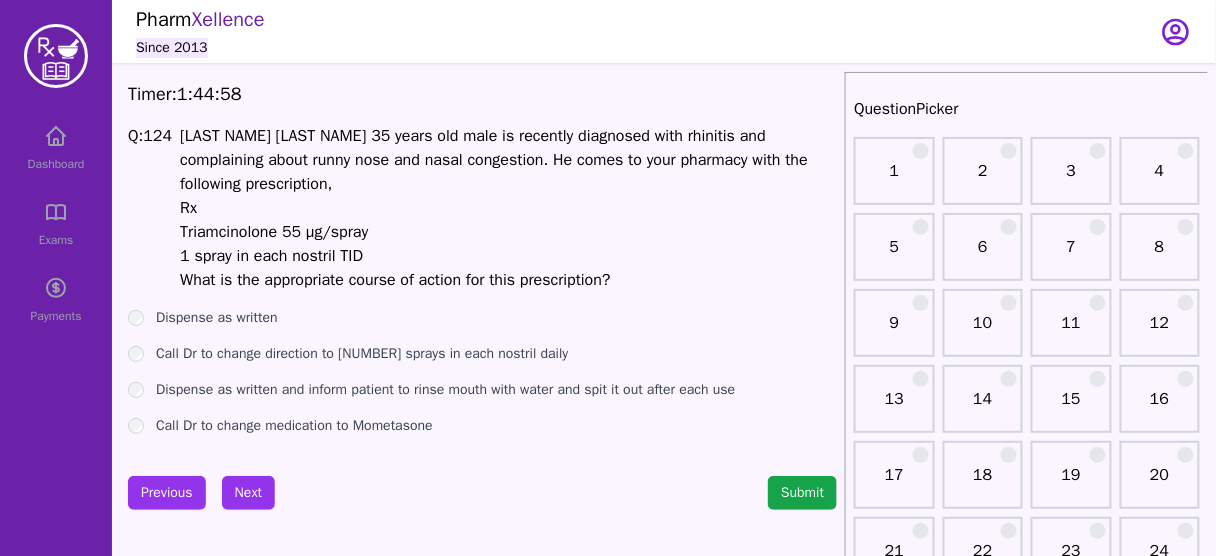 click on "Triamcinolone 55 µg/spray" at bounding box center (274, 232) 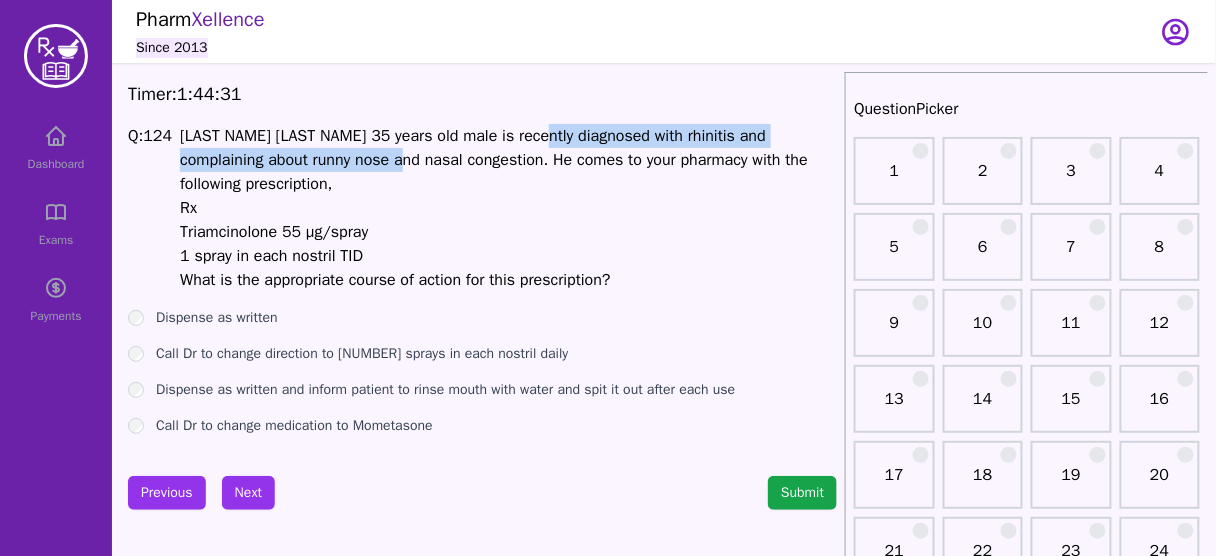 drag, startPoint x: 526, startPoint y: 133, endPoint x: 332, endPoint y: 168, distance: 197.13194 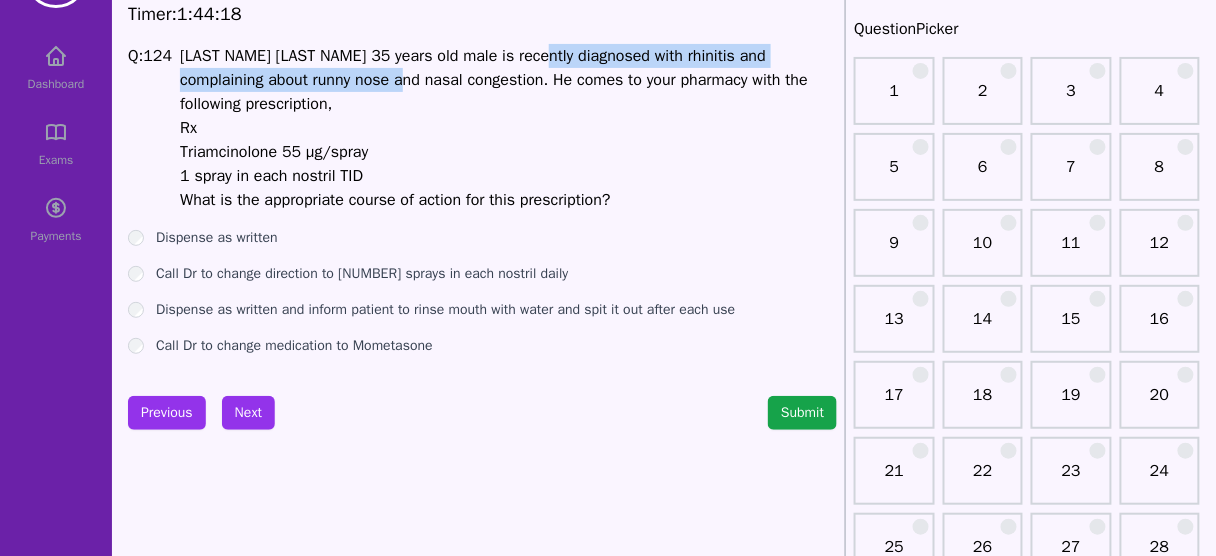 scroll, scrollTop: 0, scrollLeft: 0, axis: both 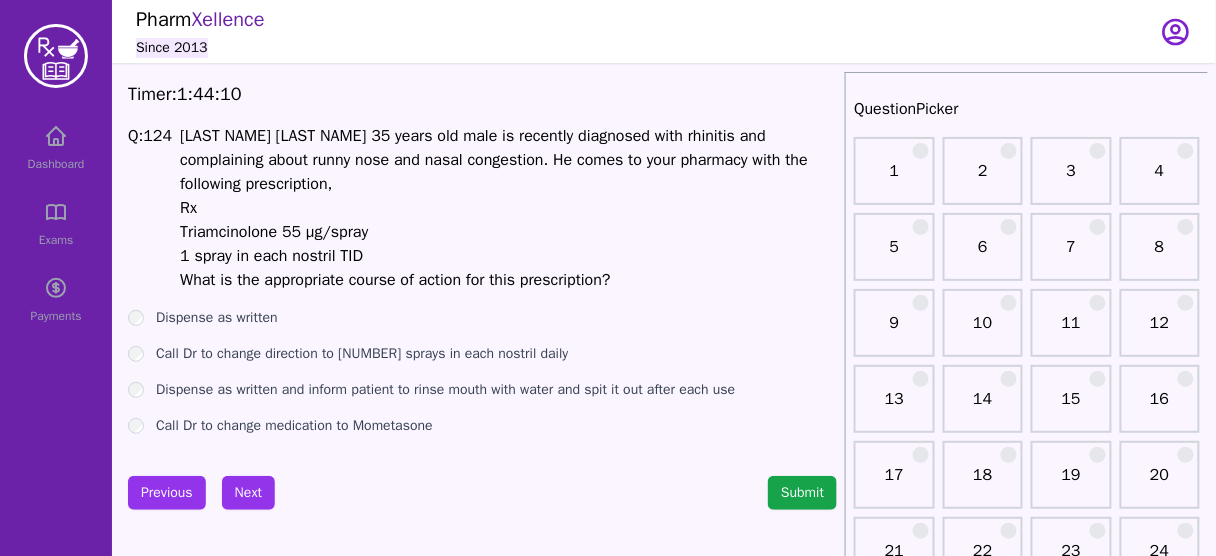 click on "Call Dr to change medication to Mometasone" at bounding box center (294, 426) 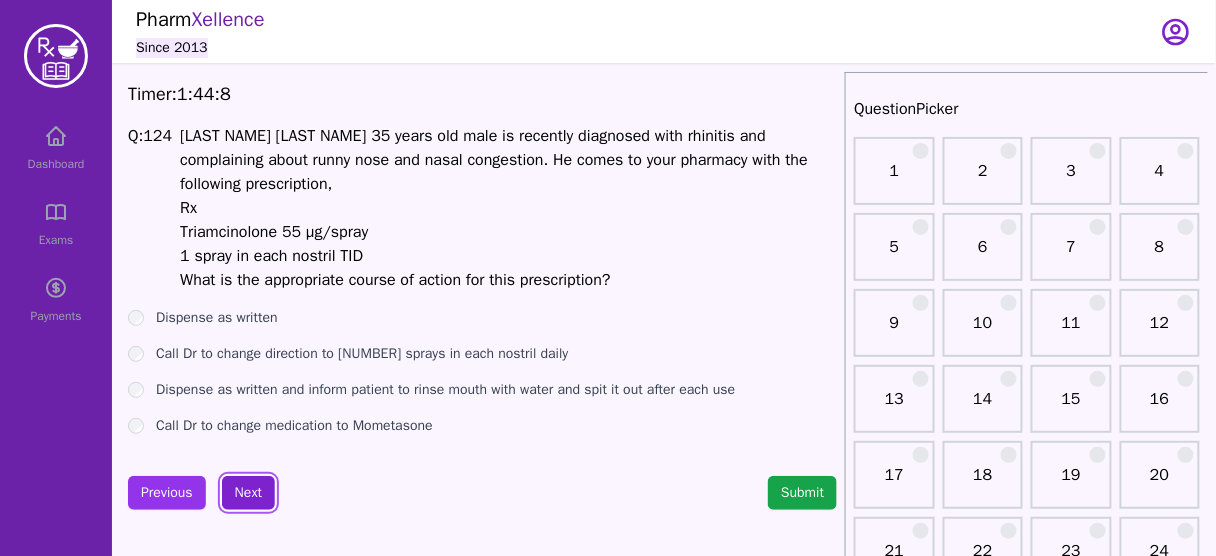 click on "Next" at bounding box center (248, 493) 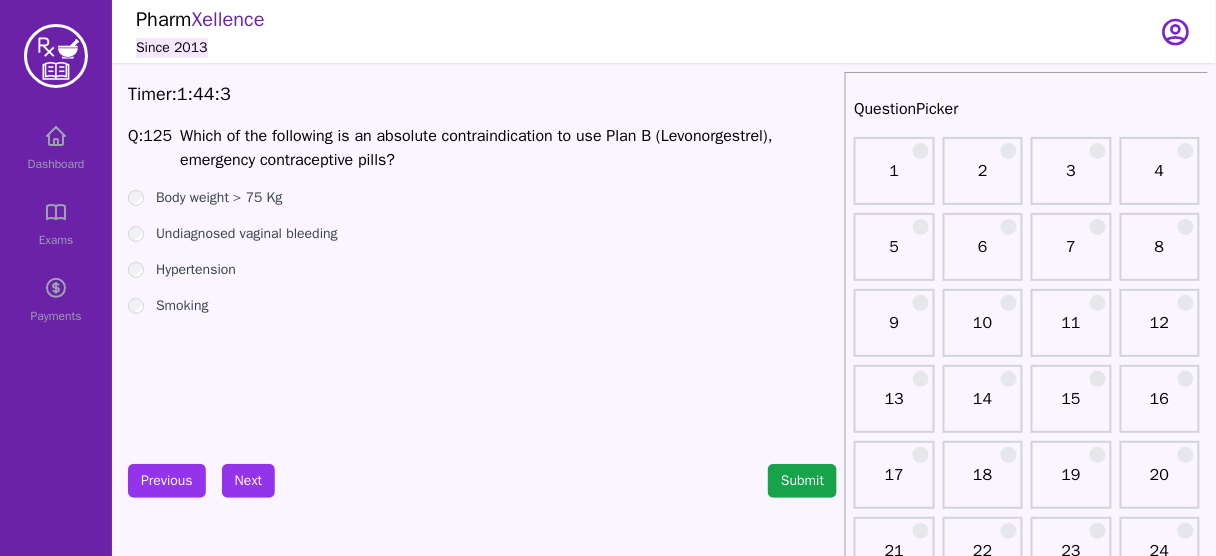 click on "Body weight > 75 Kg Undiagnosed vaginal bleeding Hypertension Smoking" at bounding box center [482, 252] 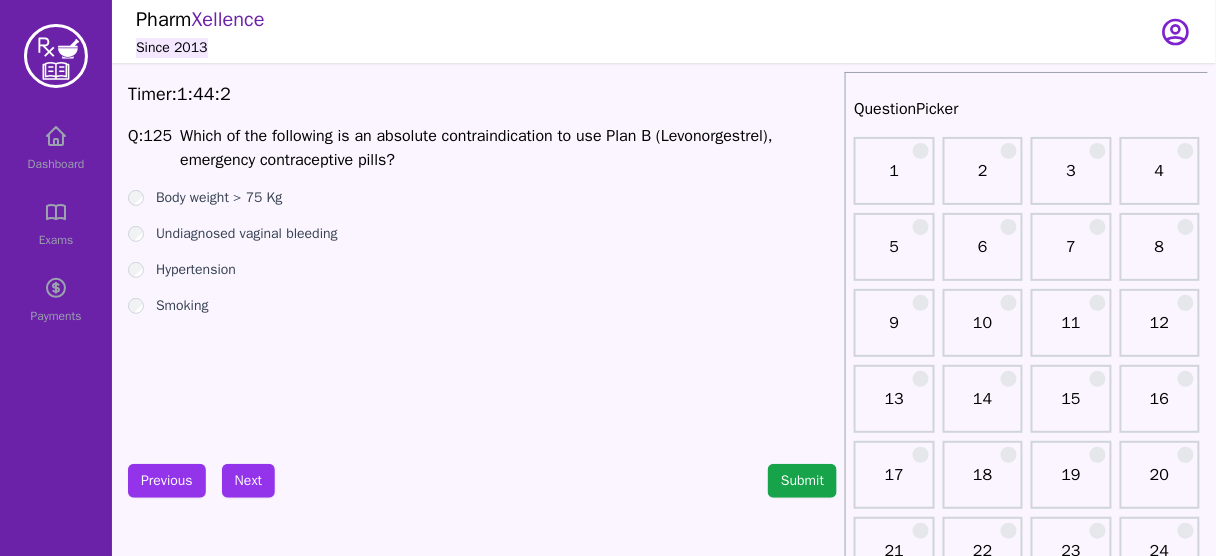 click on "Undiagnosed vaginal bleeding" at bounding box center [247, 234] 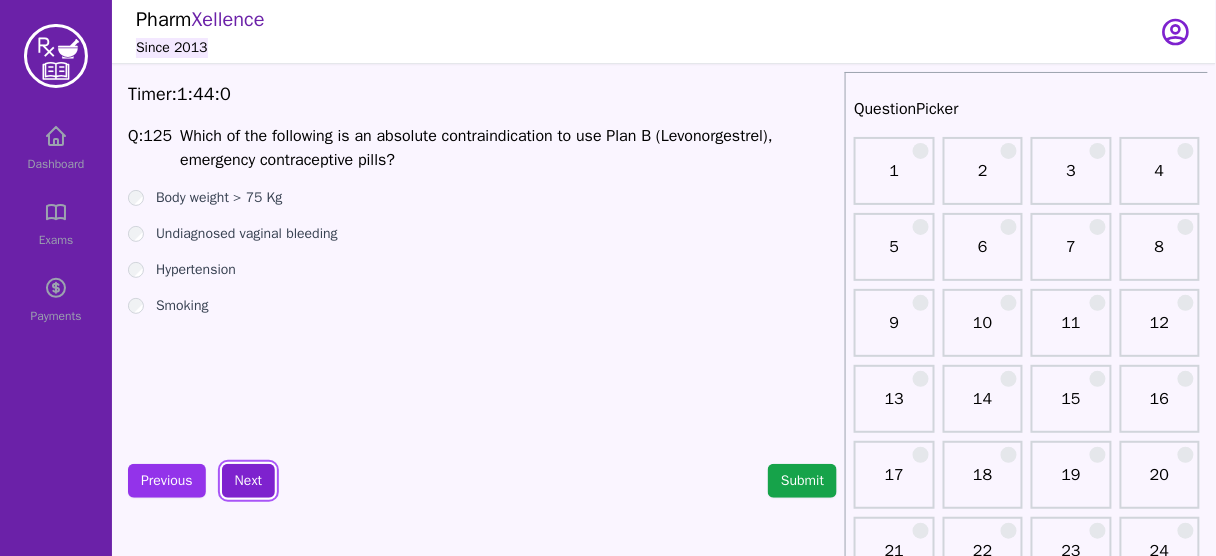 click on "Next" at bounding box center [248, 481] 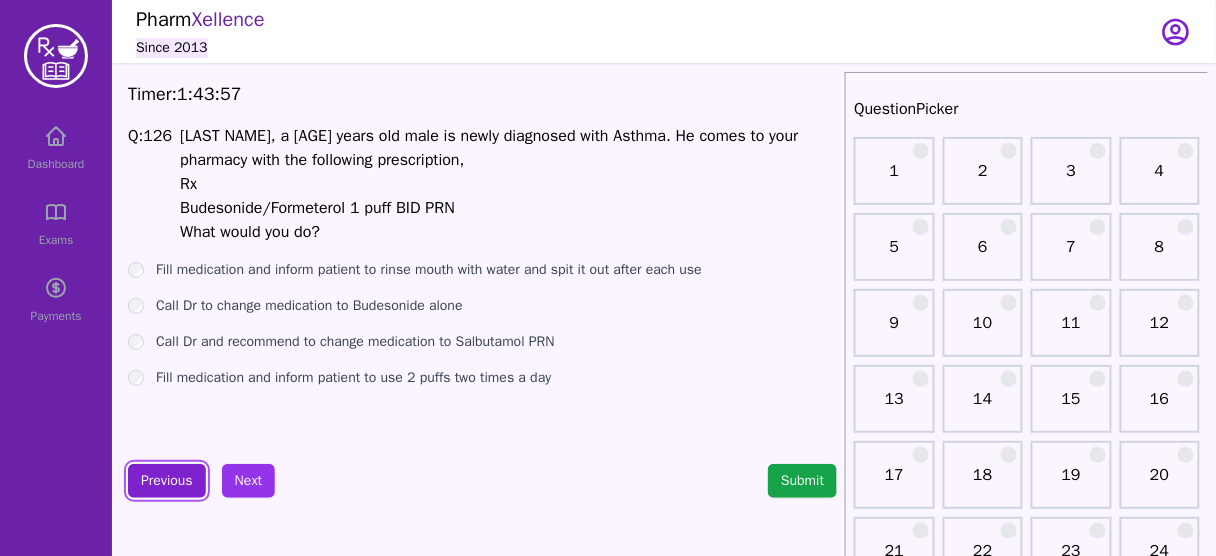 click on "Previous" at bounding box center [167, 481] 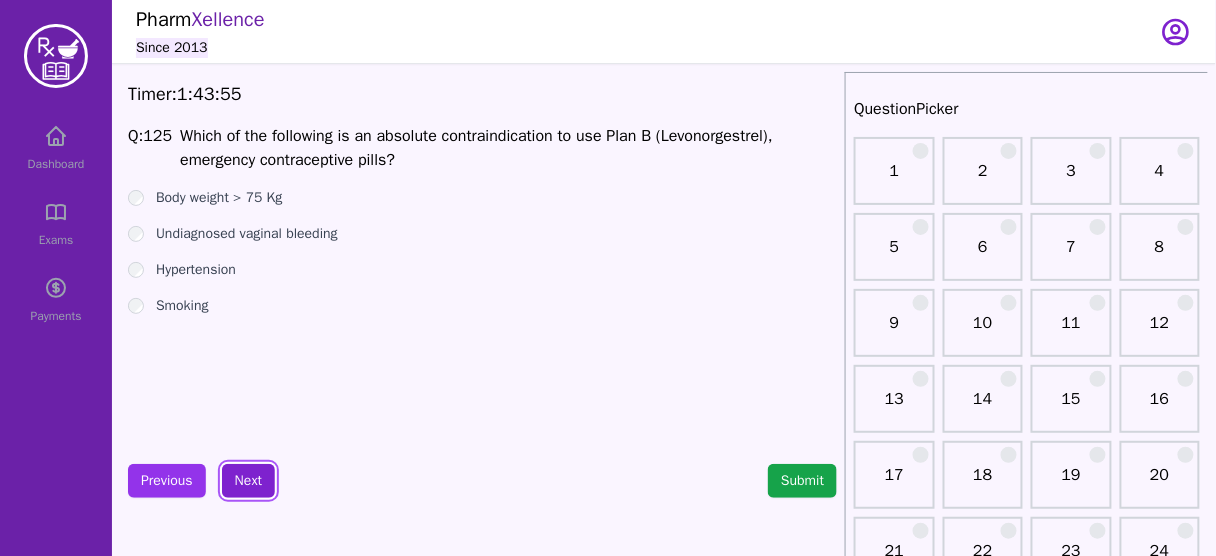 click on "Next" at bounding box center (248, 481) 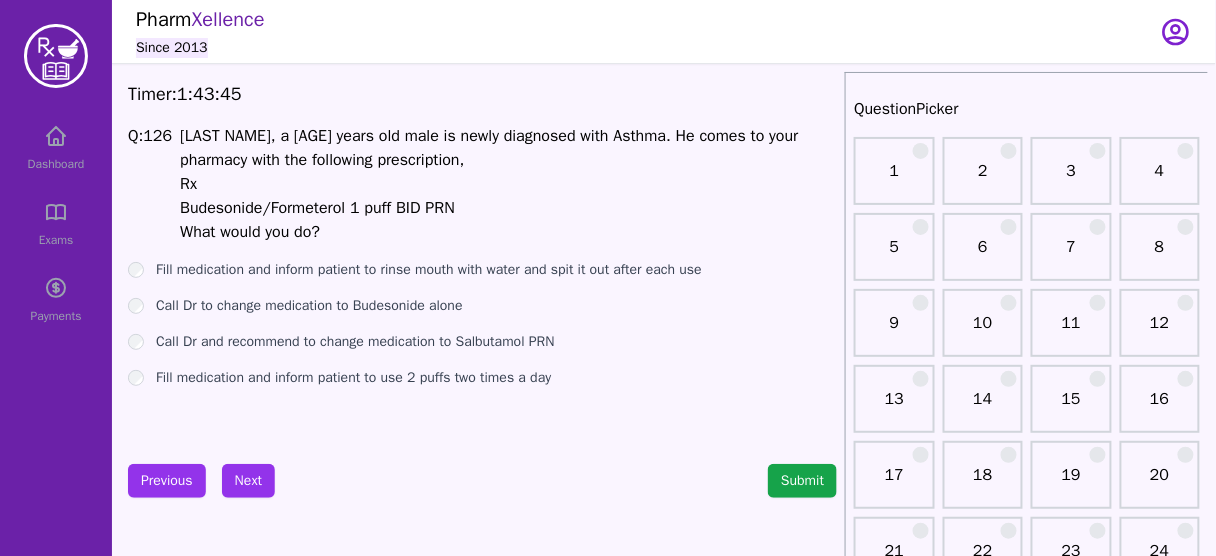 drag, startPoint x: 240, startPoint y: 214, endPoint x: 551, endPoint y: 200, distance: 311.31494 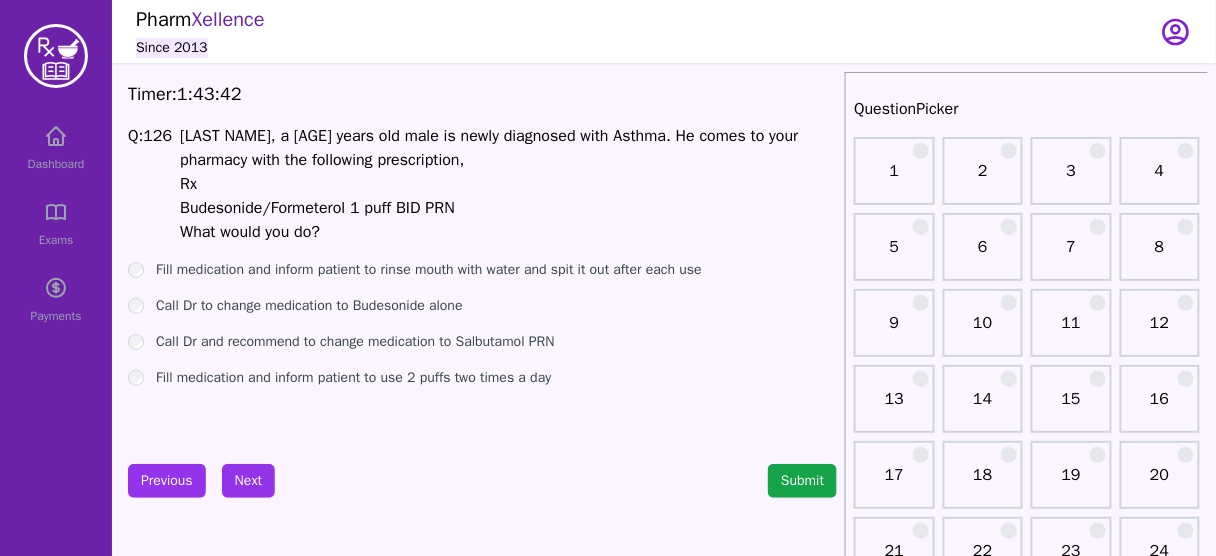 click on "Fill medication and inform patient to use 2 puffs two times a day" at bounding box center (353, 378) 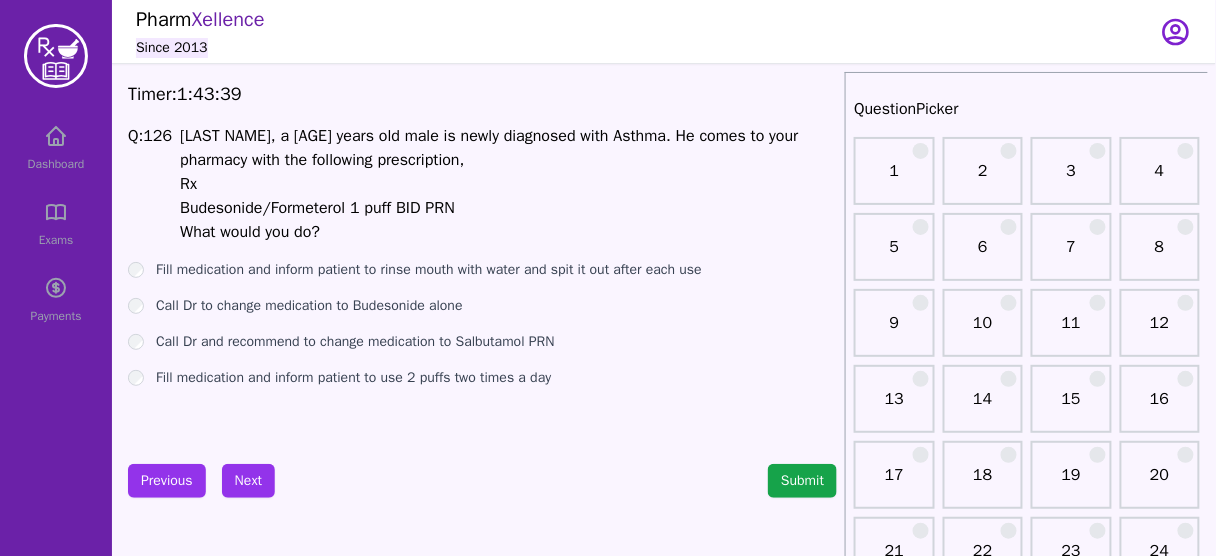 click on "Fill medication and inform patient to rinse mouth with water and spit it out after each use" at bounding box center [429, 270] 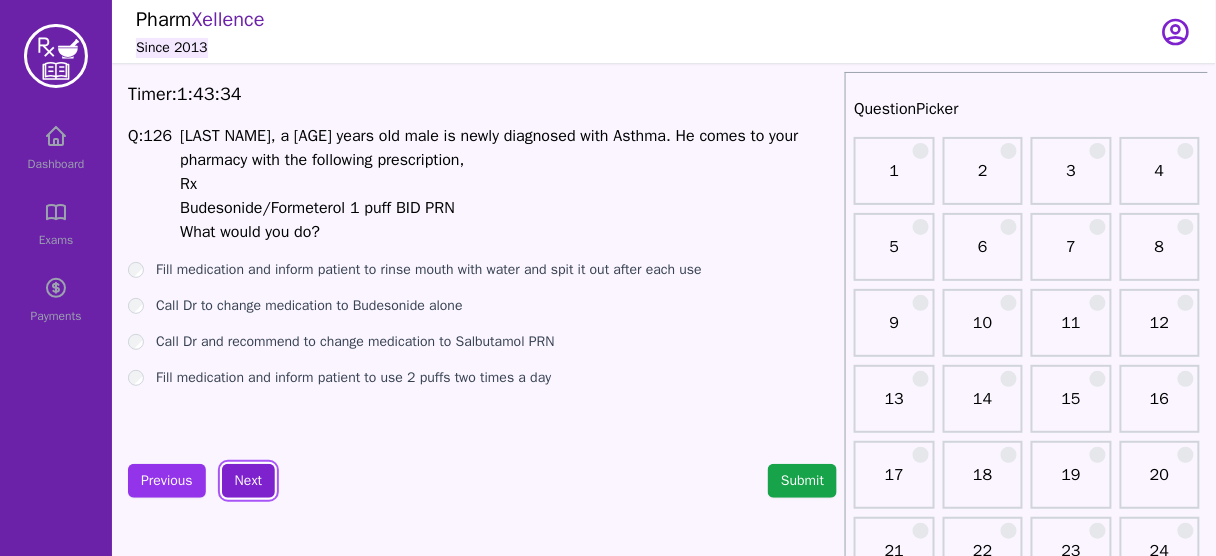 click on "Next" at bounding box center [248, 481] 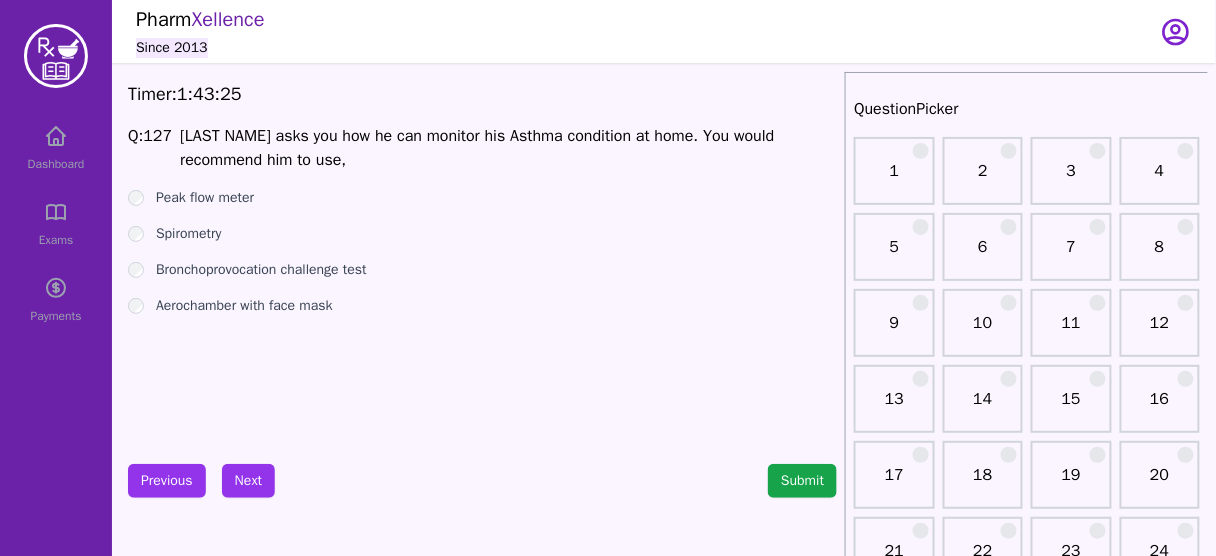 click on "Peak flow meter" at bounding box center [205, 198] 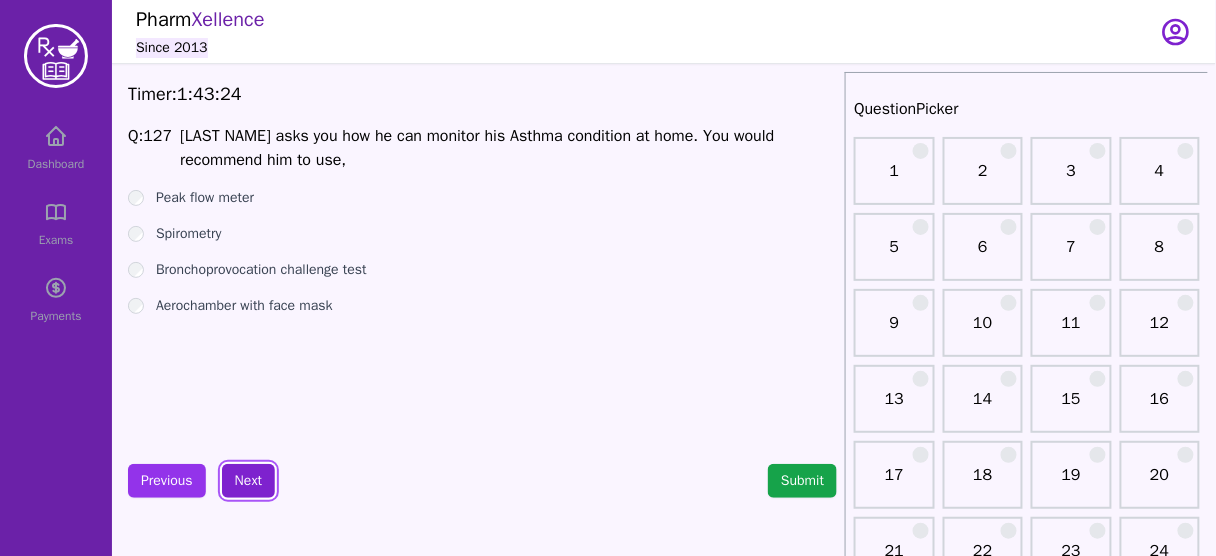 click on "Next" at bounding box center (248, 481) 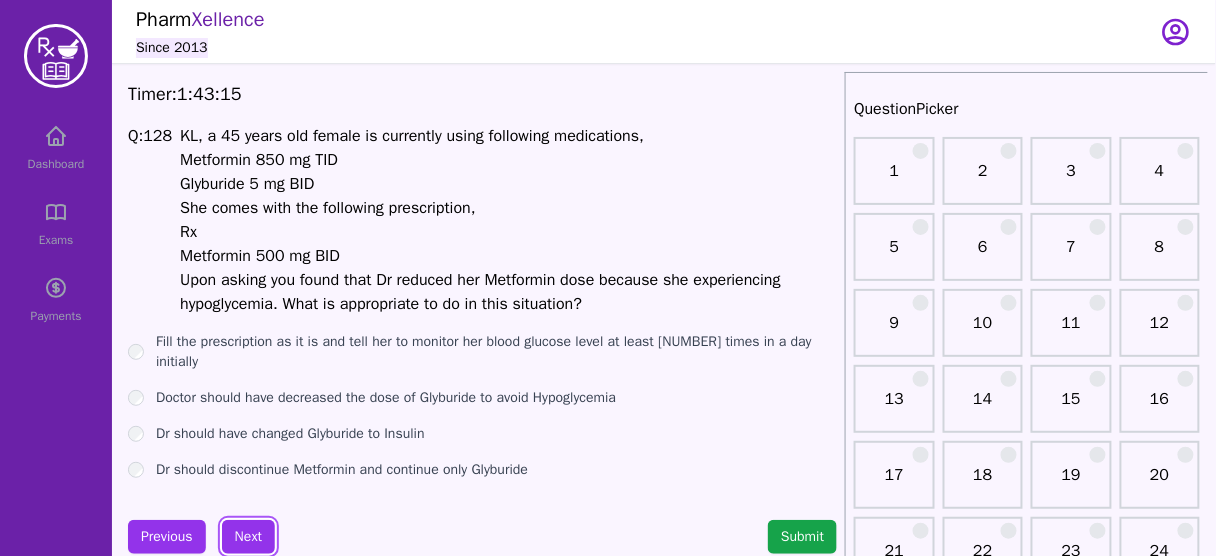 scroll, scrollTop: 80, scrollLeft: 0, axis: vertical 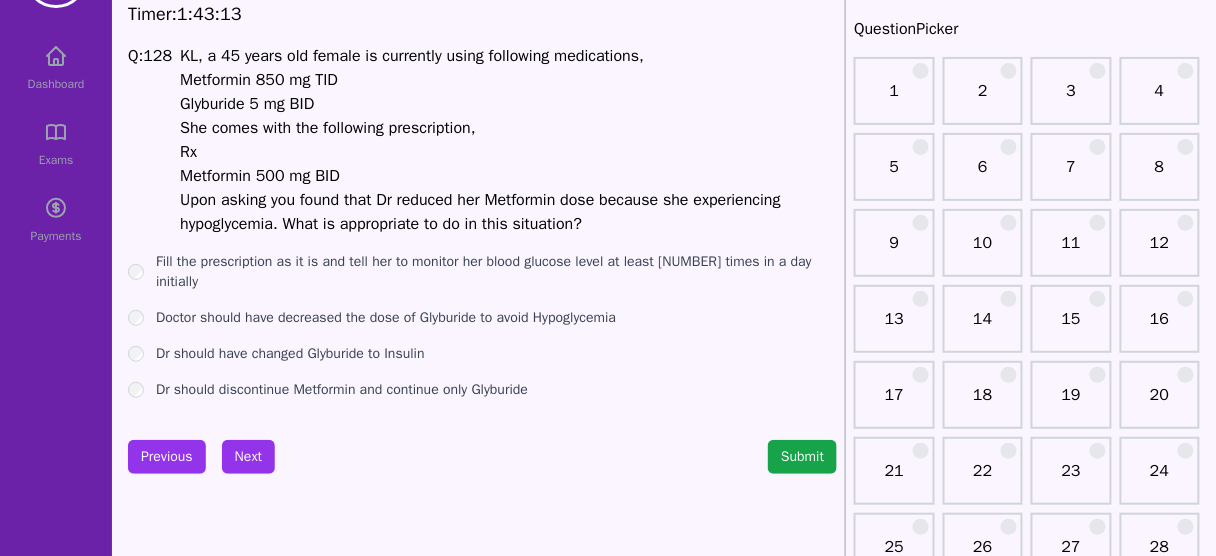 click on "Upon asking you found that Dr reduced her Metformin dose because she experiencing hypoglycemia. What is appropriate to do in this situation?" at bounding box center [480, 212] 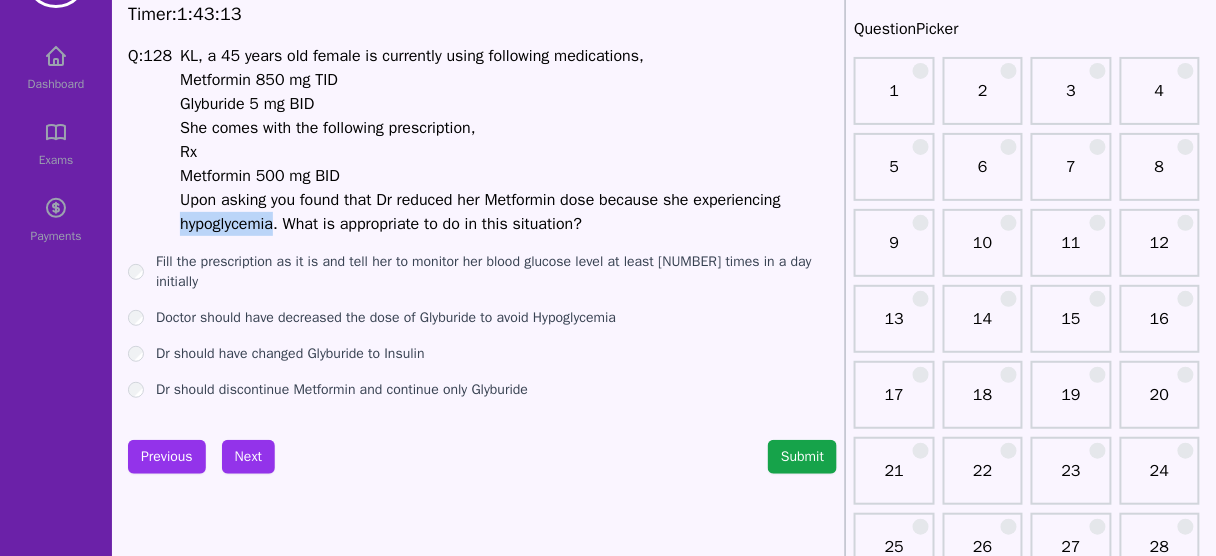 click on "Upon asking you found that Dr reduced her Metformin dose because she experiencing hypoglycemia. What is appropriate to do in this situation?" at bounding box center [480, 212] 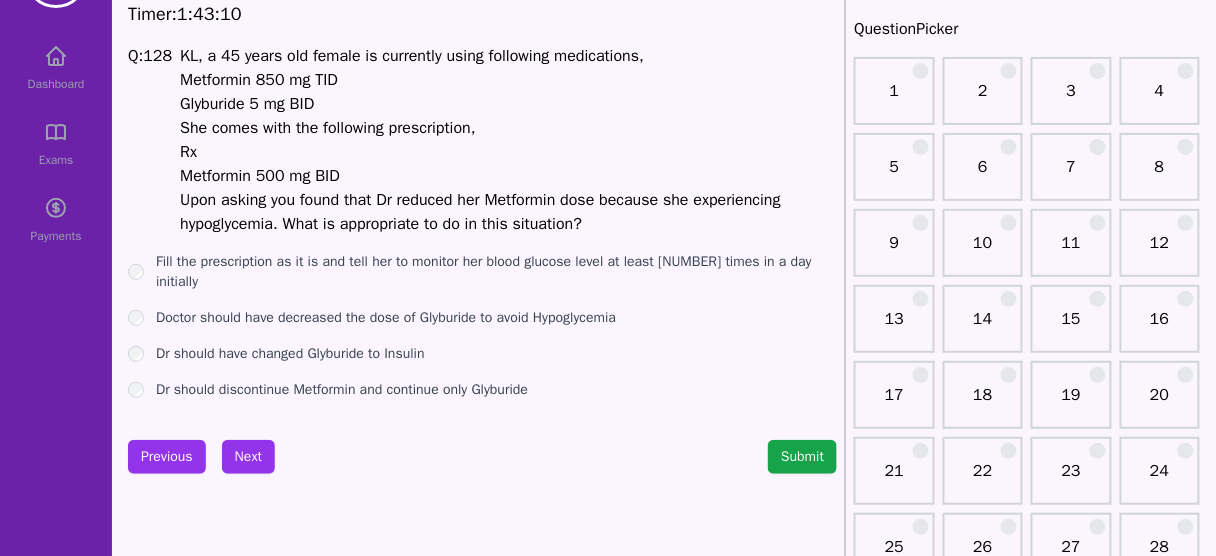 click on "Fill the prescription as it is and tell her to monitor her blood glucose level at least [NUMBER] times in a day initially" at bounding box center [496, 272] 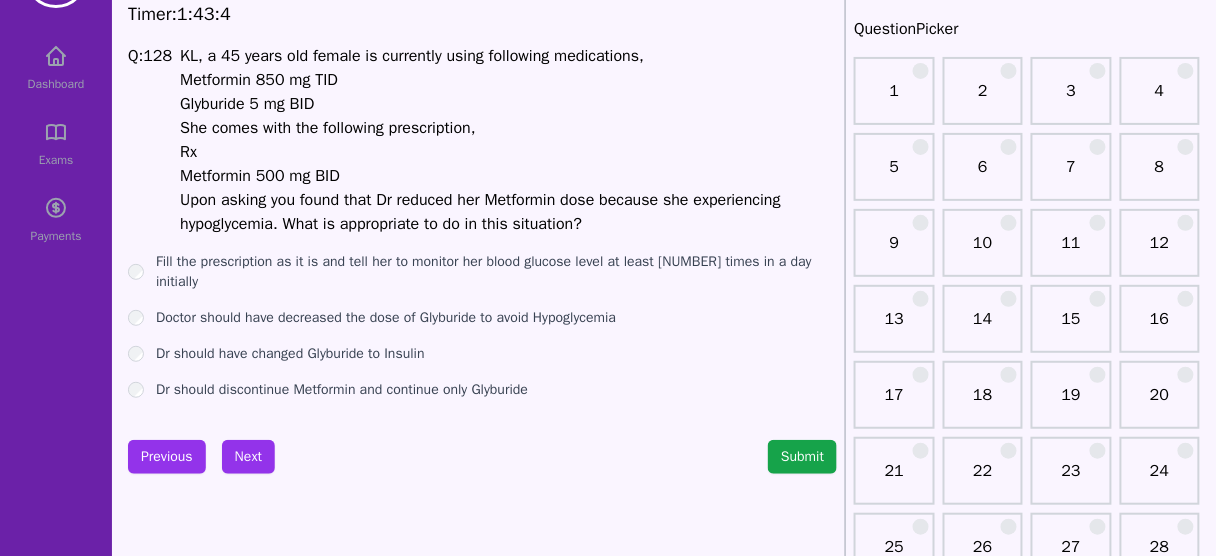 click on "Doctor should have decreased the dose of Glyburide to avoid Hypoglycemia" at bounding box center (386, 318) 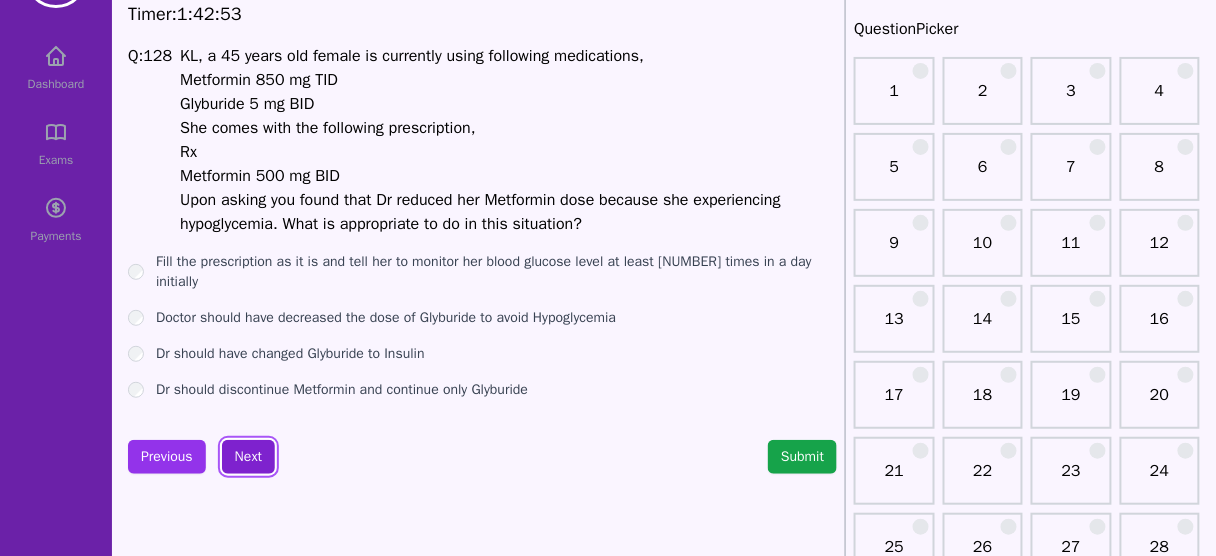 click on "Next" at bounding box center [248, 457] 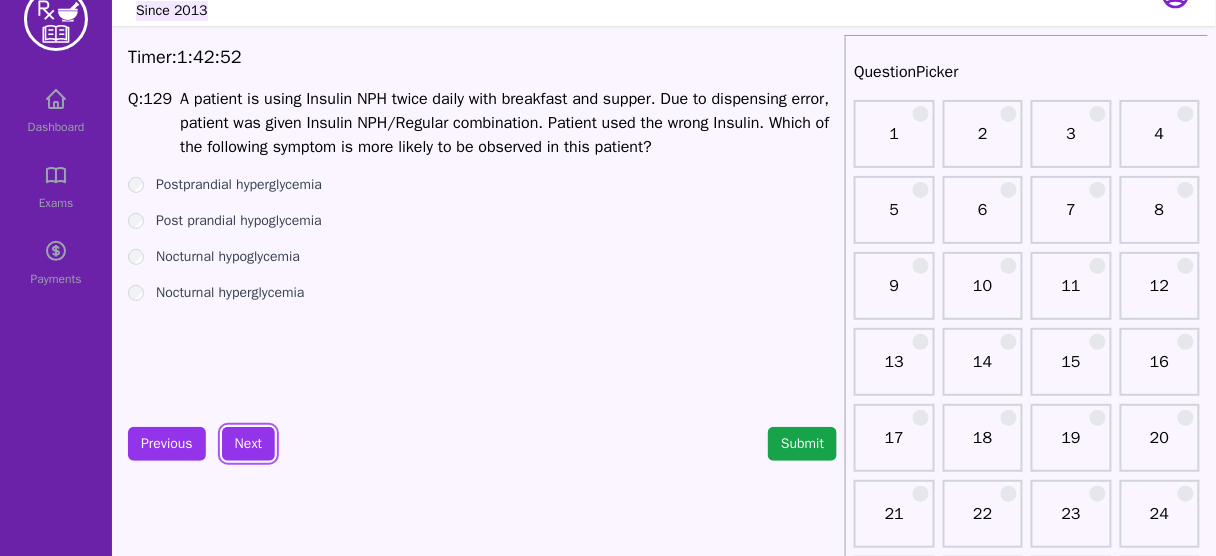 scroll, scrollTop: 0, scrollLeft: 0, axis: both 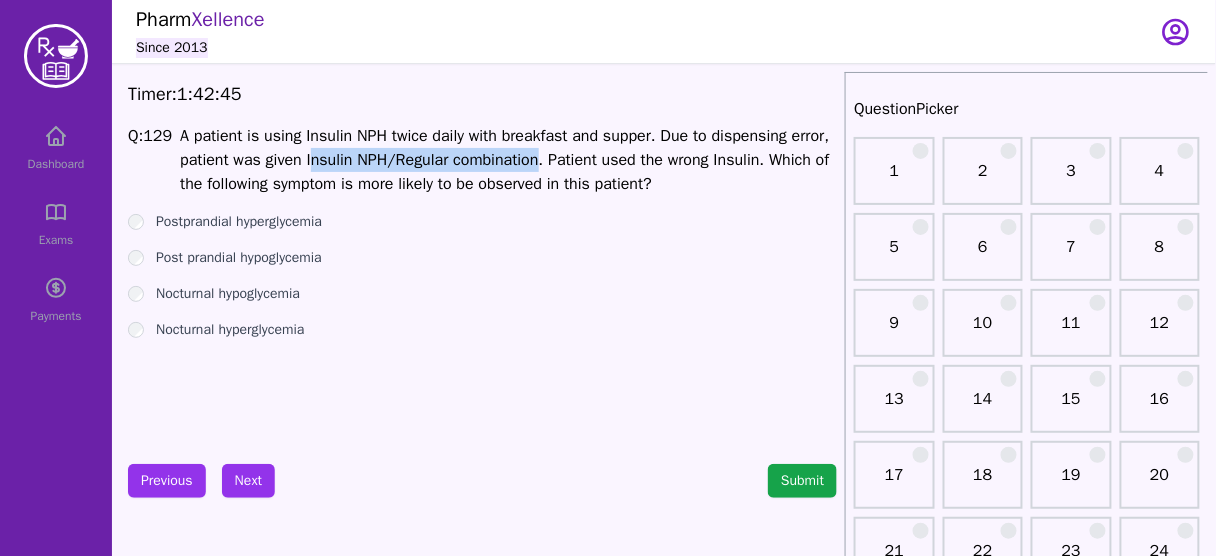 drag, startPoint x: 314, startPoint y: 163, endPoint x: 540, endPoint y: 163, distance: 226 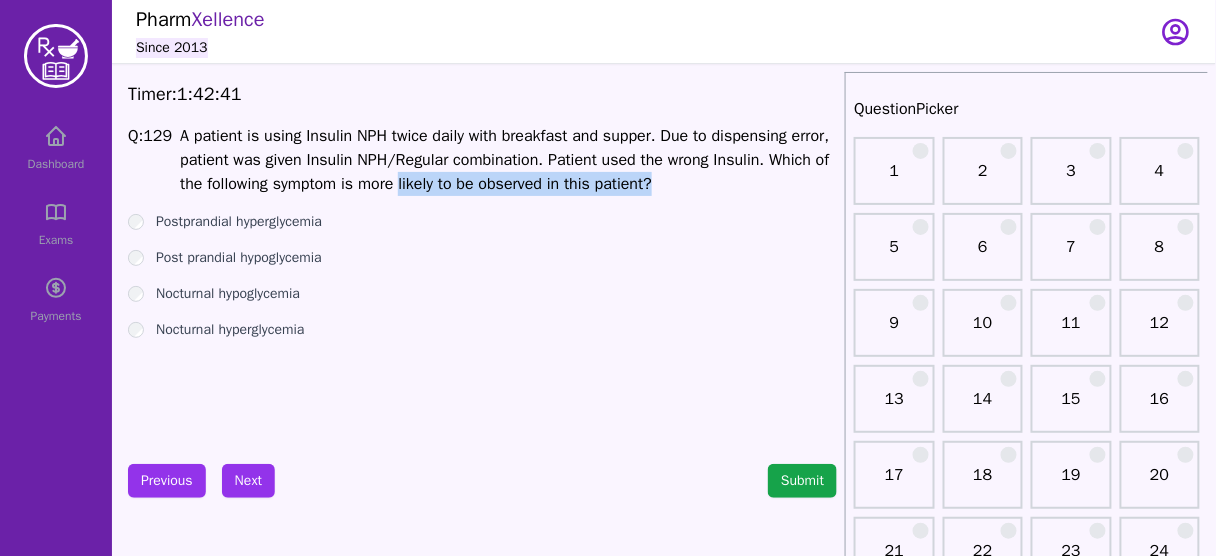 drag, startPoint x: 440, startPoint y: 184, endPoint x: 663, endPoint y: 182, distance: 223.00897 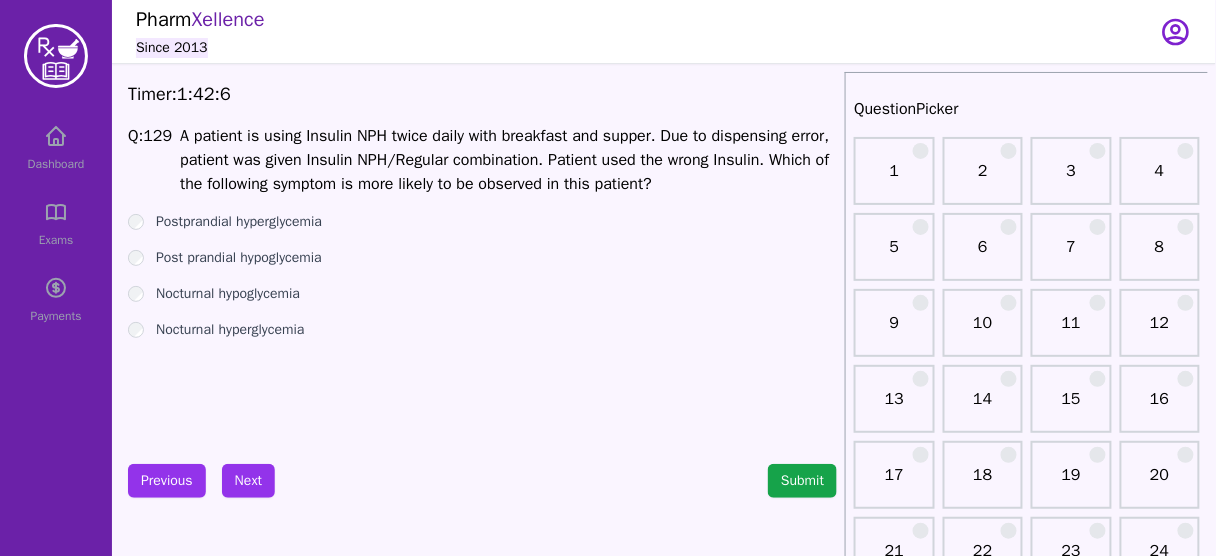 click on "Nocturnal hypoglycemia" at bounding box center (228, 294) 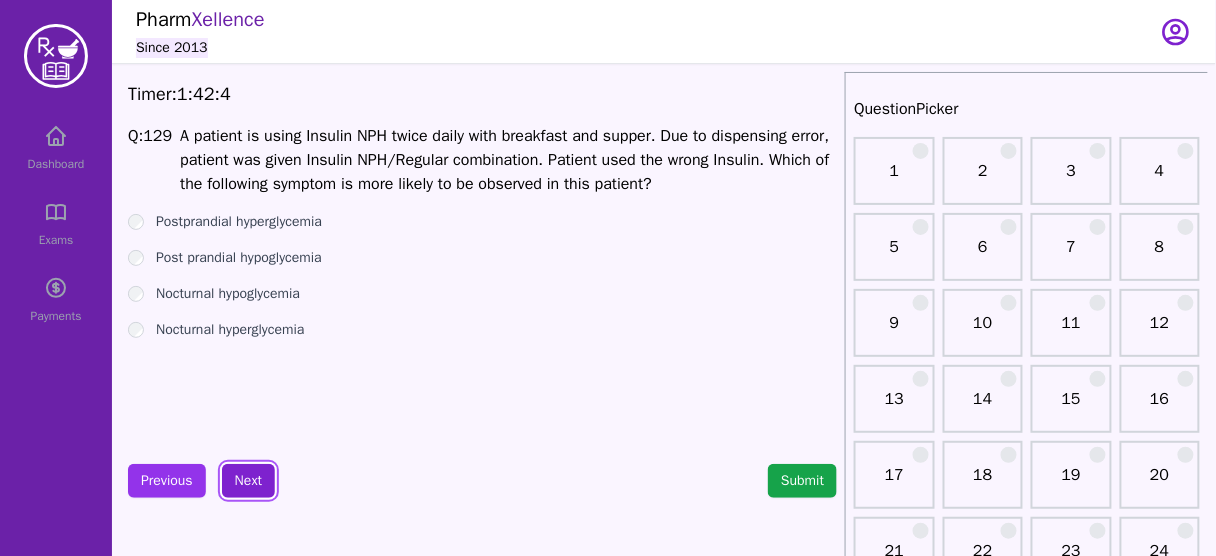 click on "Next" at bounding box center (248, 481) 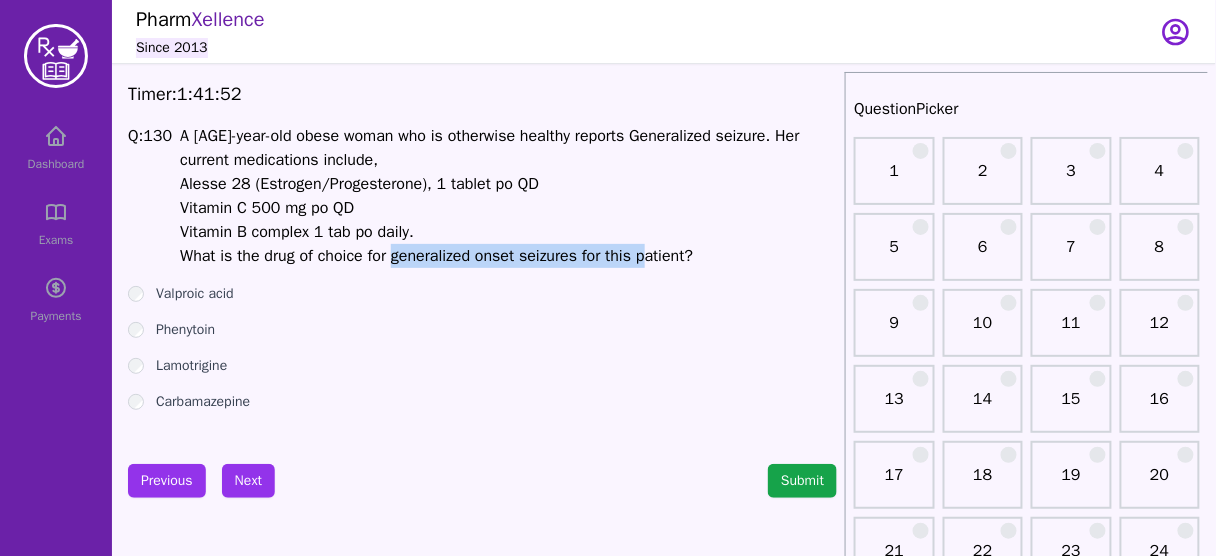 drag, startPoint x: 395, startPoint y: 258, endPoint x: 647, endPoint y: 257, distance: 252.00198 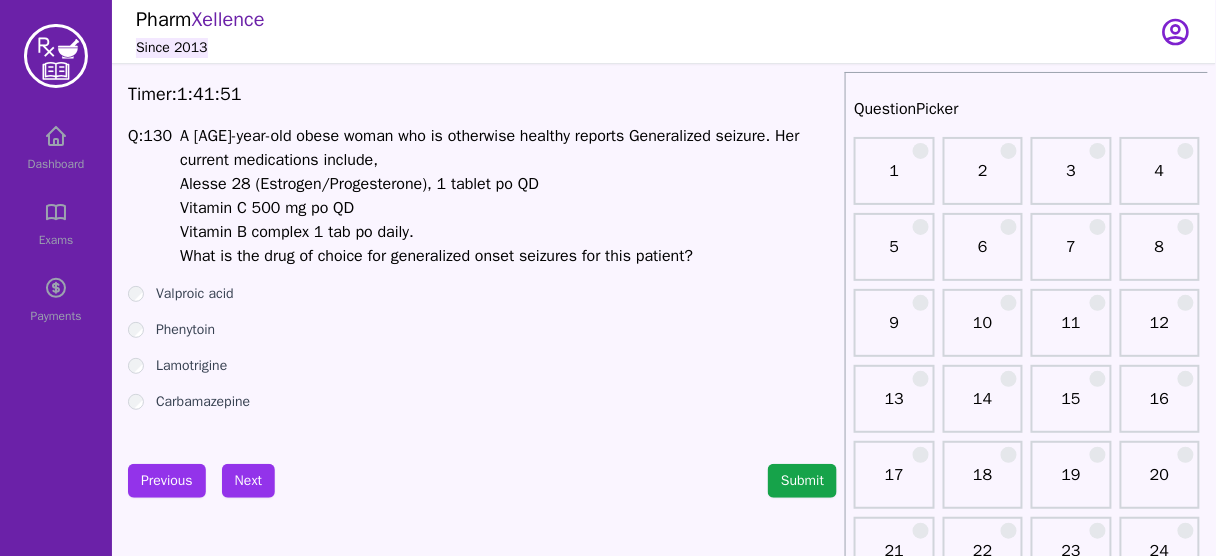 click on "Valproic acid" at bounding box center [195, 294] 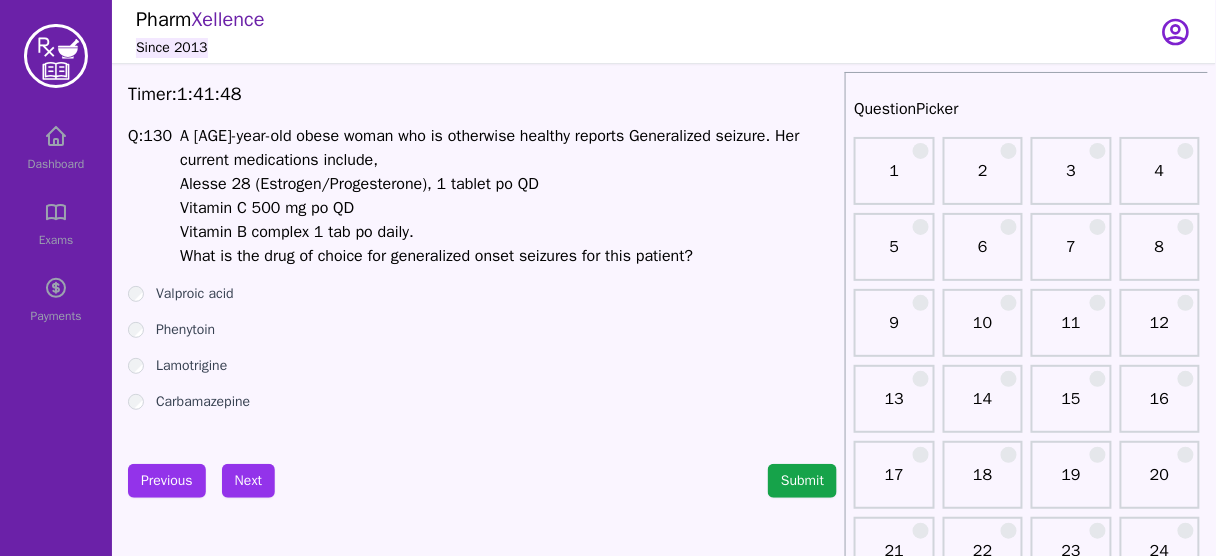 click on "Lamotrigine" at bounding box center [191, 366] 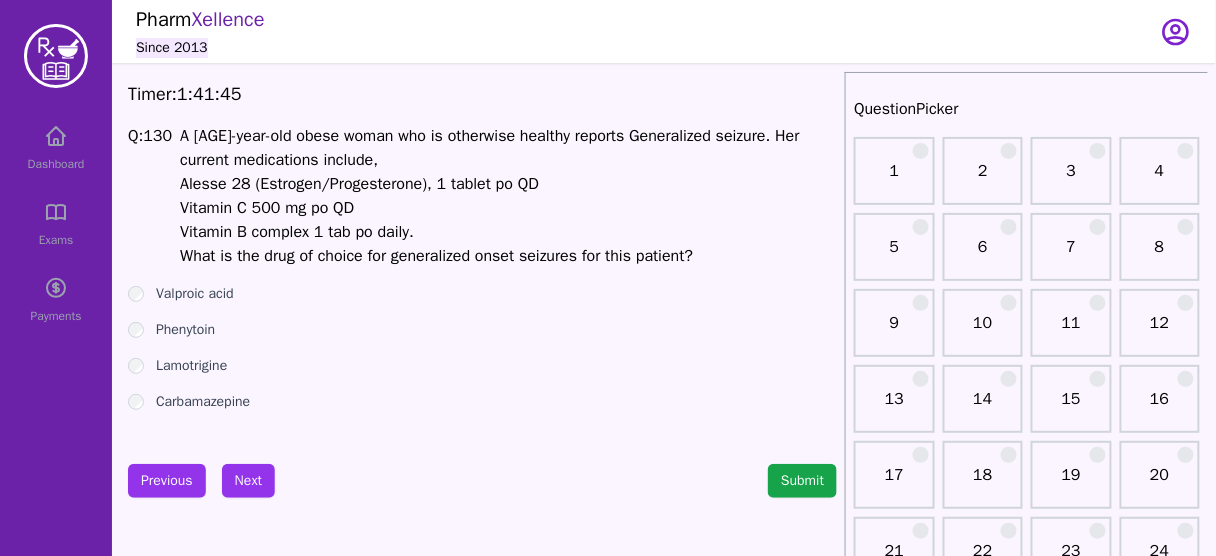 click on "Valproic acid
Phenytoin Lamotrigine Carbamazepine" at bounding box center (482, 348) 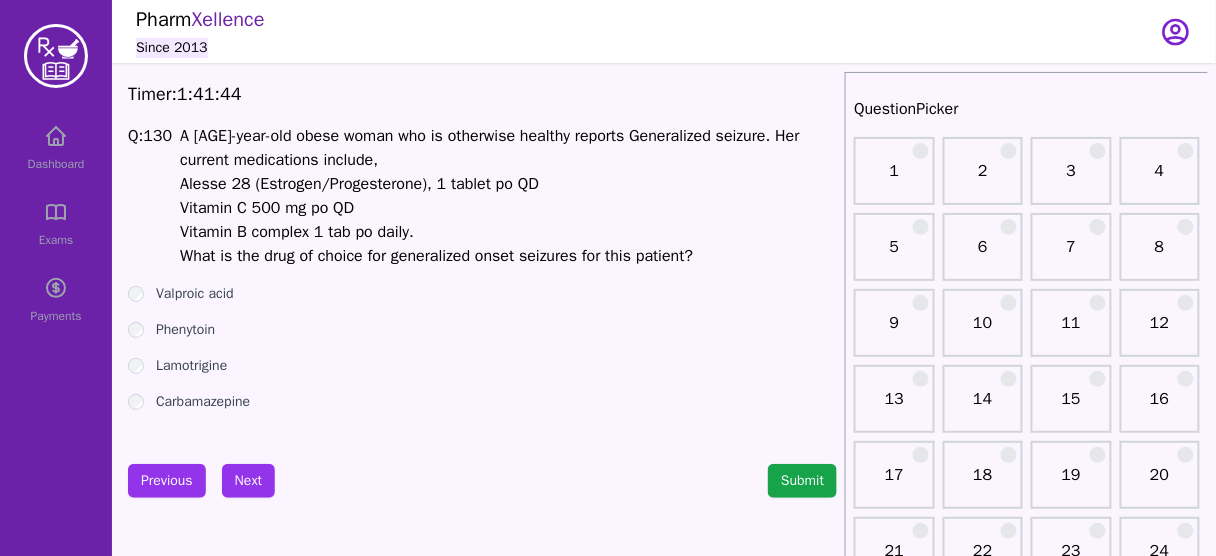 click on "Phenytoin" at bounding box center [185, 330] 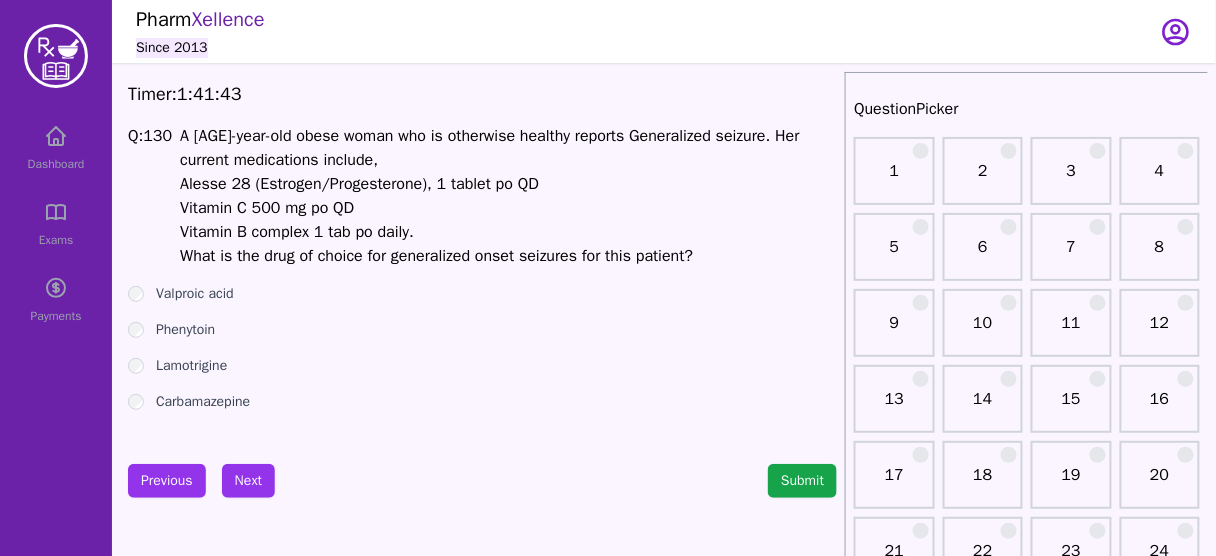 click on "Lamotrigine" at bounding box center (191, 366) 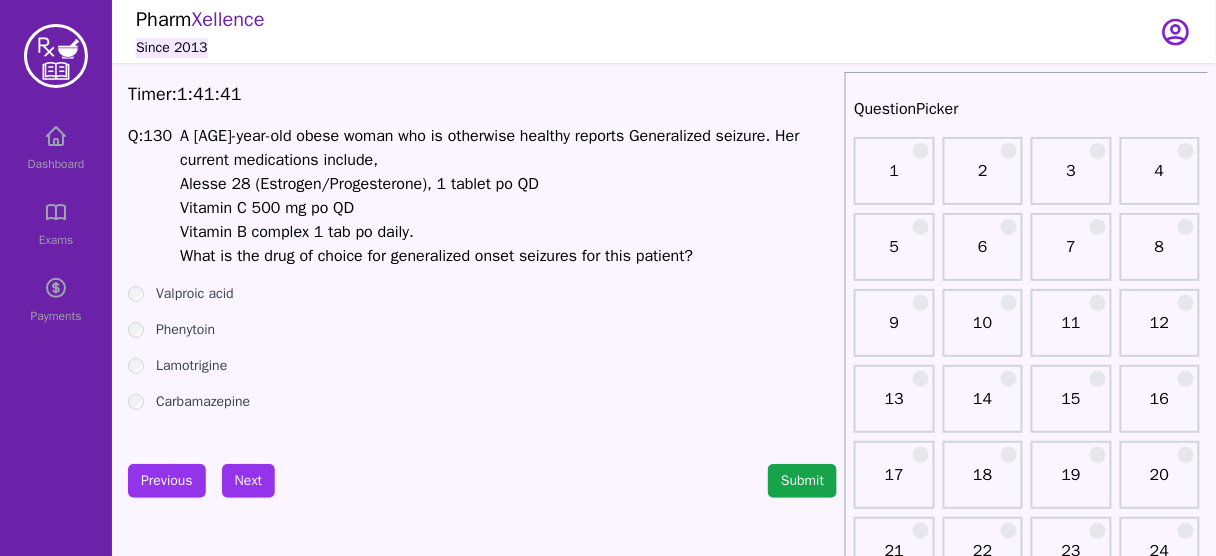 click on "Carbamazepine" at bounding box center [203, 402] 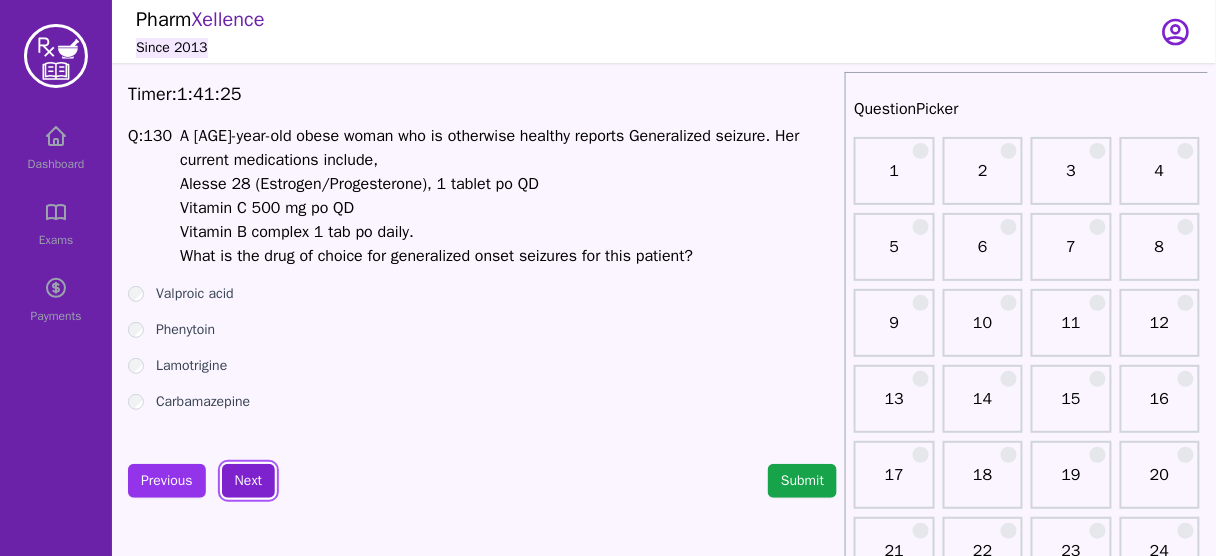 click on "Next" at bounding box center (248, 481) 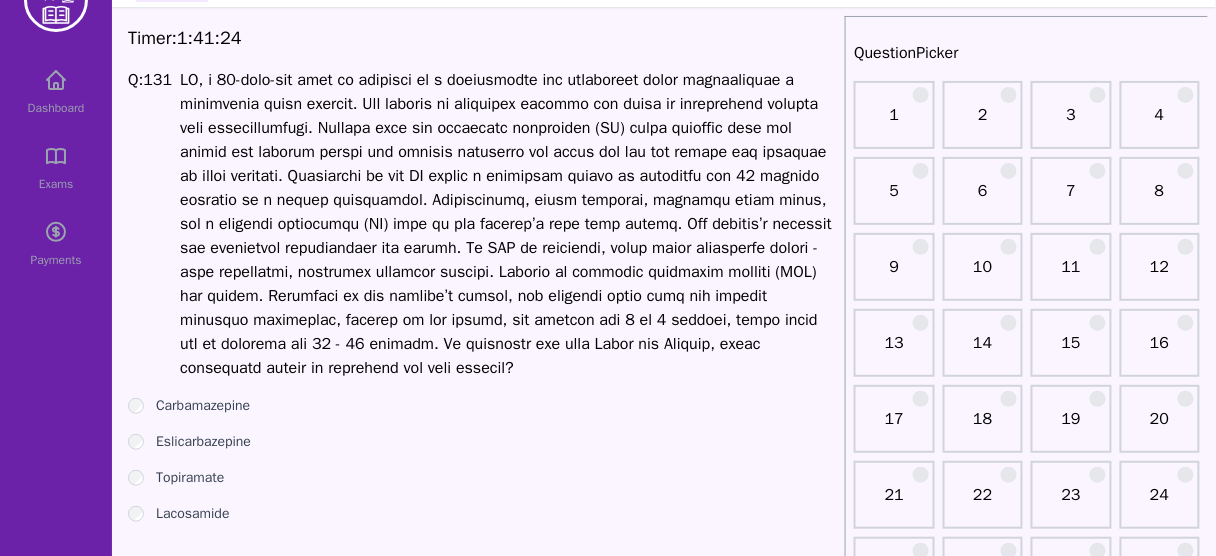 scroll, scrollTop: 160, scrollLeft: 0, axis: vertical 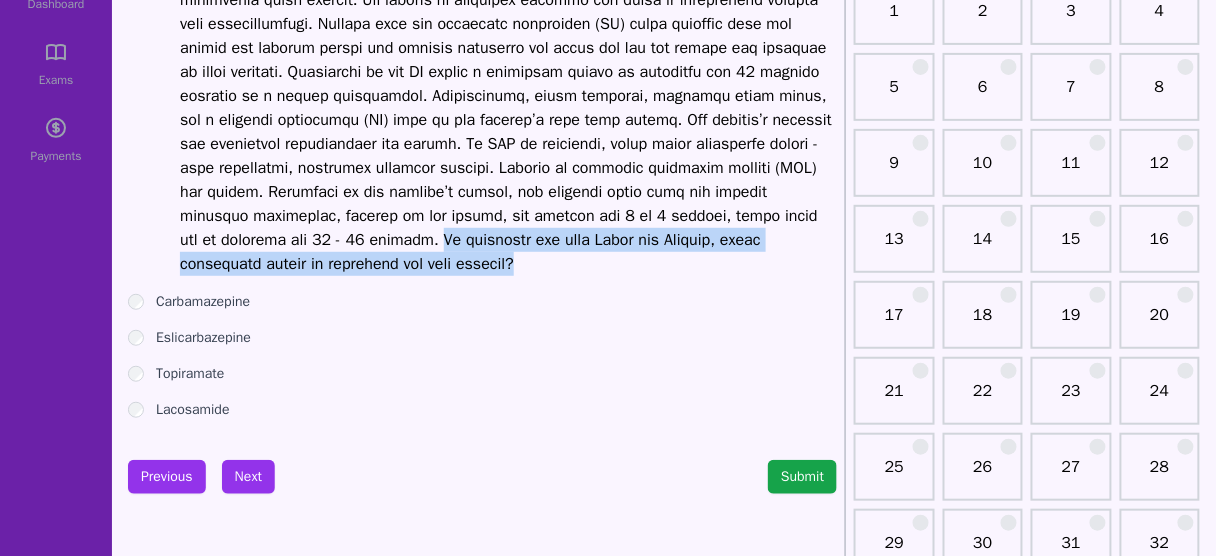 drag, startPoint x: 522, startPoint y: 243, endPoint x: 599, endPoint y: 275, distance: 83.38465 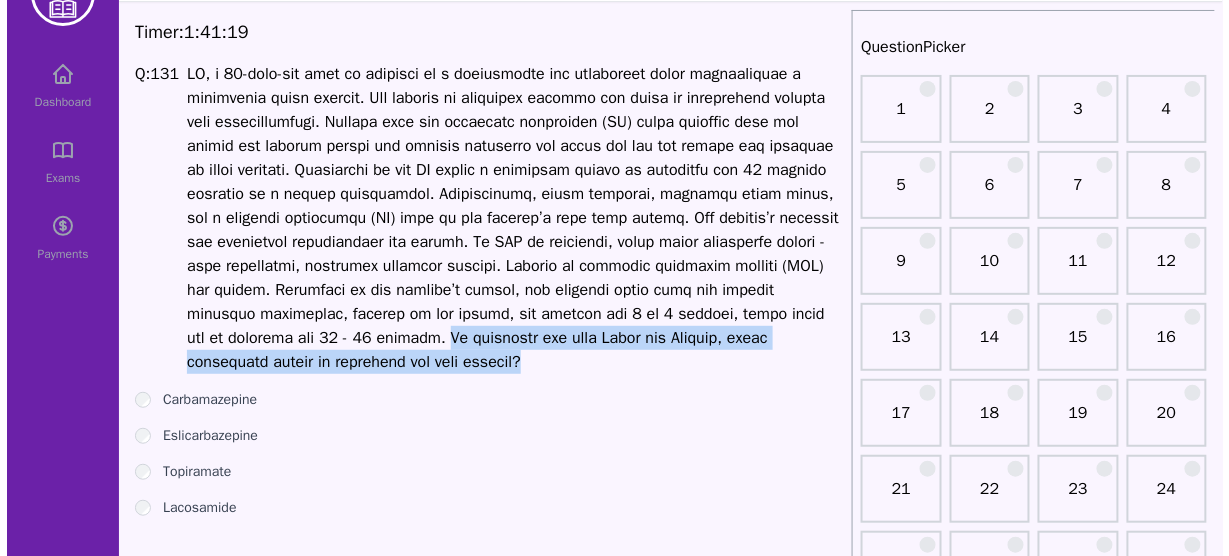 scroll, scrollTop: 160, scrollLeft: 0, axis: vertical 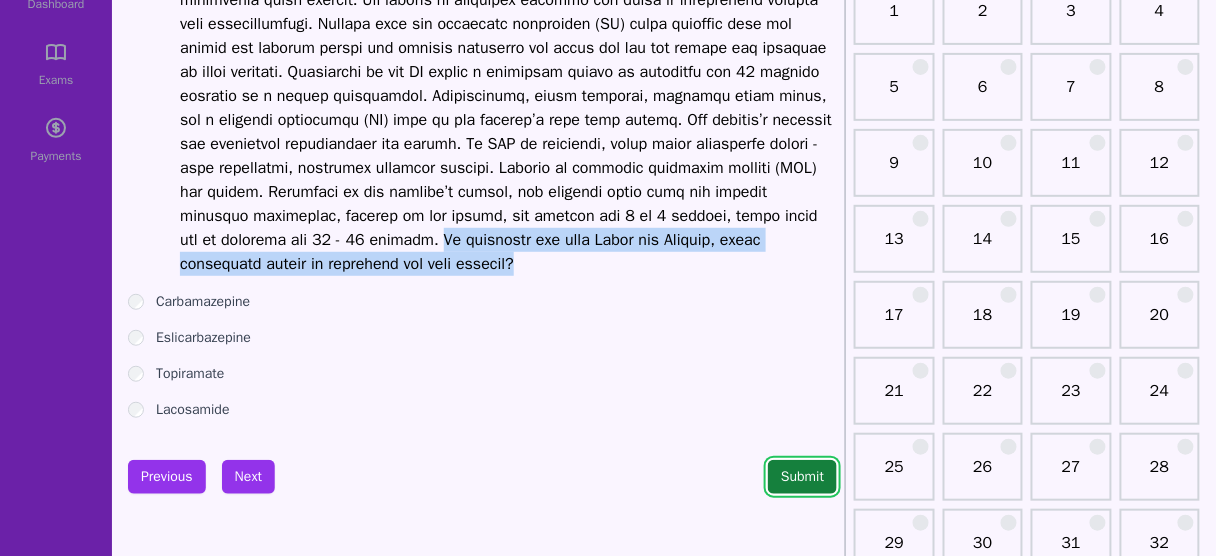 click on "Submit" at bounding box center (802, 477) 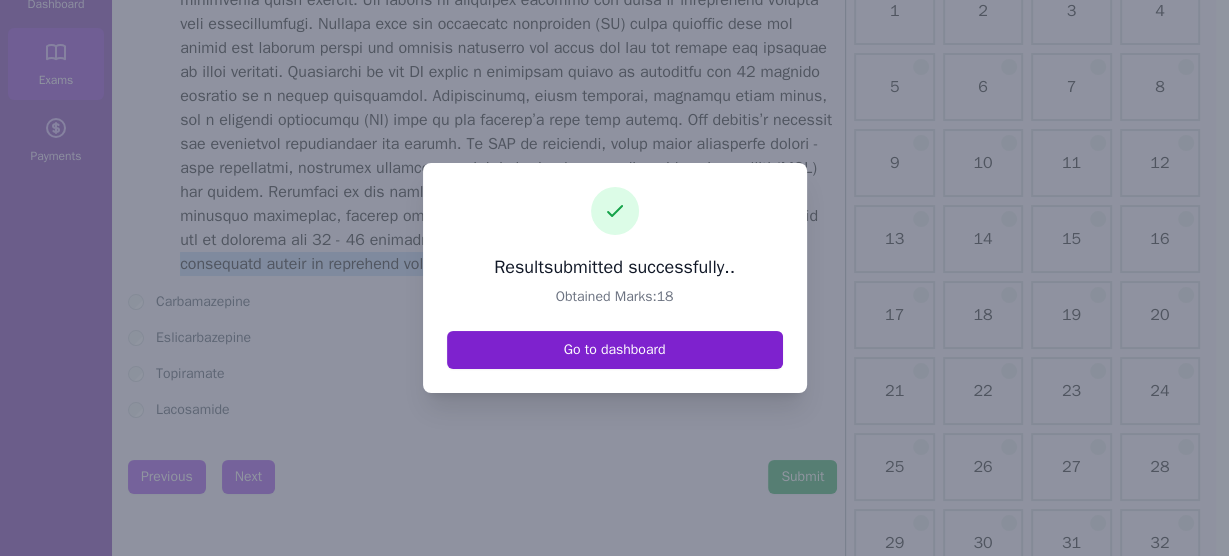 click on "Go to dashboard" at bounding box center (615, 350) 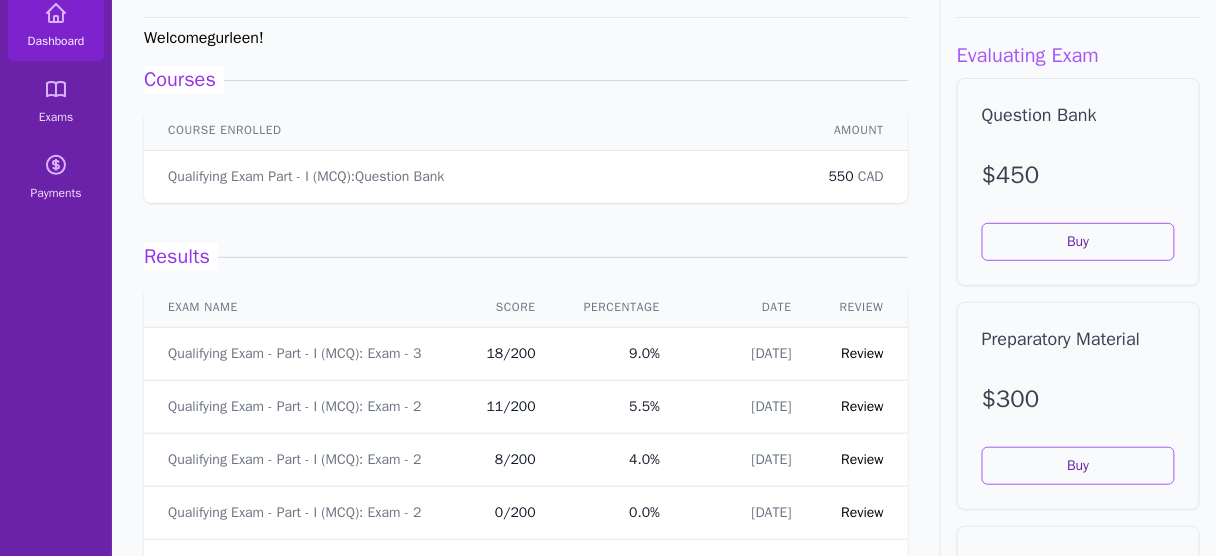 scroll, scrollTop: 160, scrollLeft: 0, axis: vertical 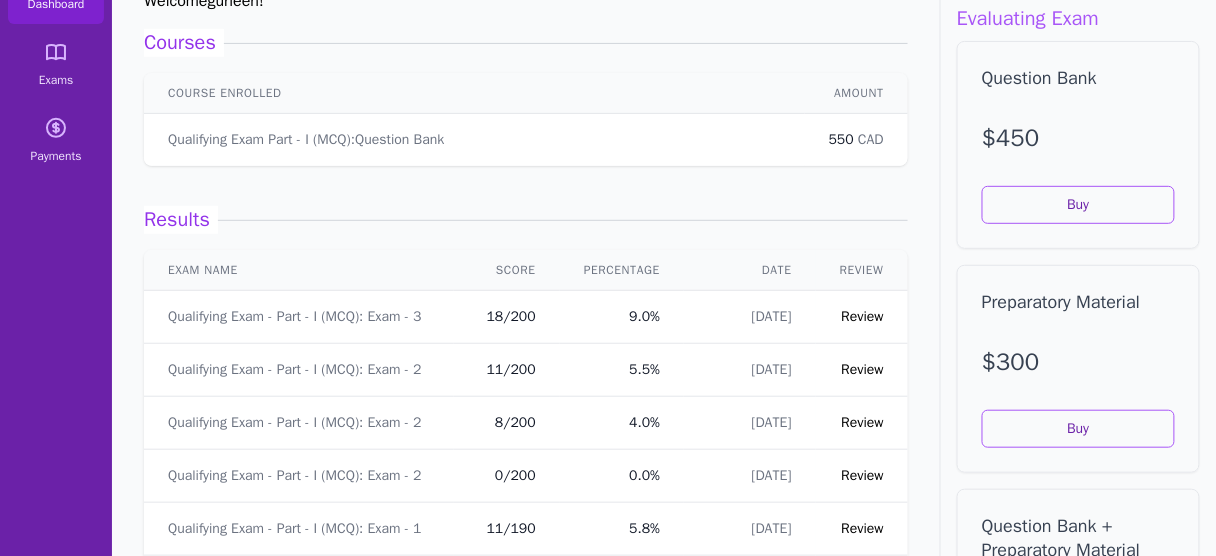 click on "Review" at bounding box center [863, 316] 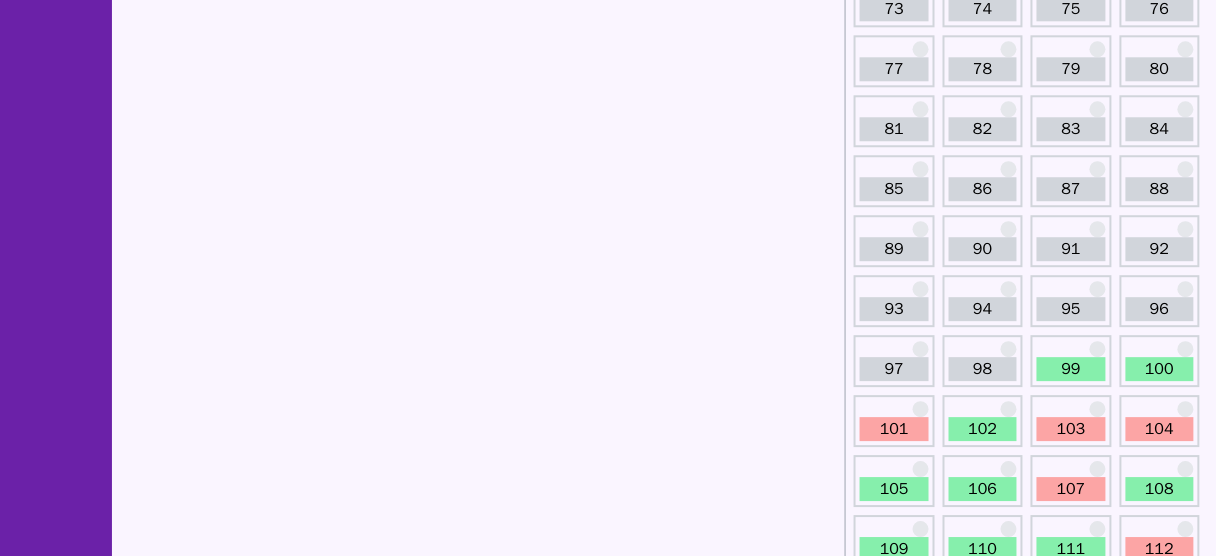 scroll, scrollTop: 1280, scrollLeft: 0, axis: vertical 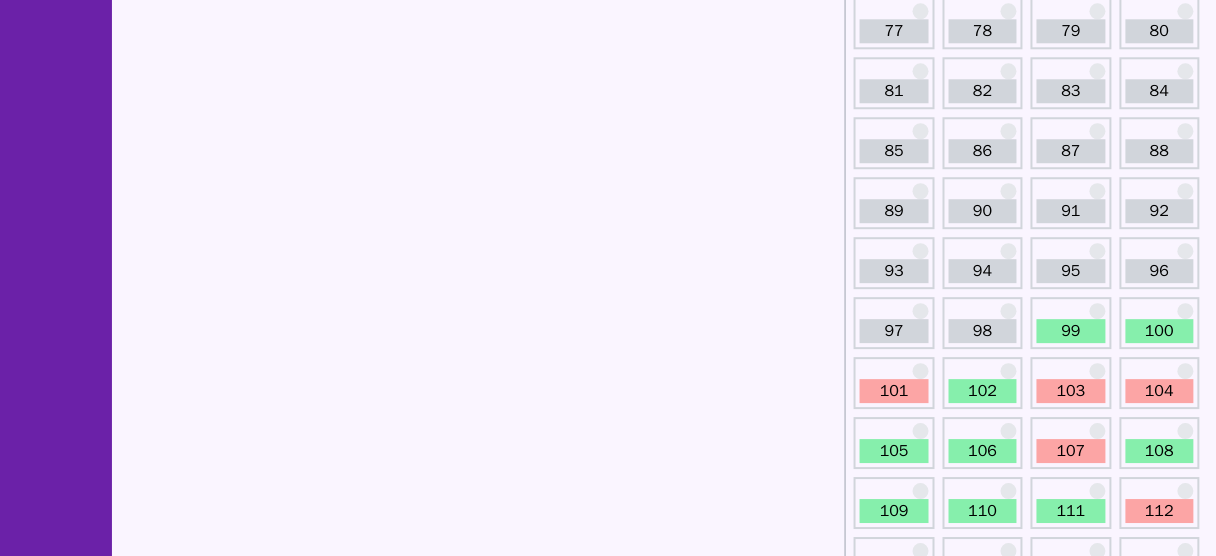 click on "99" at bounding box center [1071, 331] 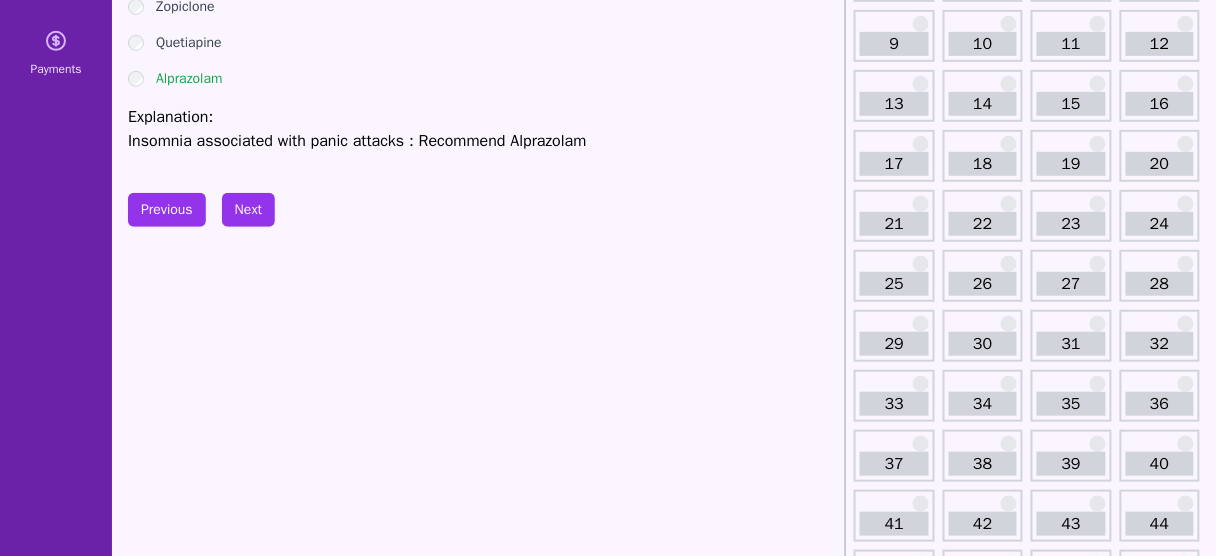 scroll, scrollTop: 80, scrollLeft: 0, axis: vertical 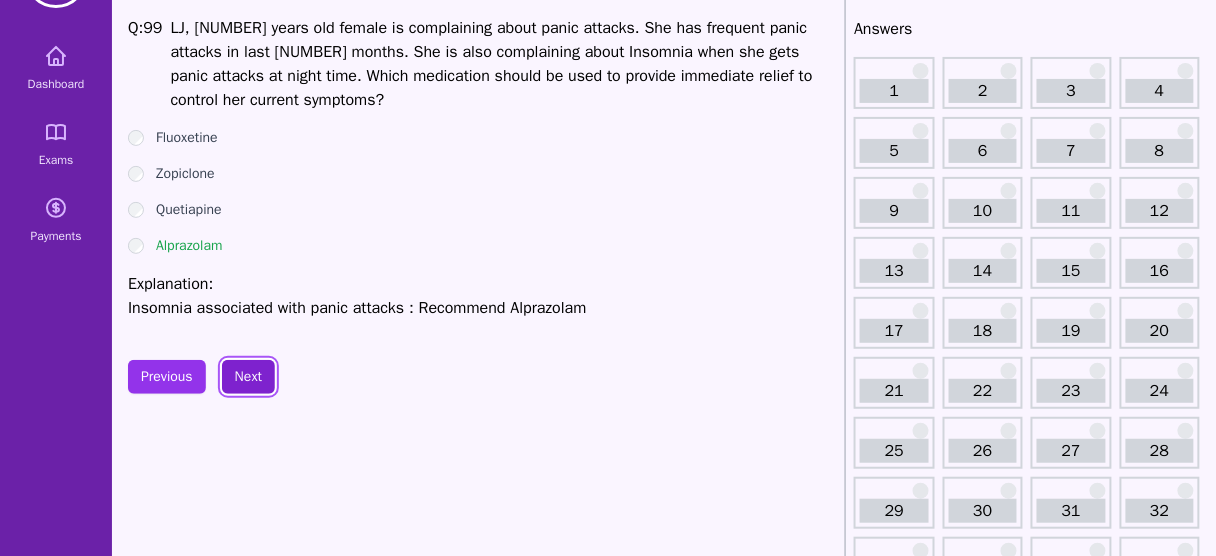 click on "Next" at bounding box center [248, 377] 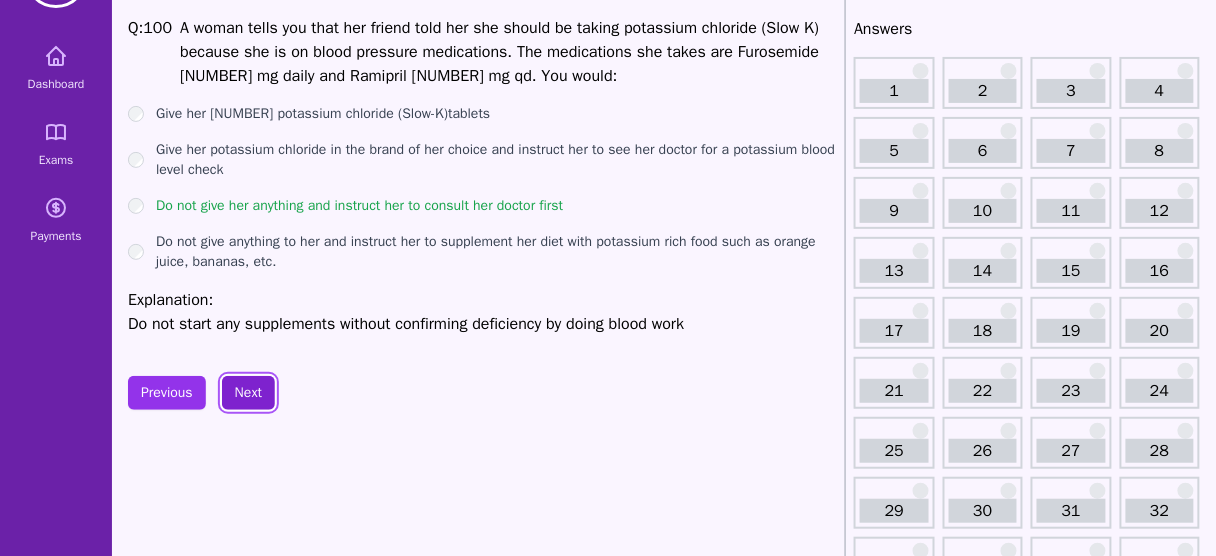 click on "Next" at bounding box center (248, 393) 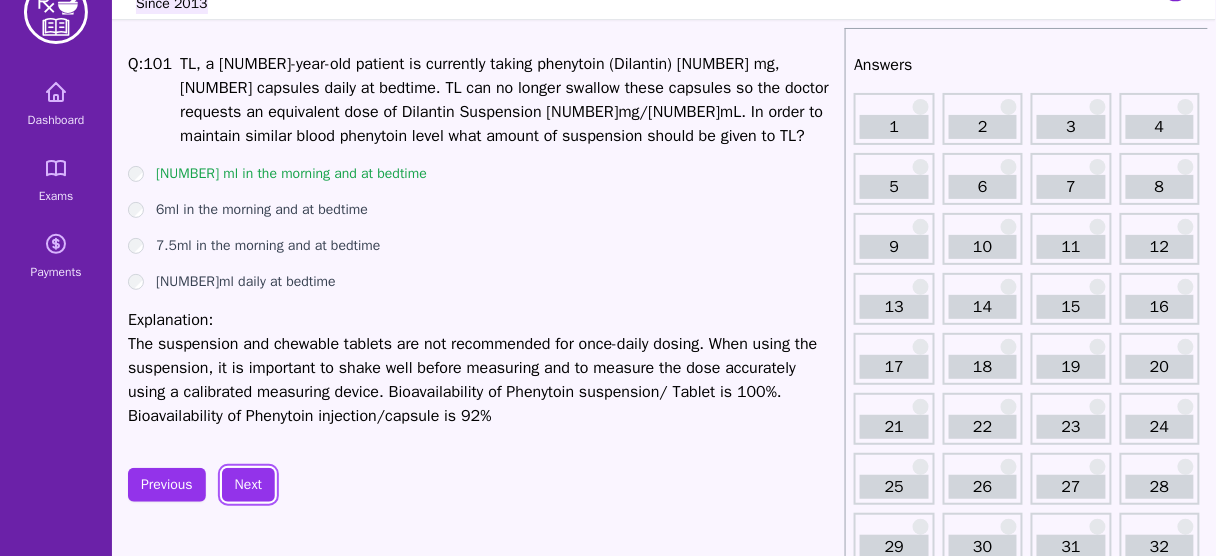 scroll, scrollTop: 80, scrollLeft: 0, axis: vertical 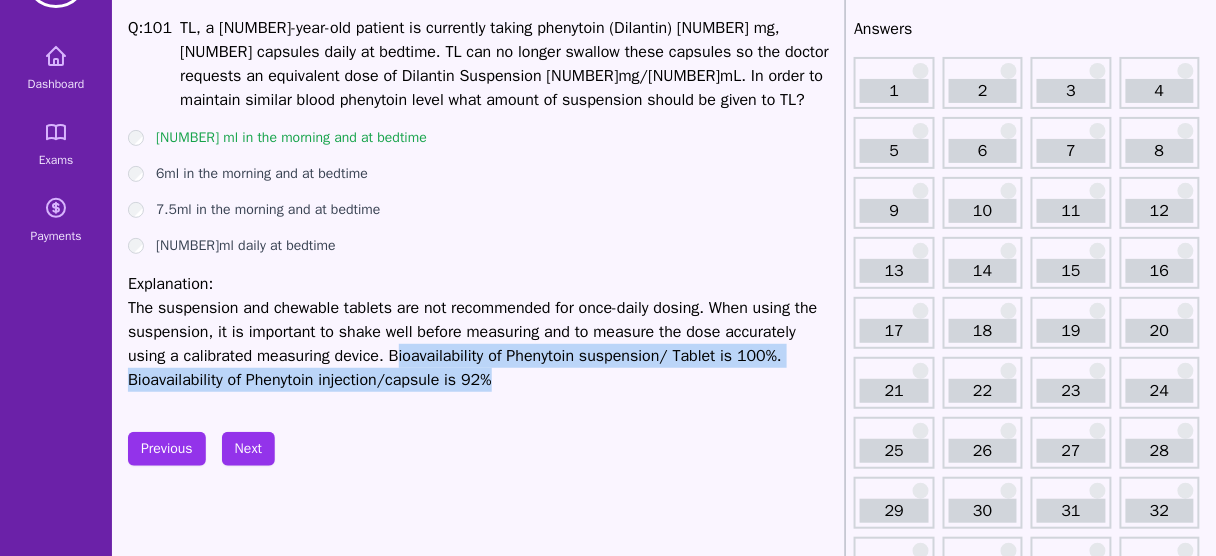 drag, startPoint x: 352, startPoint y: 358, endPoint x: 404, endPoint y: 378, distance: 55.713554 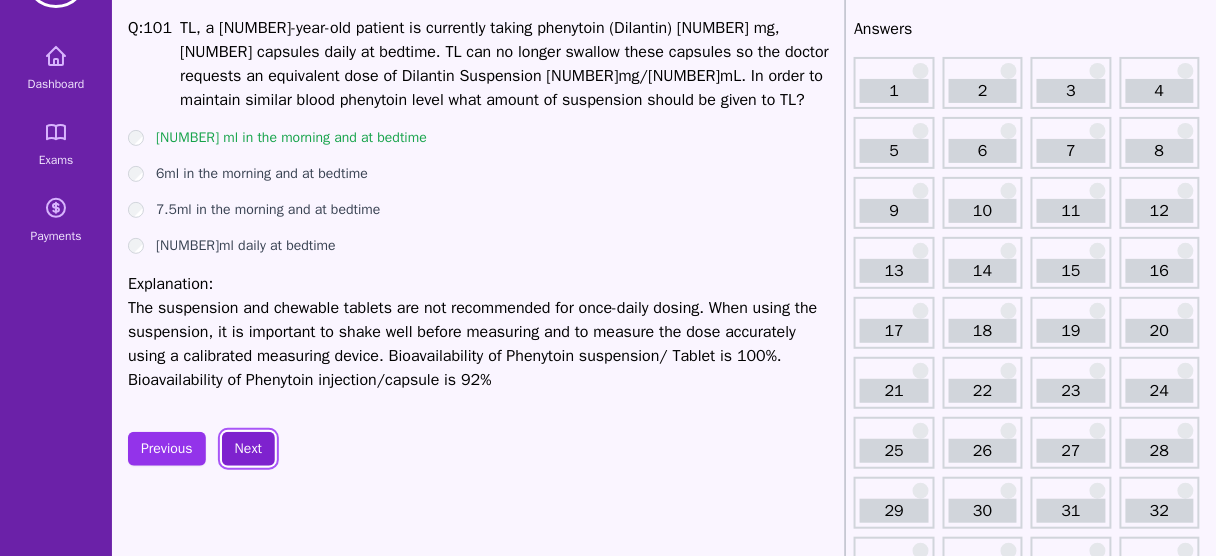 click on "Next" at bounding box center [248, 449] 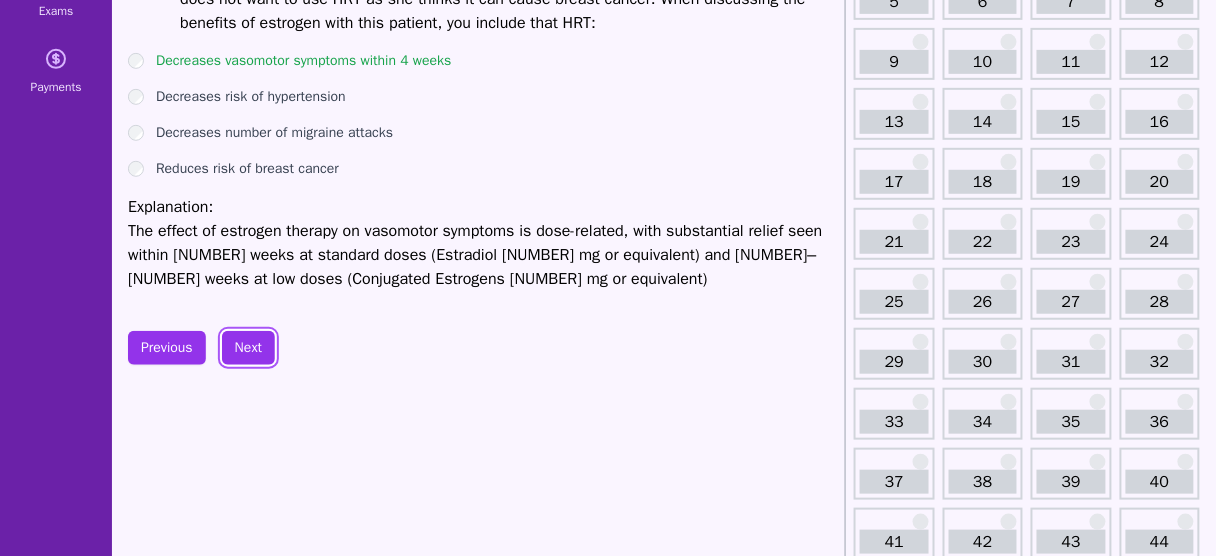 scroll, scrollTop: 240, scrollLeft: 0, axis: vertical 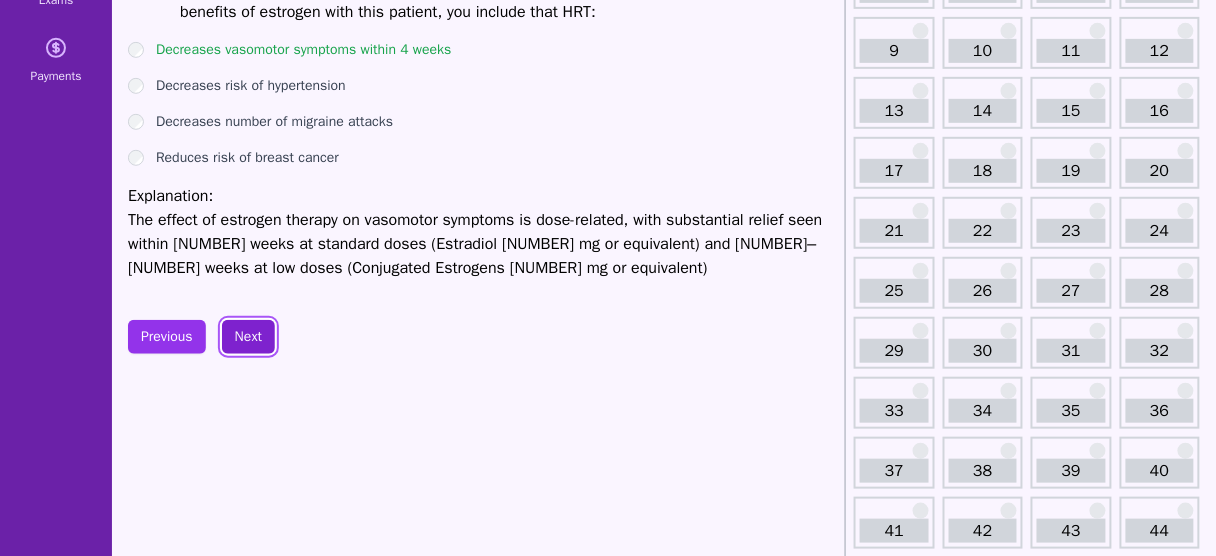 click on "Next" at bounding box center (248, 337) 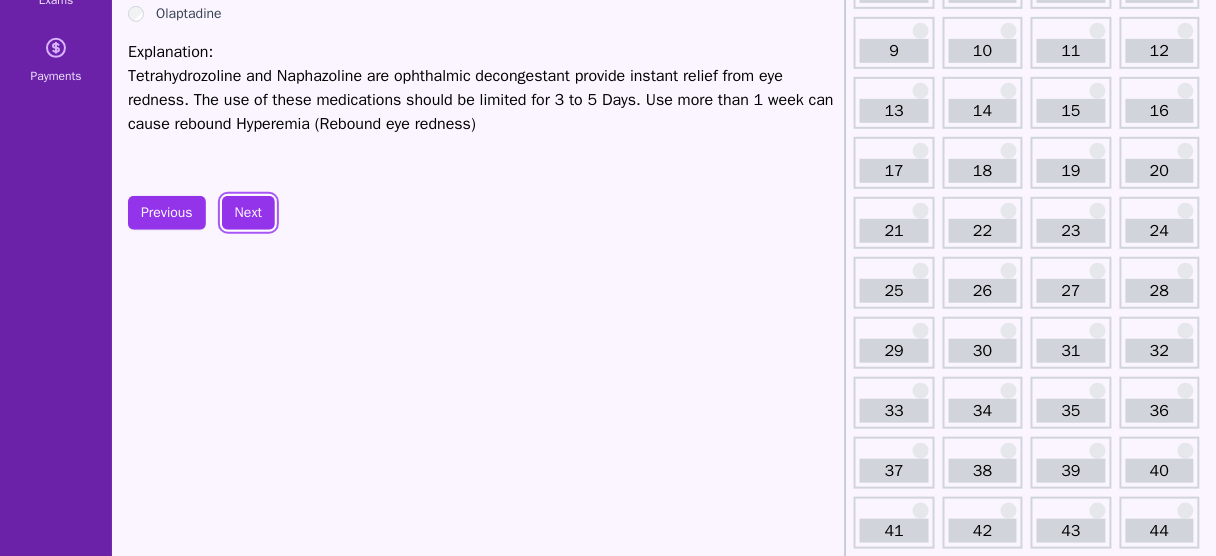 scroll, scrollTop: 0, scrollLeft: 0, axis: both 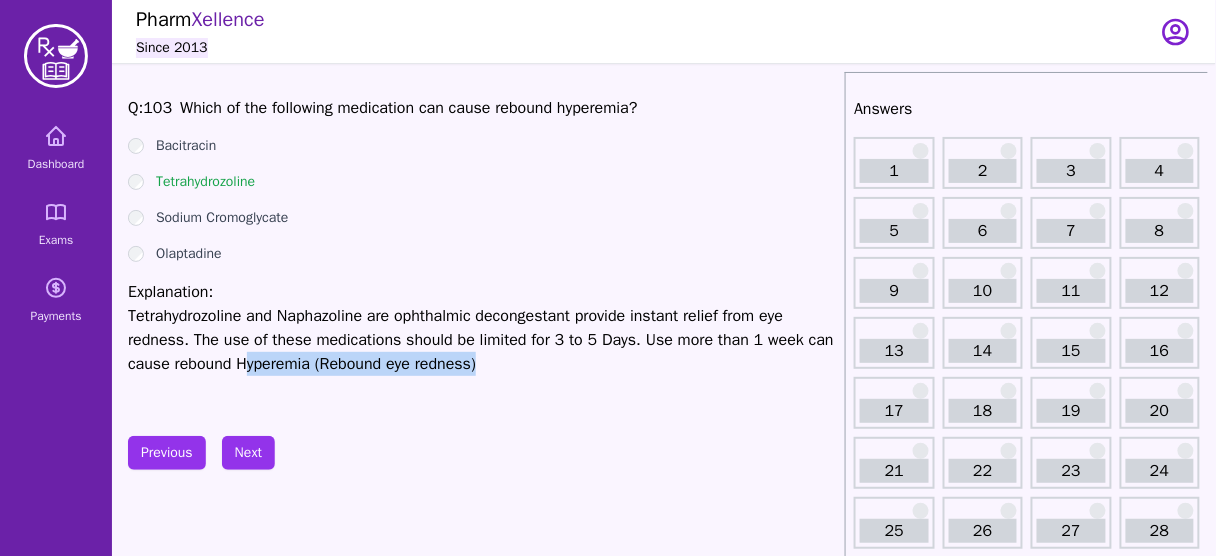 drag, startPoint x: 254, startPoint y: 361, endPoint x: 485, endPoint y: 372, distance: 231.26175 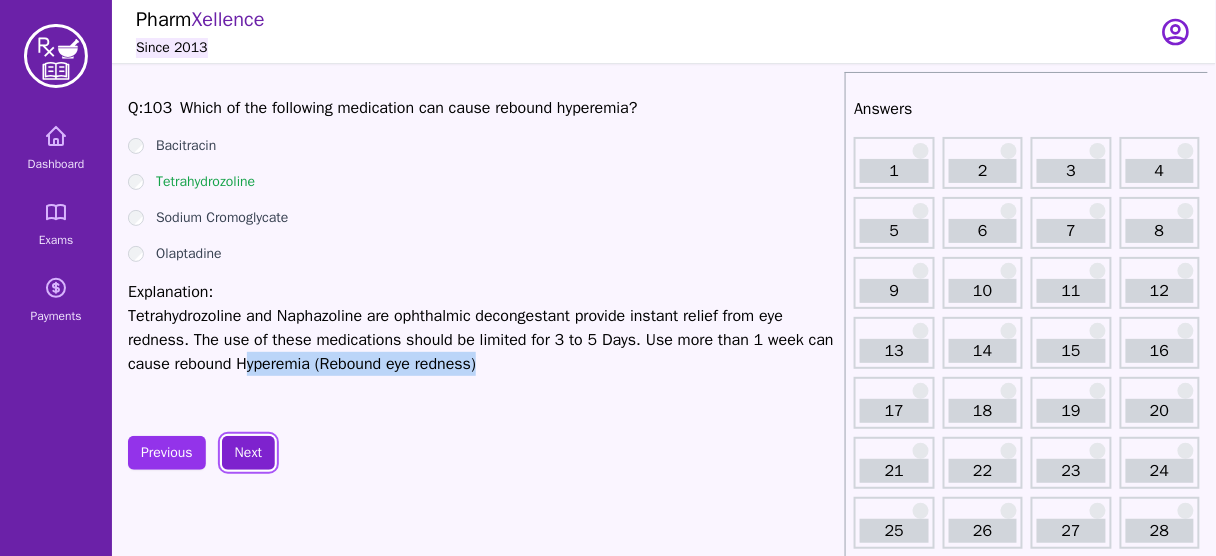 click on "Next" at bounding box center [248, 453] 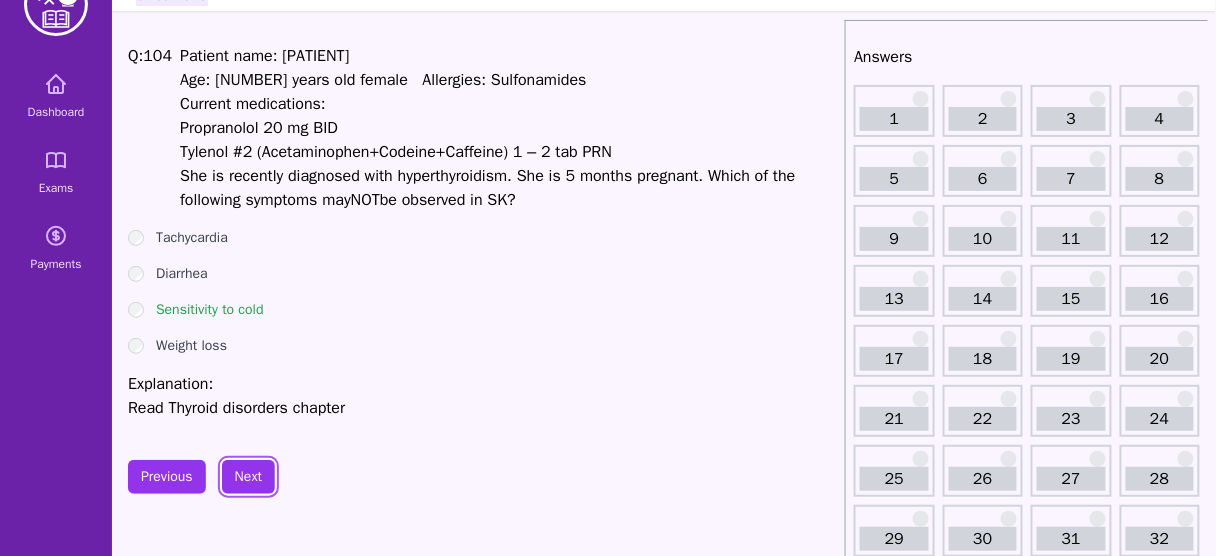 scroll, scrollTop: 80, scrollLeft: 0, axis: vertical 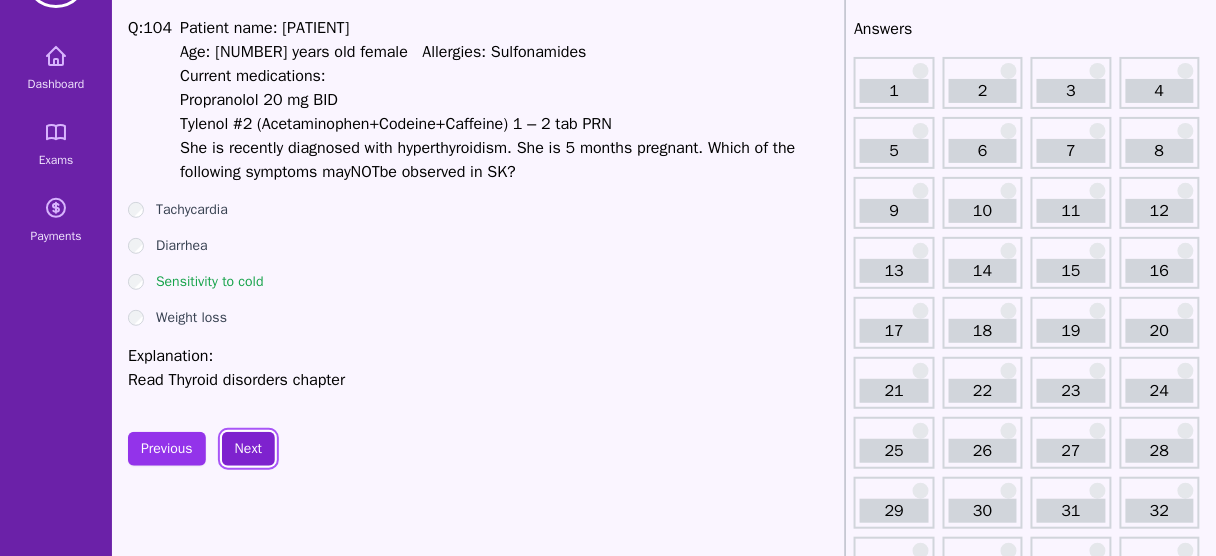 click on "Next" at bounding box center (248, 449) 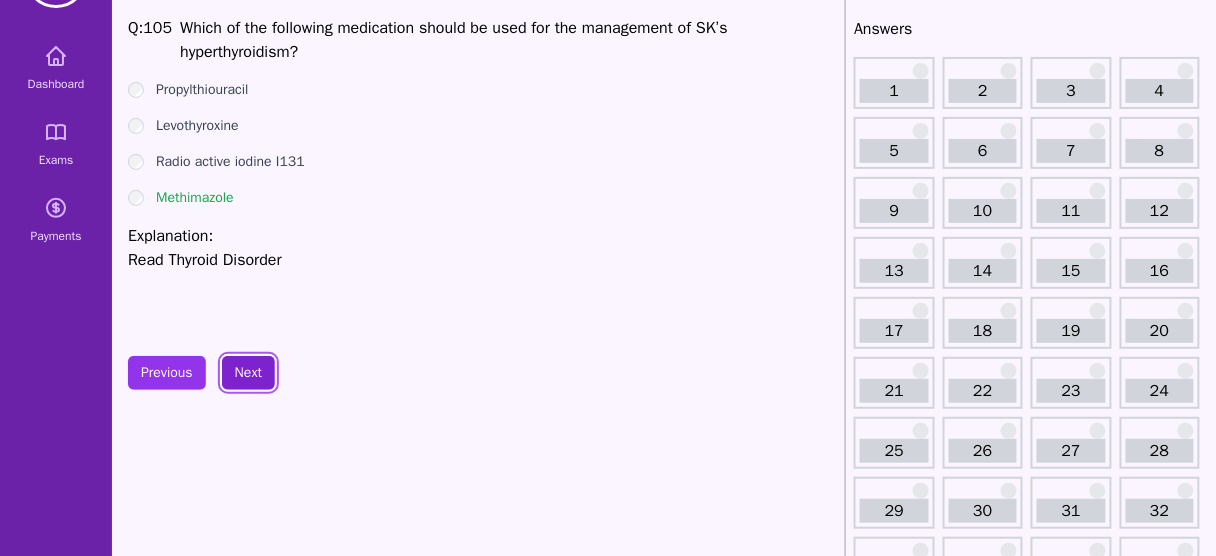 click on "Next" at bounding box center (248, 373) 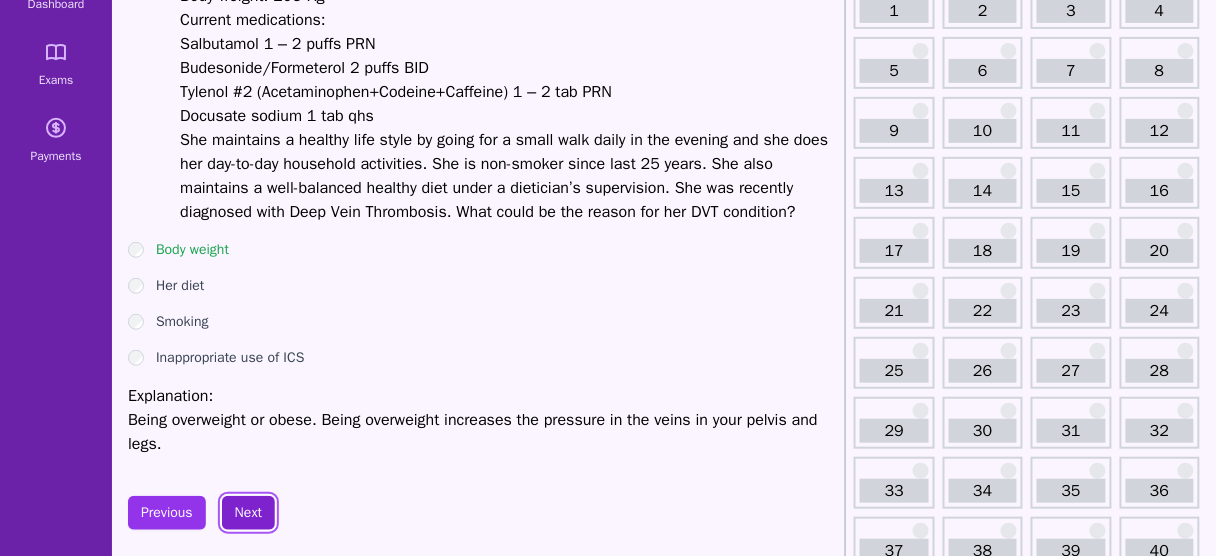 click on "Next" at bounding box center [248, 513] 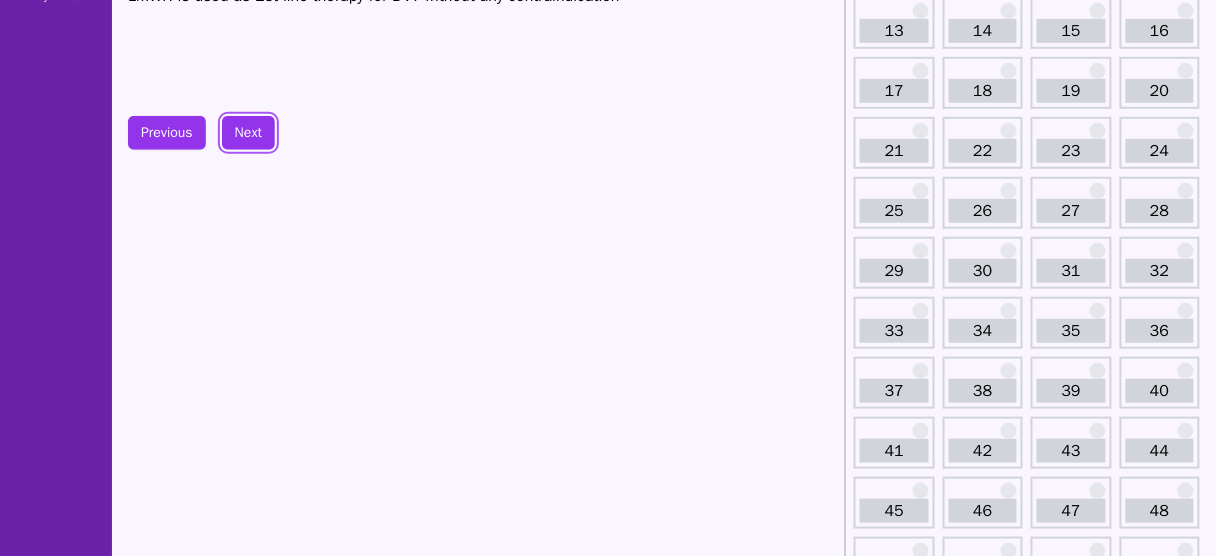 scroll, scrollTop: 80, scrollLeft: 0, axis: vertical 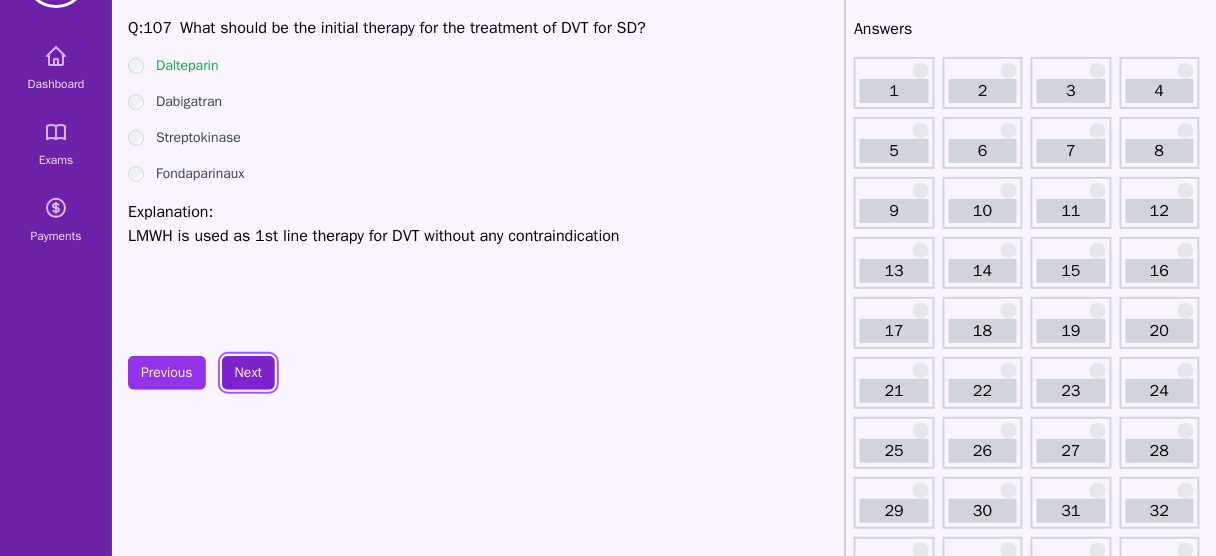 click on "Next" at bounding box center [248, 373] 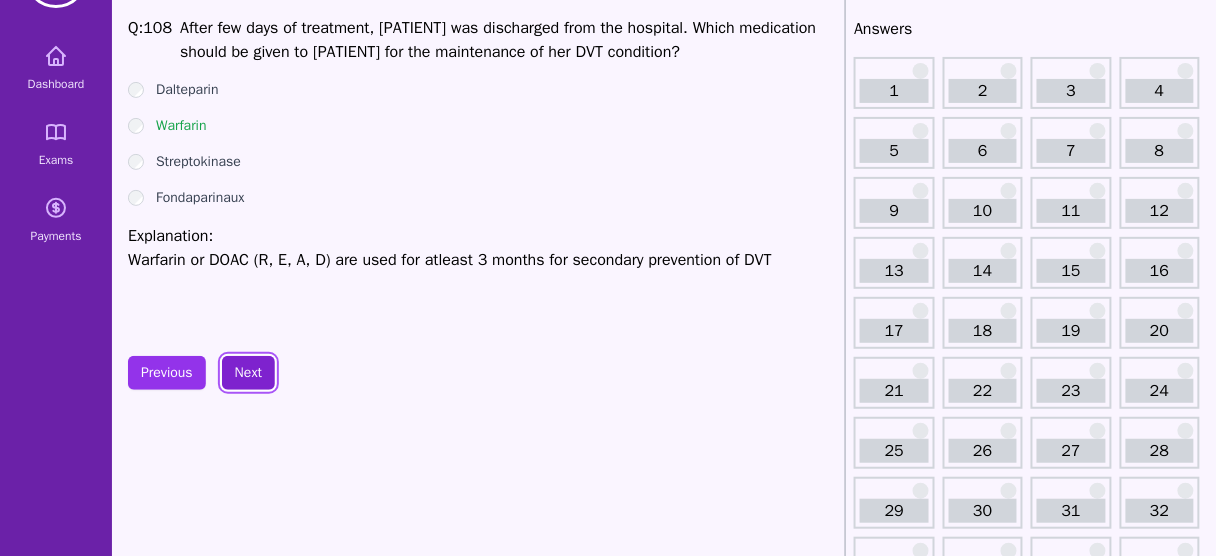click on "Next" at bounding box center (248, 373) 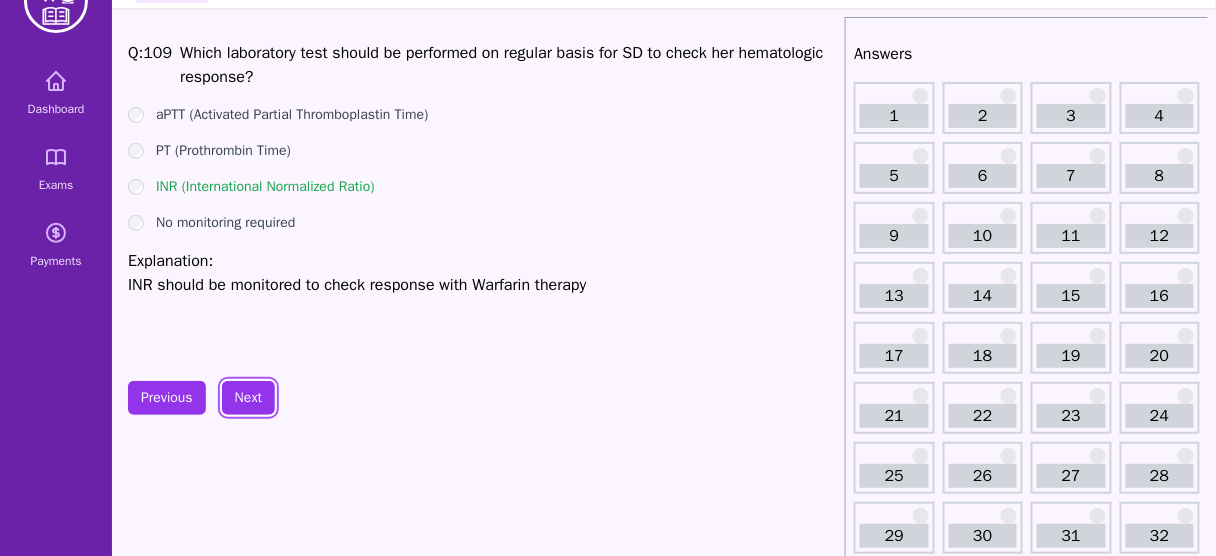 scroll, scrollTop: 80, scrollLeft: 0, axis: vertical 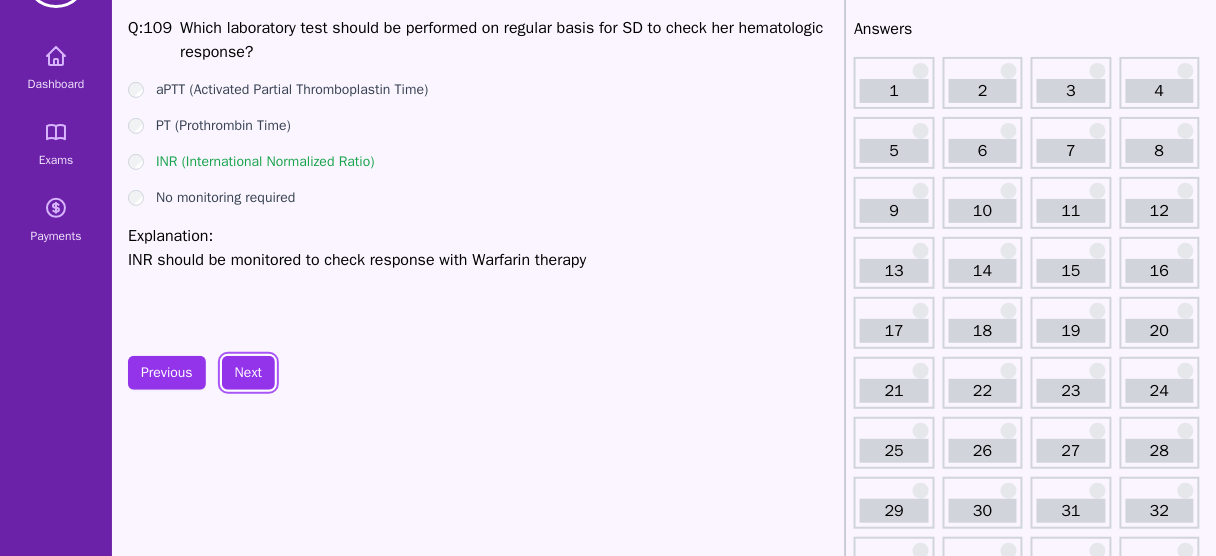 click on "Next" at bounding box center (248, 373) 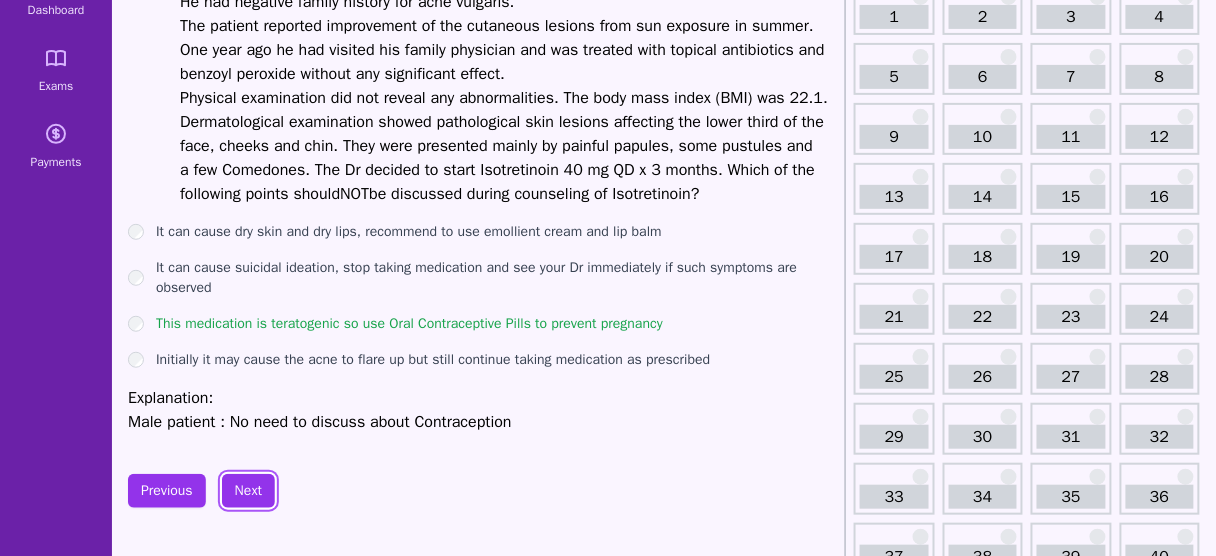 scroll, scrollTop: 240, scrollLeft: 0, axis: vertical 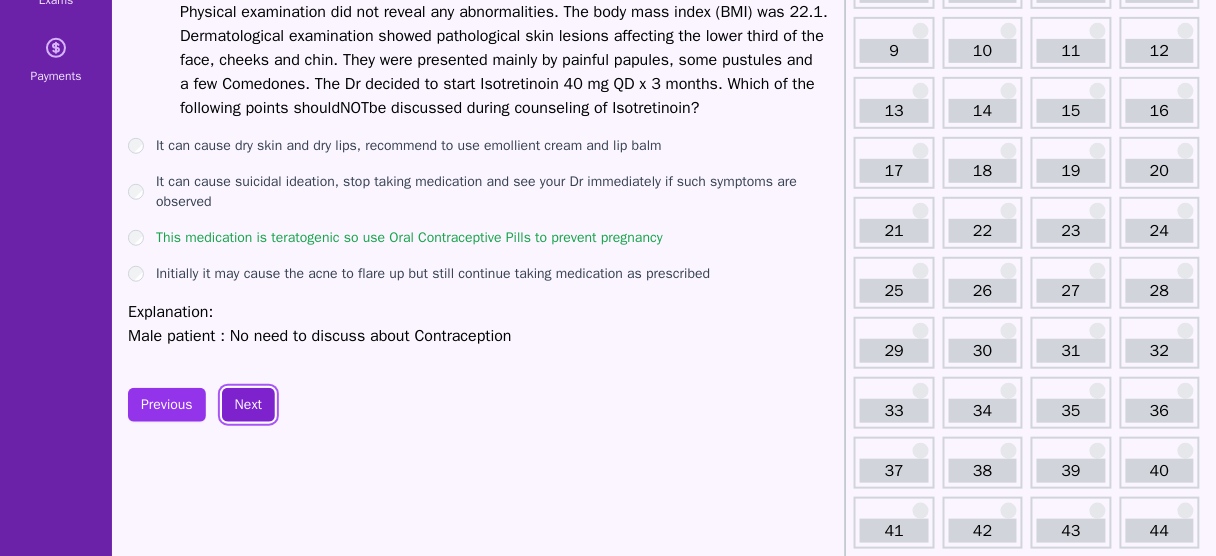 click on "Next" at bounding box center [248, 405] 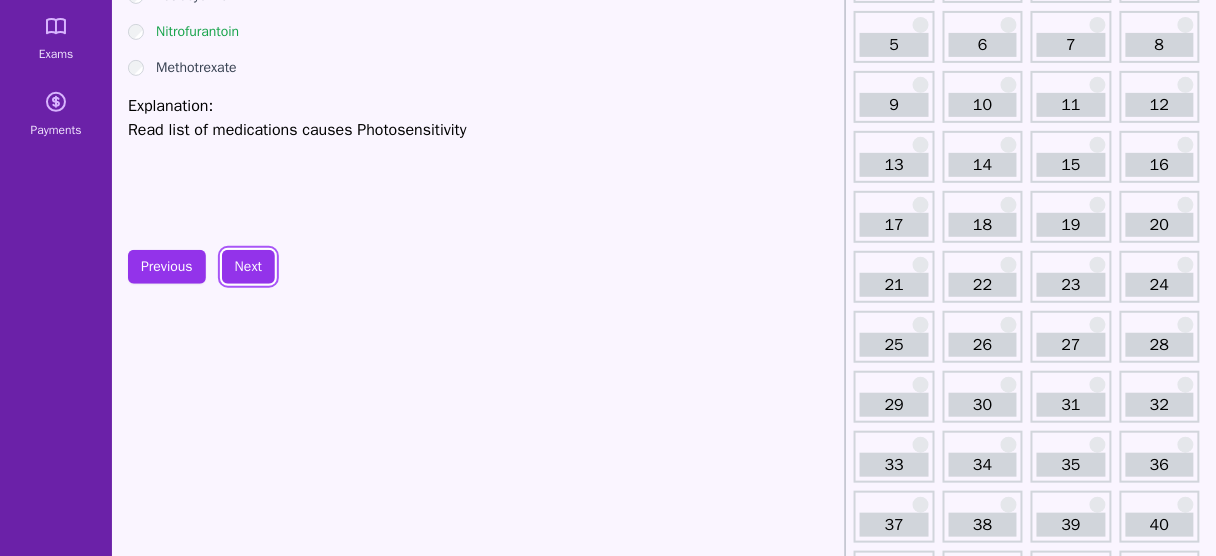 scroll, scrollTop: 160, scrollLeft: 0, axis: vertical 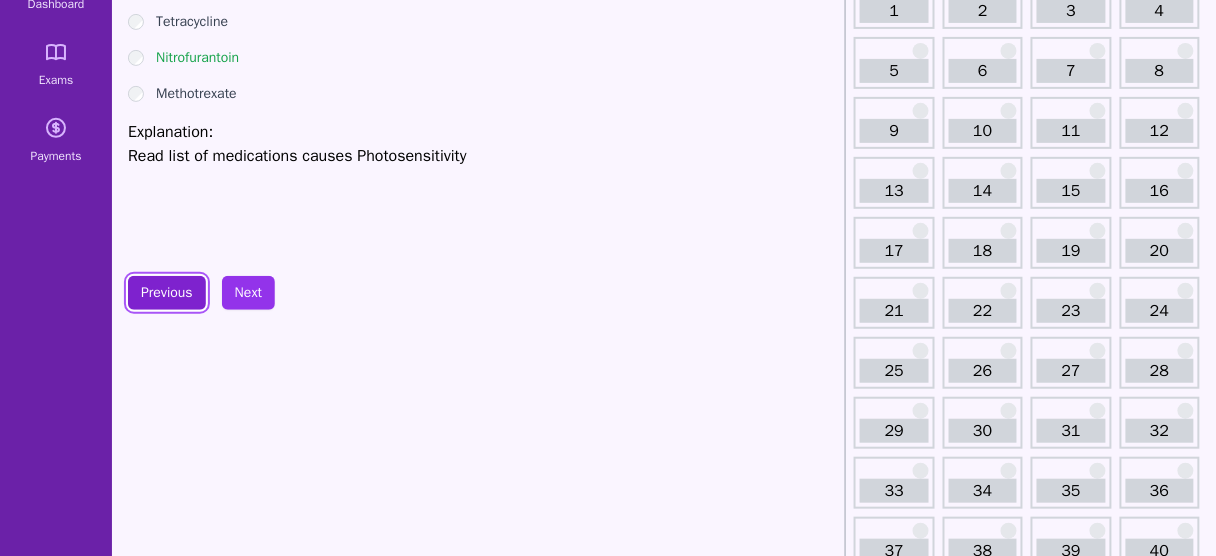 click on "Previous" at bounding box center [167, 293] 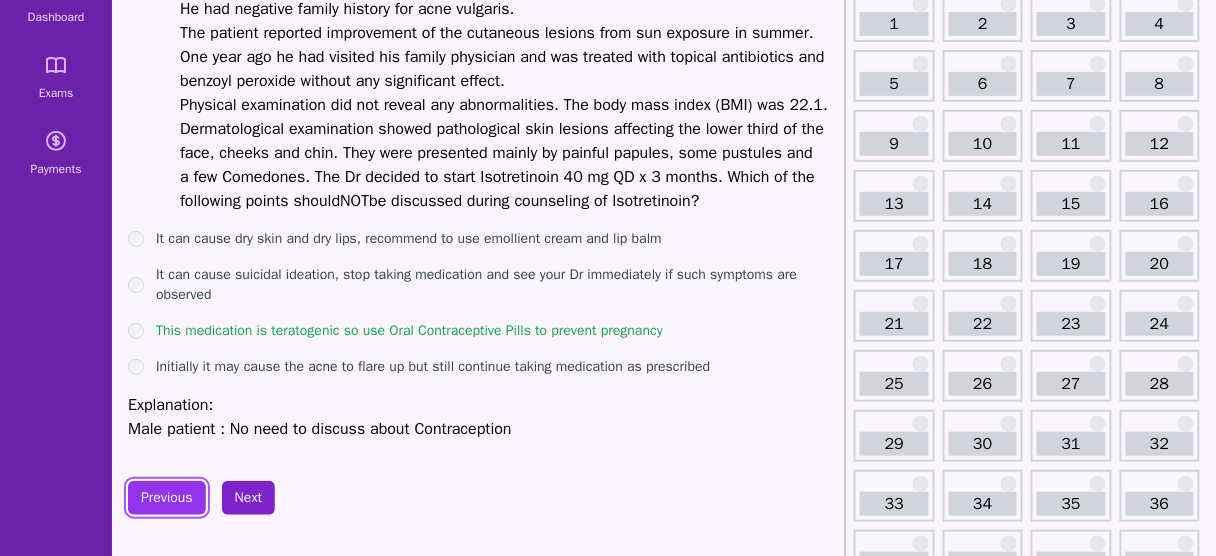 scroll, scrollTop: 0, scrollLeft: 0, axis: both 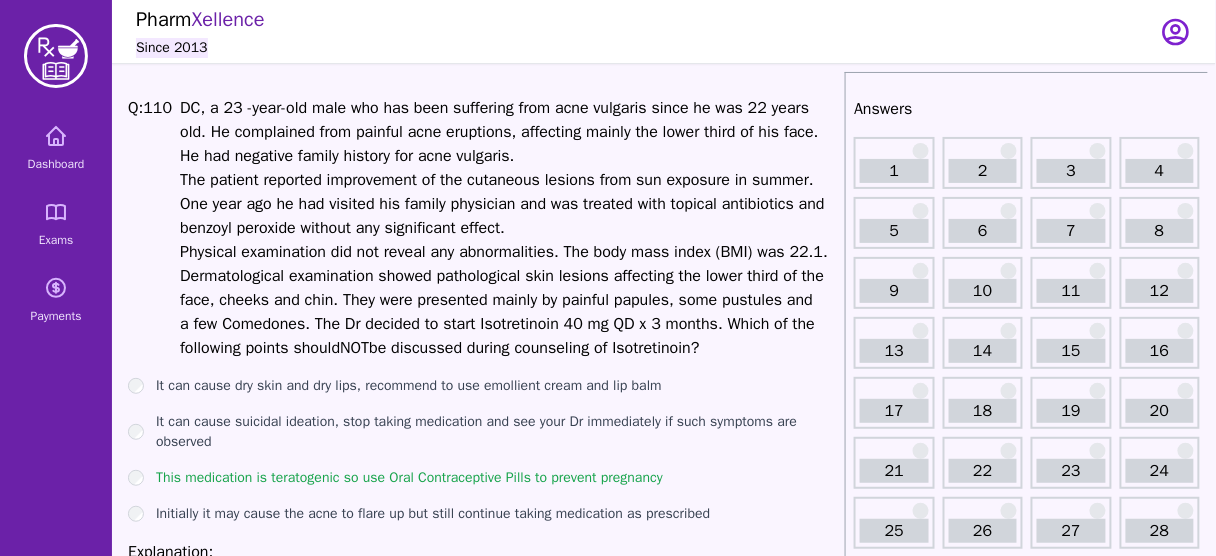 click on "DC, a 23 -year-old male who has been suffering from acne vulgaris since he was 22 years old. He complained from painful acne eruptions, affecting mainly the lower third of his face. He had negative family history for acne vulgaris. The patient reported improvement of the cutaneous lesions from sun exposure in summer. One year ago he had visited his family physician and was treated with topical antibiotics and benzoyl peroxide without any significant effect. Physical examination did not reveal any abnormalities. The body mass index (BMI) was 22.1. Dermatological examination showed pathological skin lesions affecting the lower third of the face, cheeks and chin. They were presented mainly by painful papules, some pustules and a few Comedones. The Dr decided to start Isotretinoin 40 mg QD x 3 months. Which of the following points should" at bounding box center (504, 228) 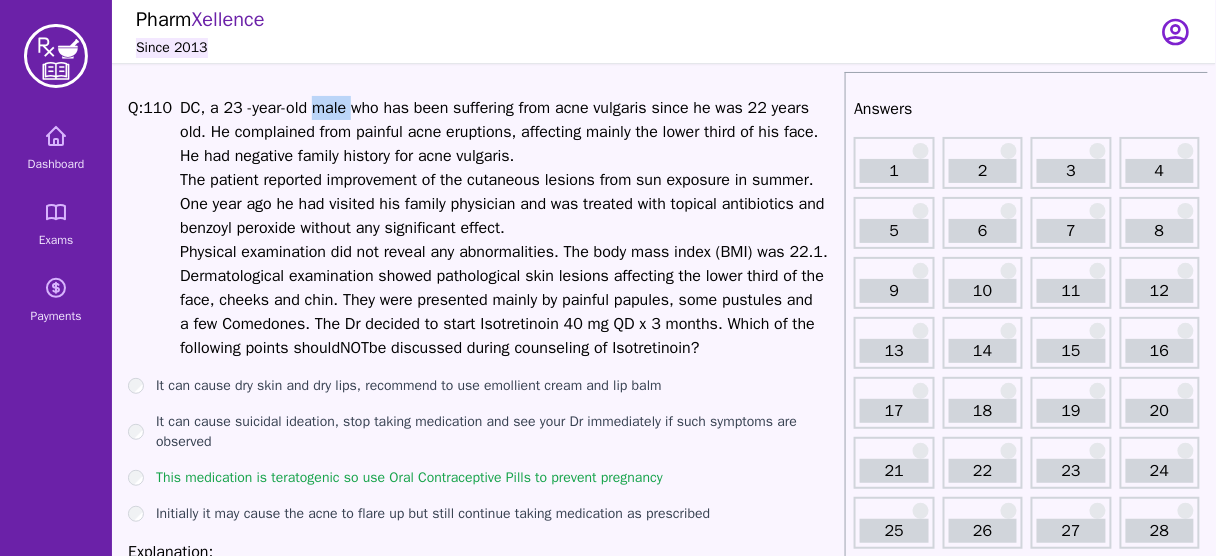 click on "DC, a 23 -year-old male who has been suffering from acne vulgaris since he was 22 years old. He complained from painful acne eruptions, affecting mainly the lower third of his face. He had negative family history for acne vulgaris. The patient reported improvement of the cutaneous lesions from sun exposure in summer. One year ago he had visited his family physician and was treated with topical antibiotics and benzoyl peroxide without any significant effect. Physical examination did not reveal any abnormalities. The body mass index (BMI) was 22.1. Dermatological examination showed pathological skin lesions affecting the lower third of the face, cheeks and chin. They were presented mainly by painful papules, some pustules and a few Comedones. The Dr decided to start Isotretinoin 40 mg QD x 3 months. Which of the following points should" at bounding box center (504, 228) 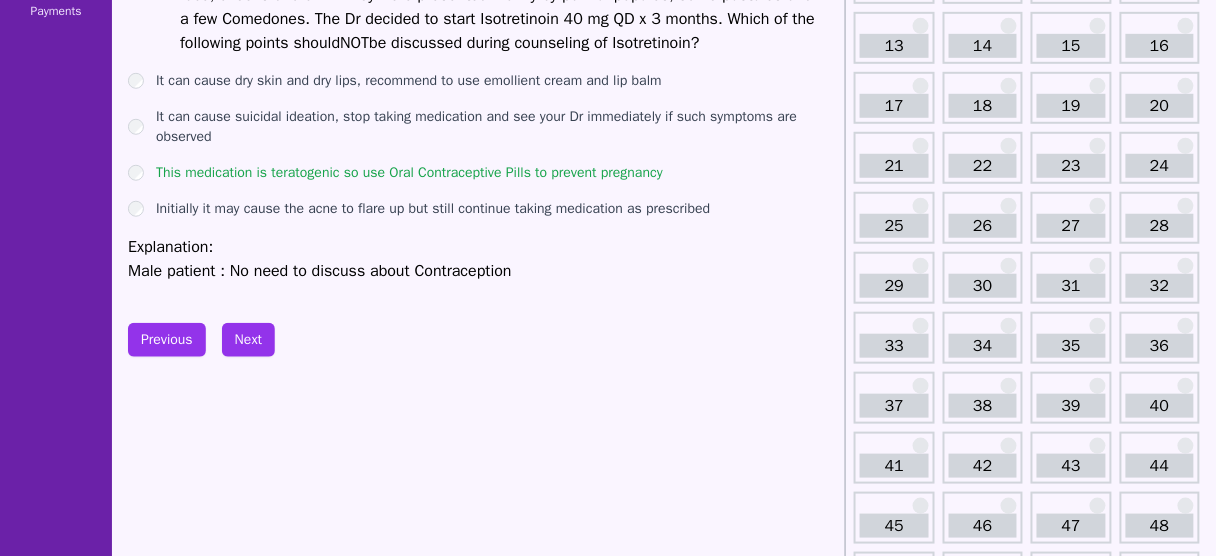 scroll, scrollTop: 320, scrollLeft: 0, axis: vertical 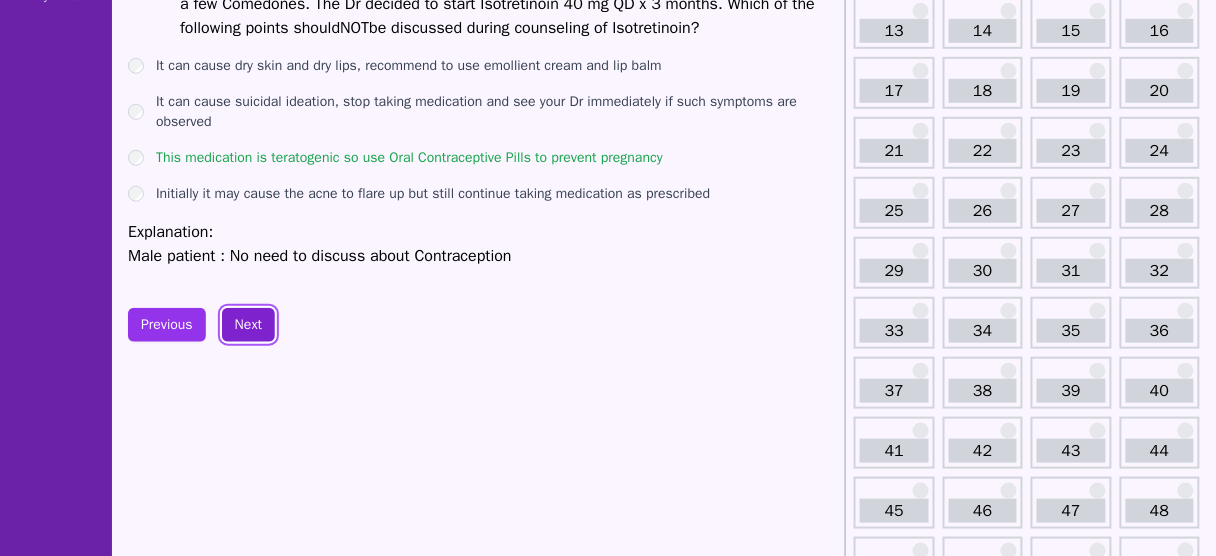 click on "Next" at bounding box center (248, 325) 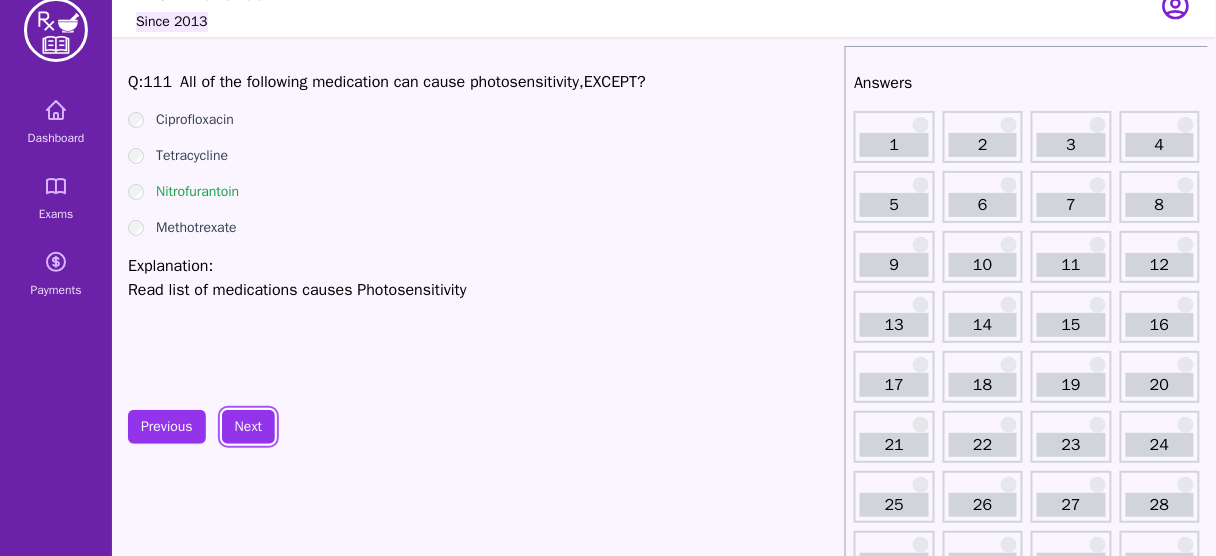 scroll, scrollTop: 0, scrollLeft: 0, axis: both 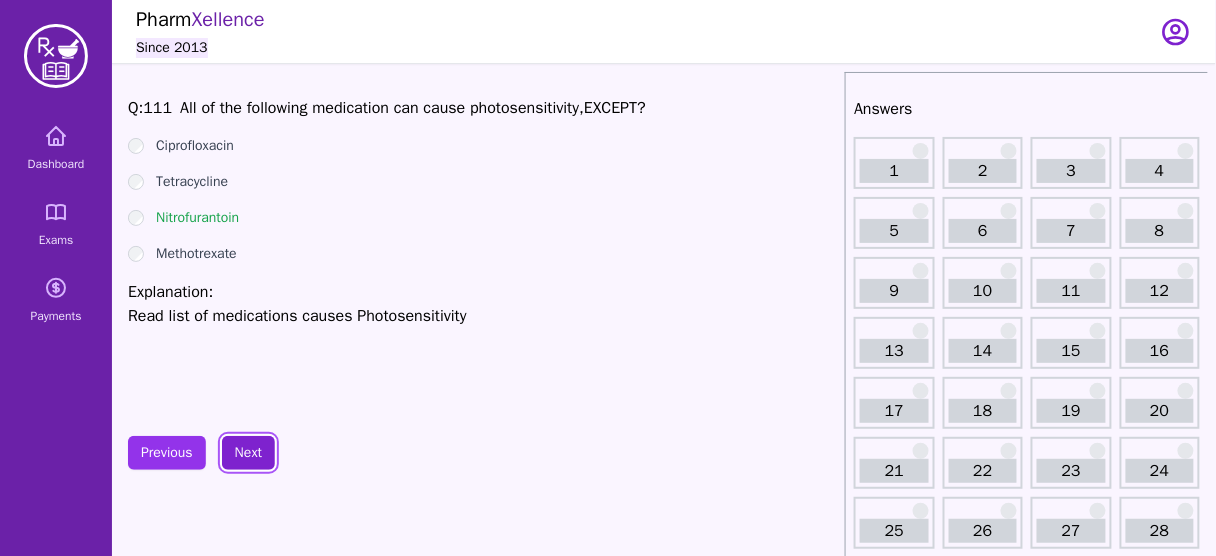 click on "Next" at bounding box center (248, 453) 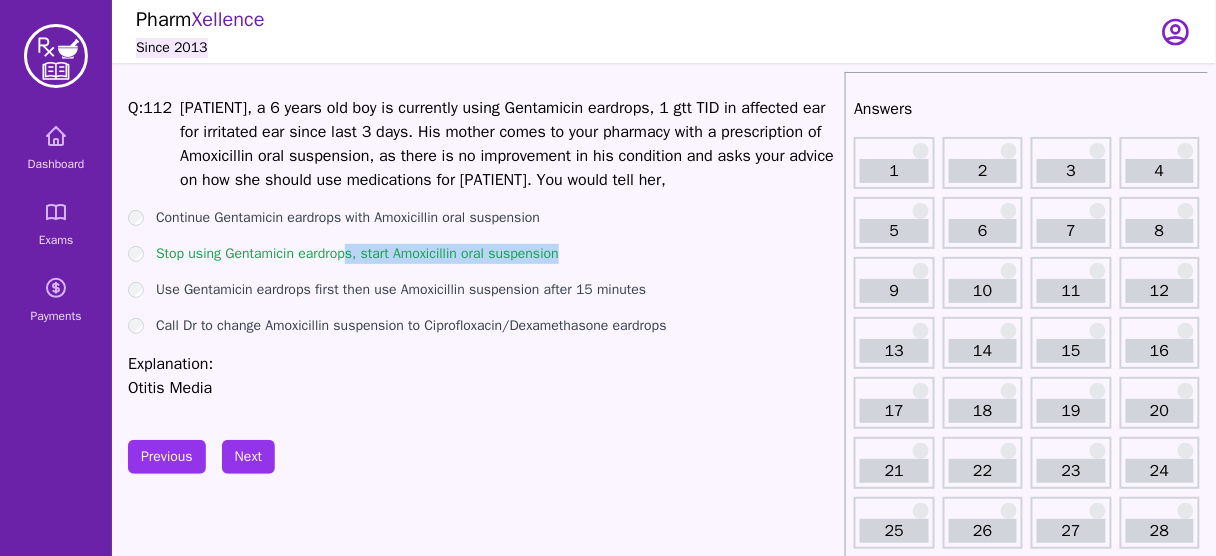 drag, startPoint x: 350, startPoint y: 246, endPoint x: 570, endPoint y: 251, distance: 220.05681 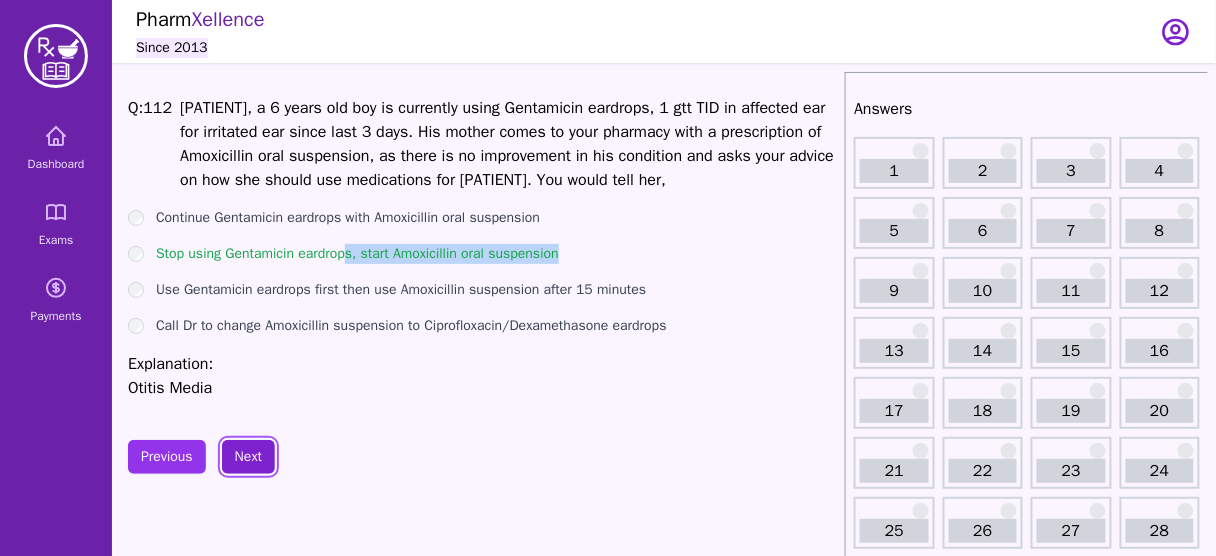 click on "Next" at bounding box center [248, 457] 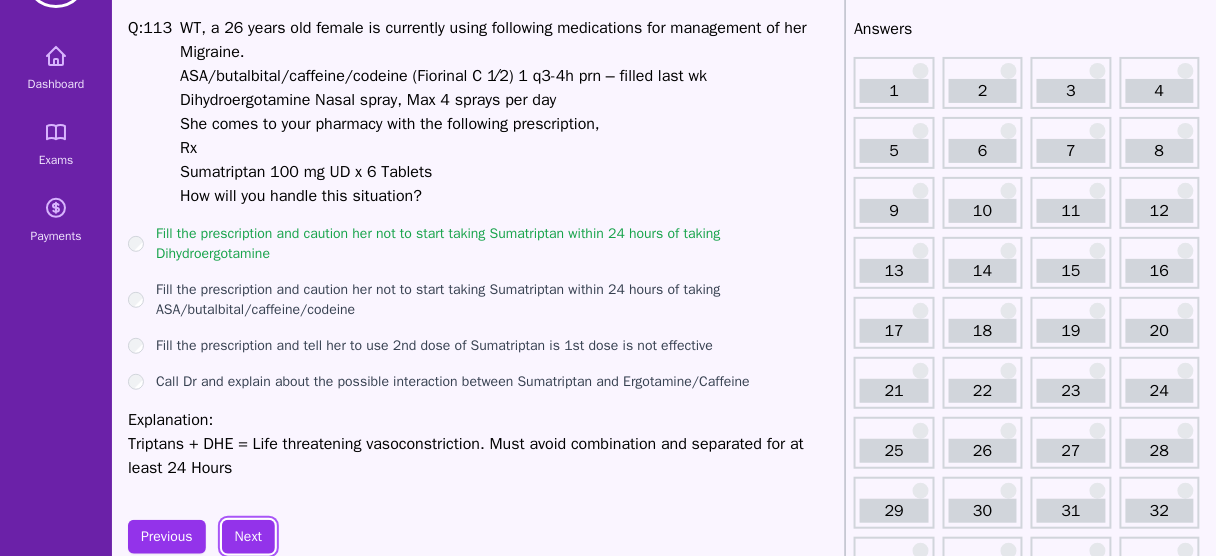 scroll, scrollTop: 160, scrollLeft: 0, axis: vertical 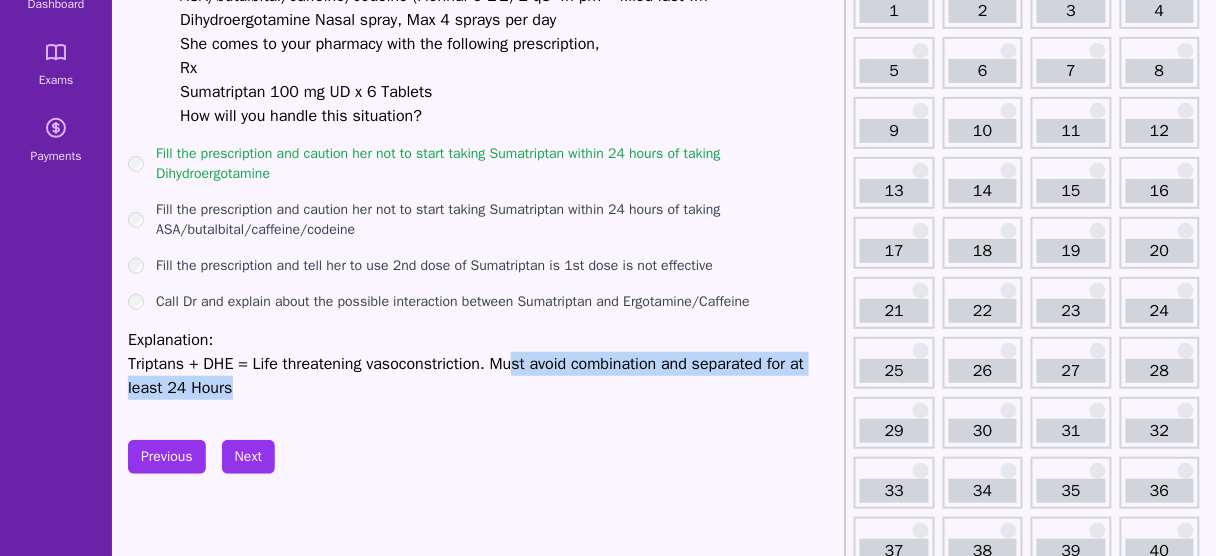 drag, startPoint x: 510, startPoint y: 365, endPoint x: 778, endPoint y: 392, distance: 269.35663 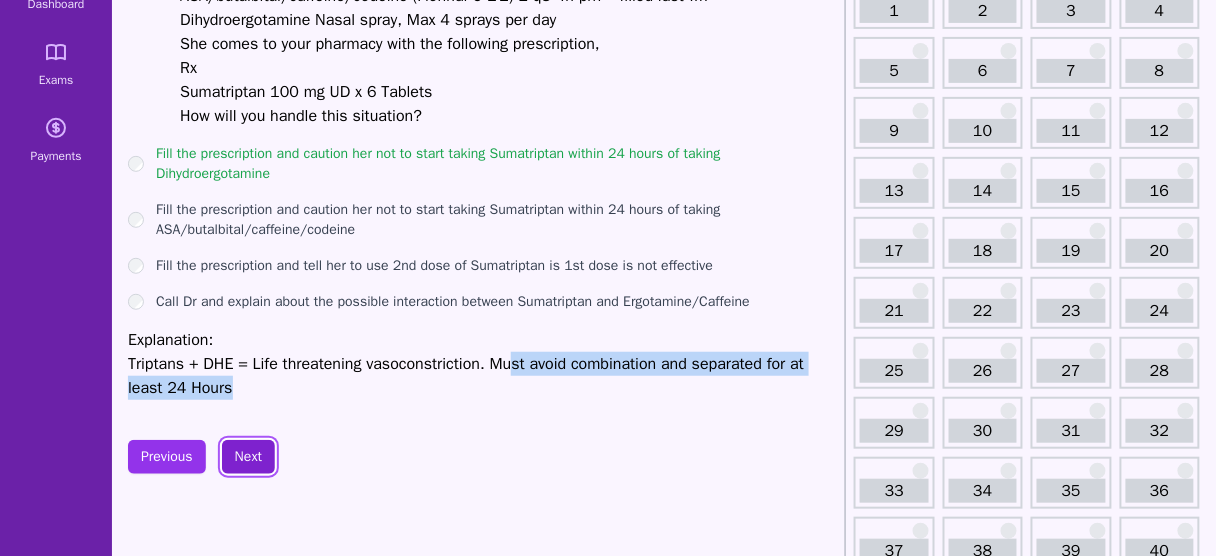 click on "Next" at bounding box center [248, 457] 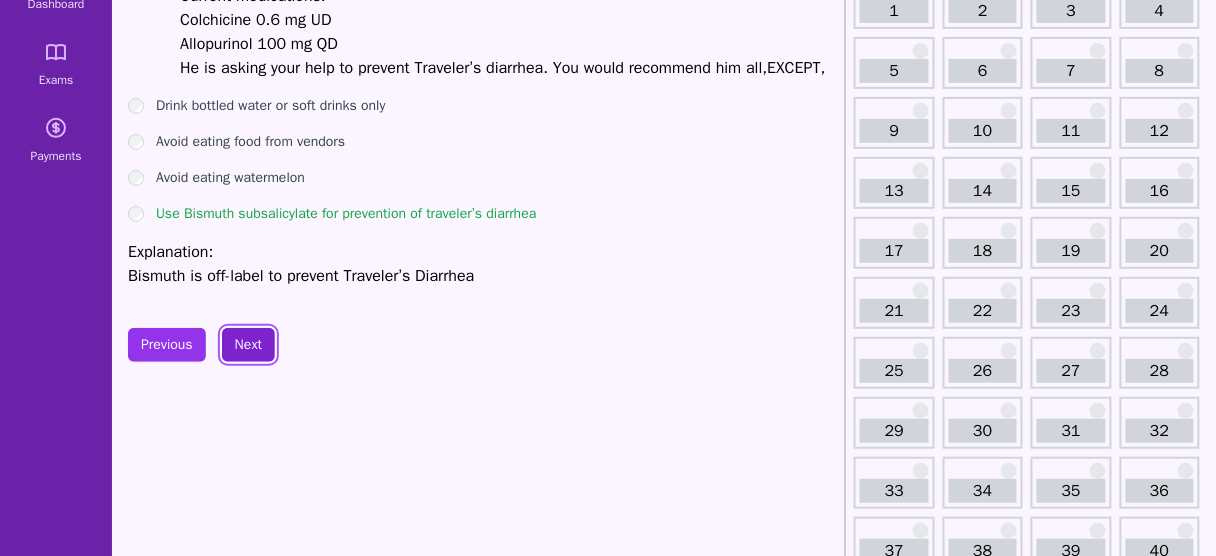click on "Next" at bounding box center [248, 345] 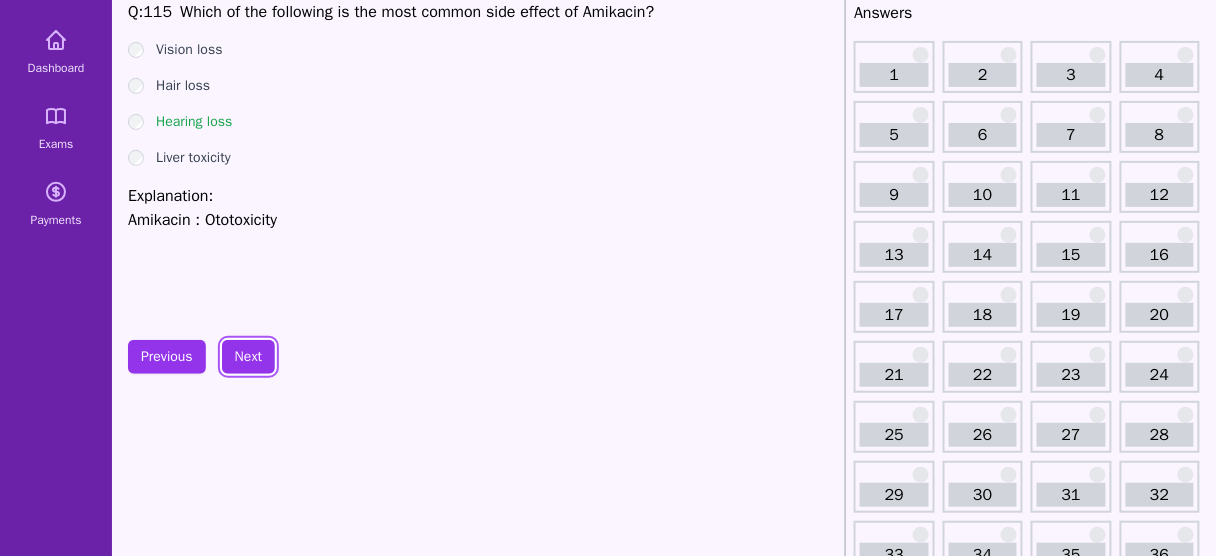 scroll, scrollTop: 0, scrollLeft: 0, axis: both 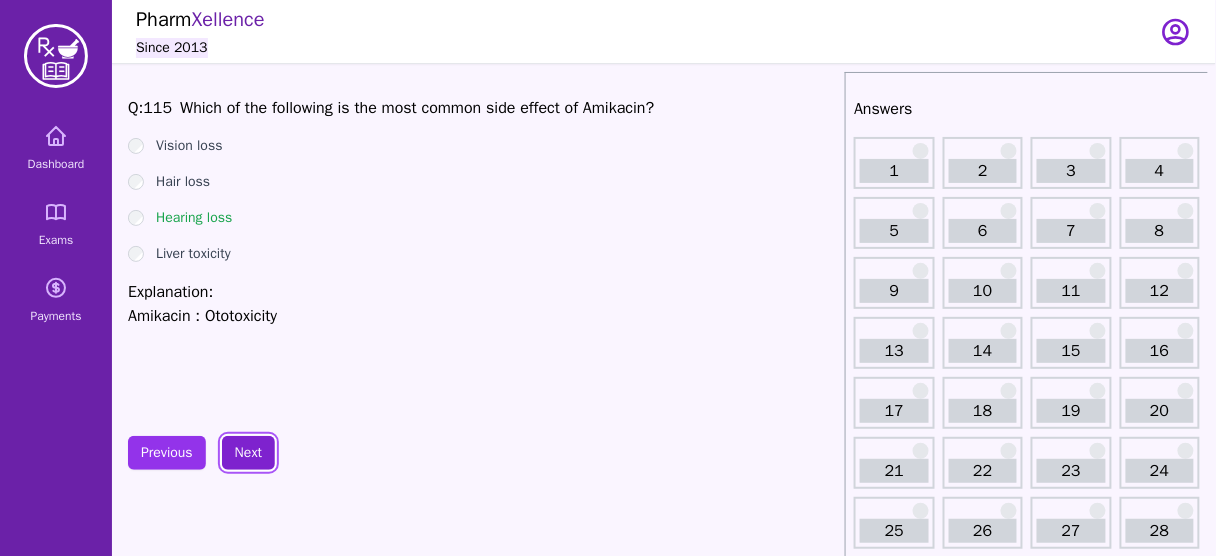 click on "Next" at bounding box center [248, 453] 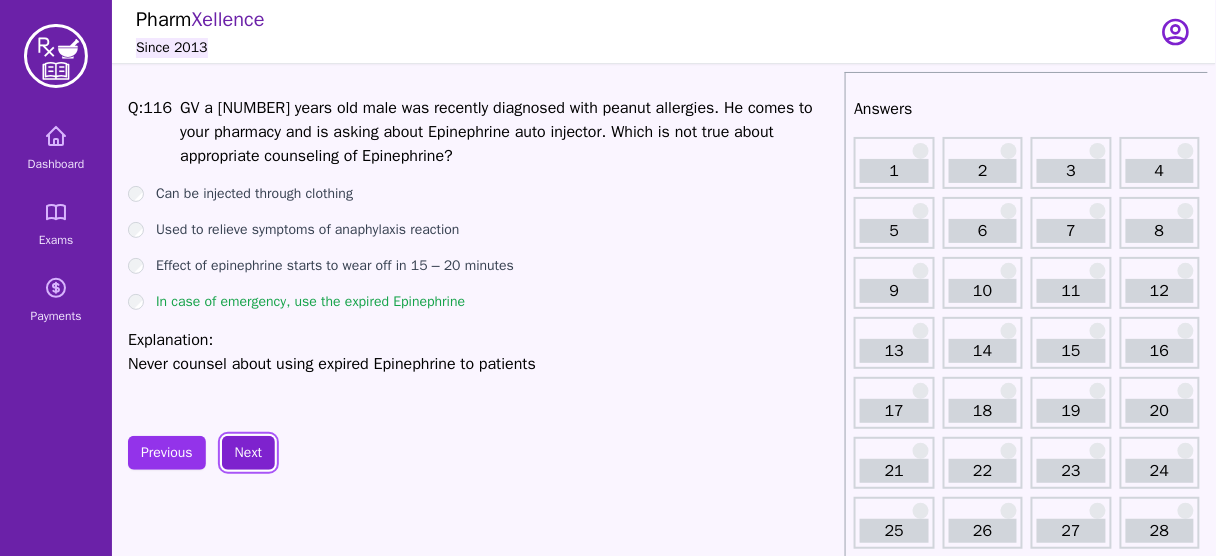 click on "Next" at bounding box center (248, 453) 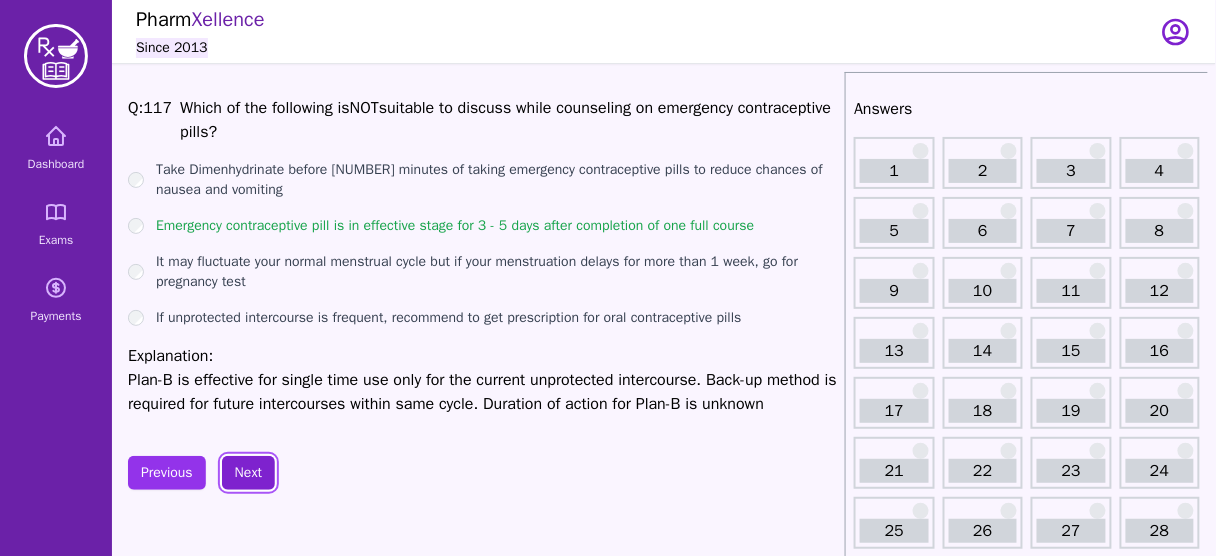 click on "Next" at bounding box center [248, 473] 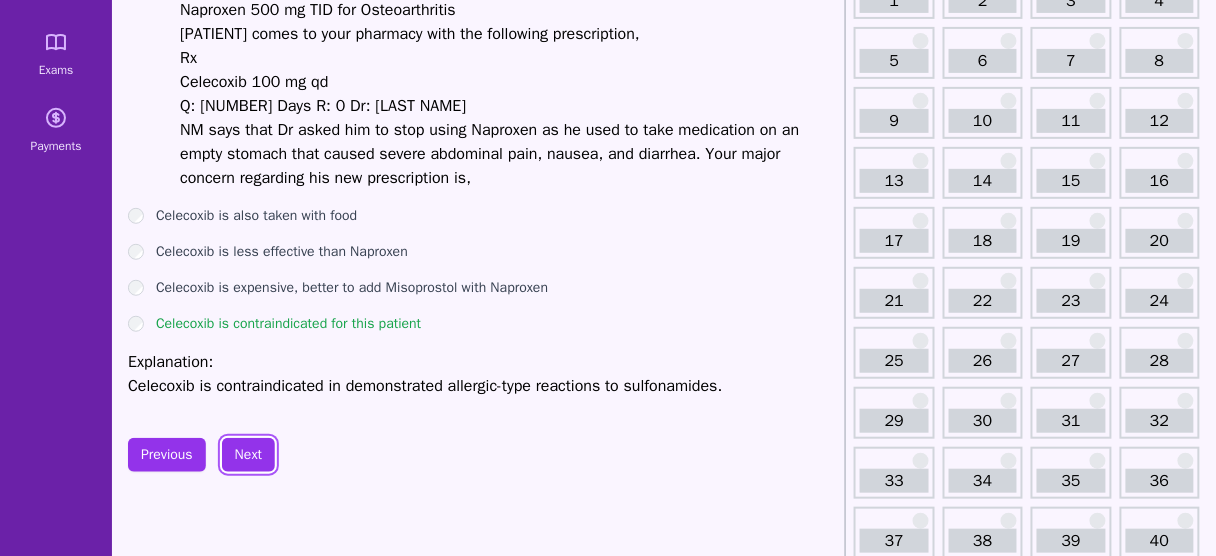 scroll, scrollTop: 240, scrollLeft: 0, axis: vertical 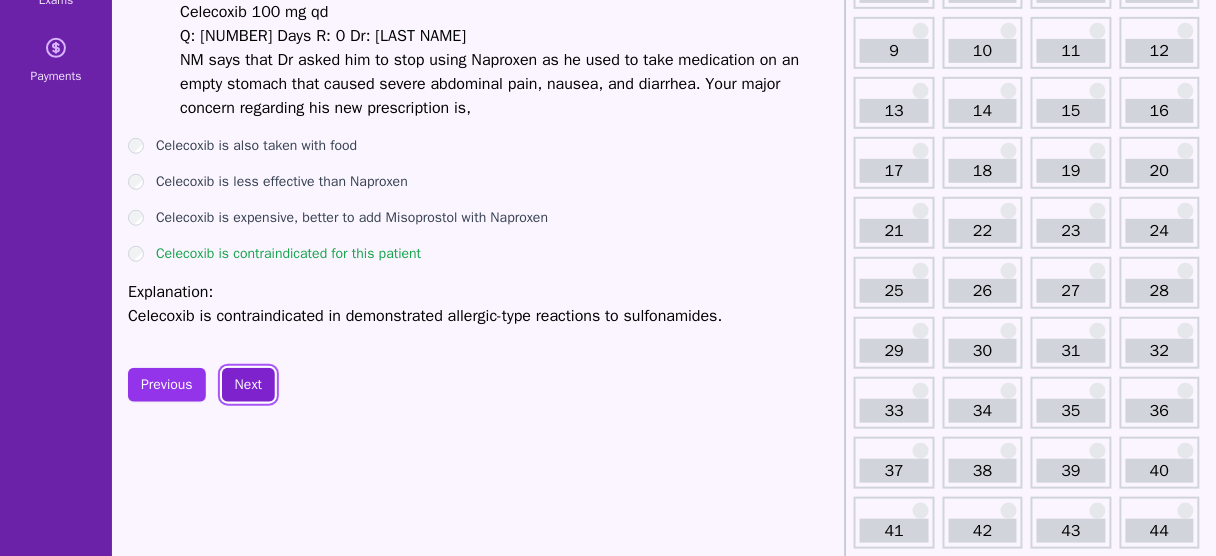 click on "Next" at bounding box center (248, 385) 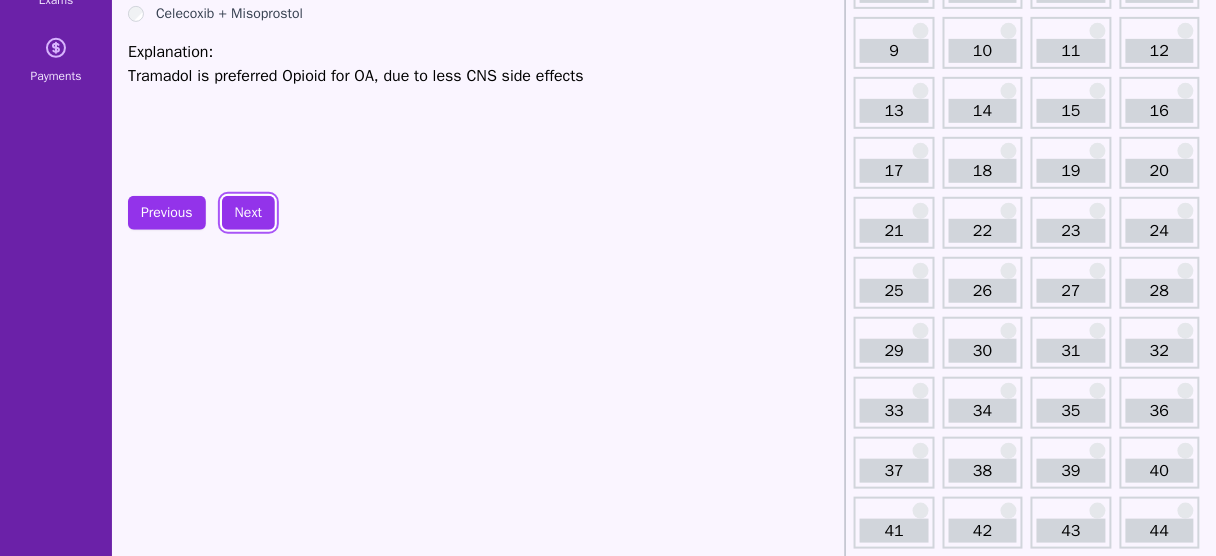 scroll, scrollTop: 0, scrollLeft: 0, axis: both 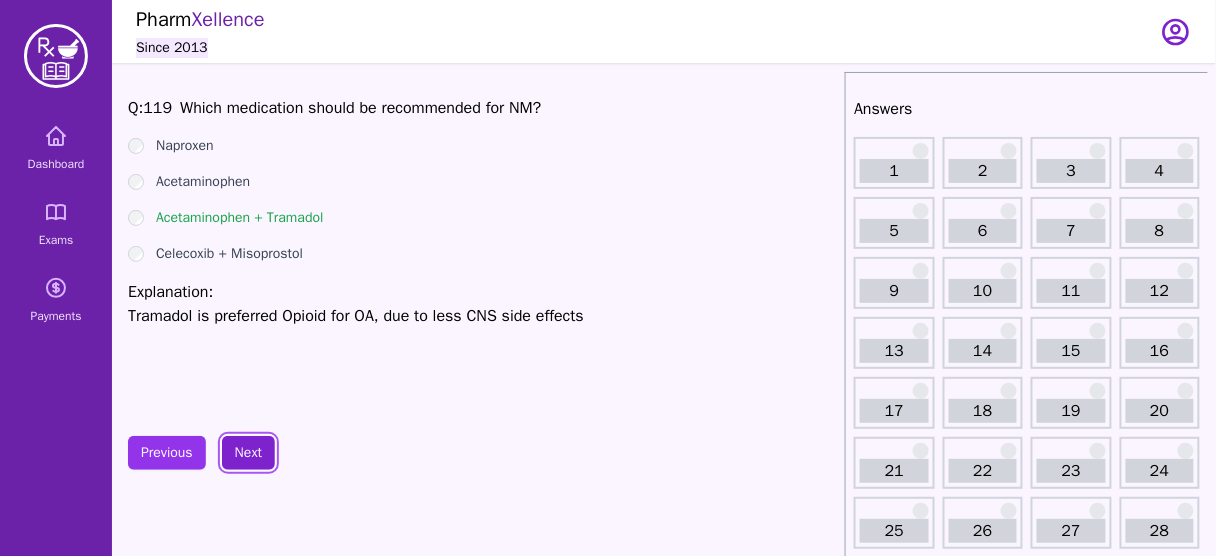 click on "Next" at bounding box center (248, 453) 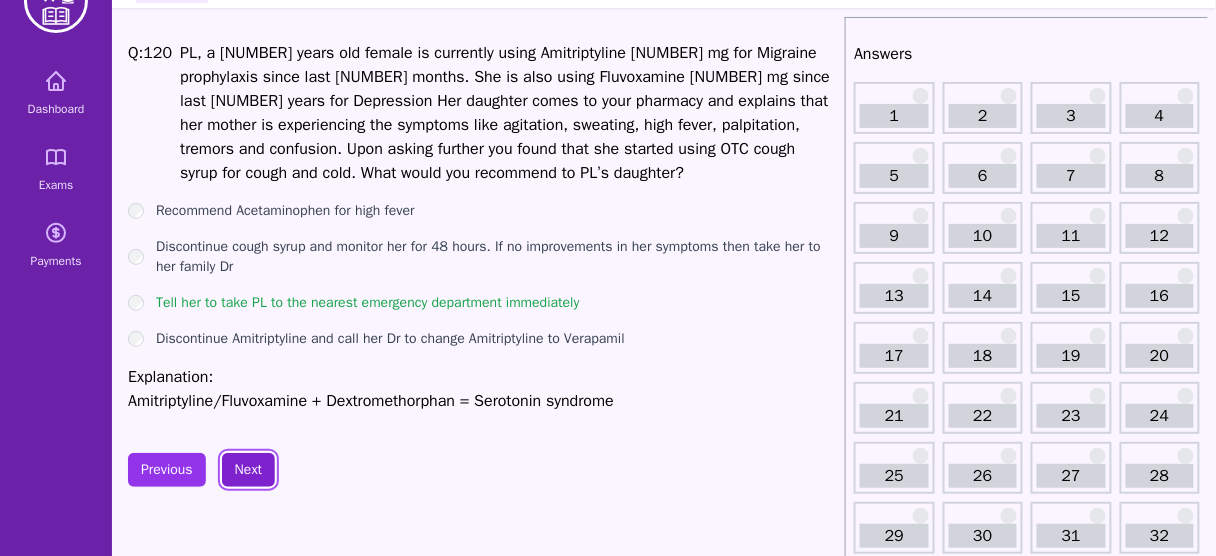 scroll, scrollTop: 80, scrollLeft: 0, axis: vertical 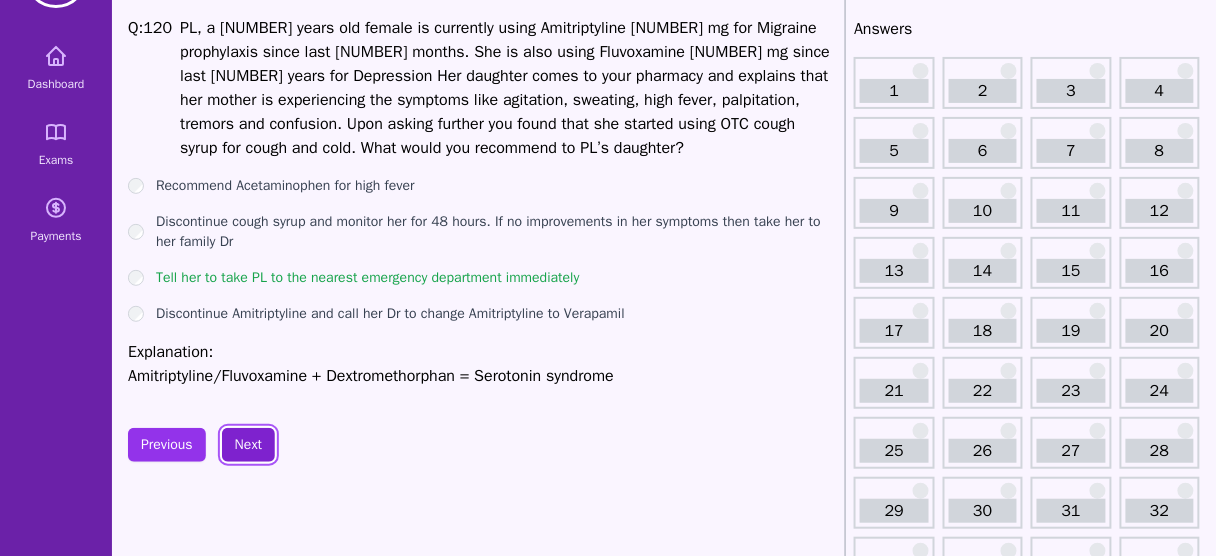 click on "Next" at bounding box center (248, 445) 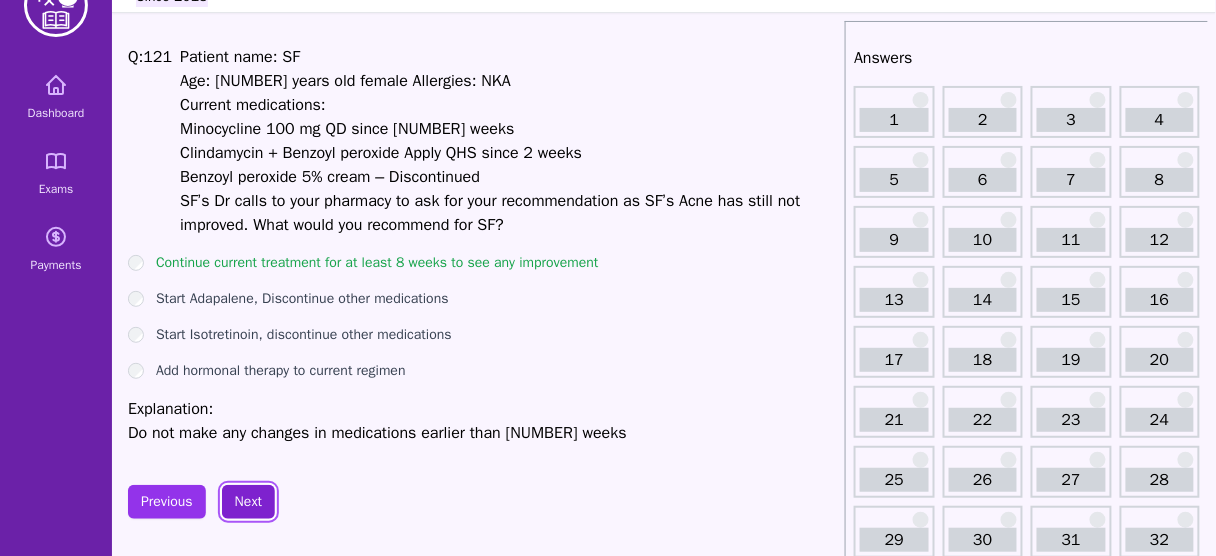 scroll, scrollTop: 80, scrollLeft: 0, axis: vertical 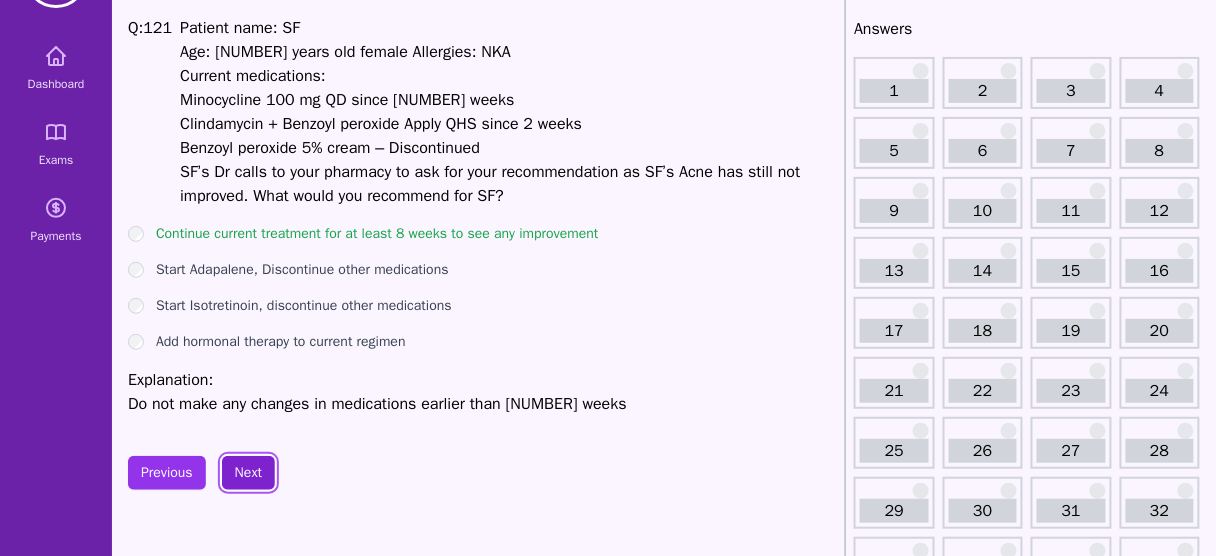 click on "Next" at bounding box center (248, 473) 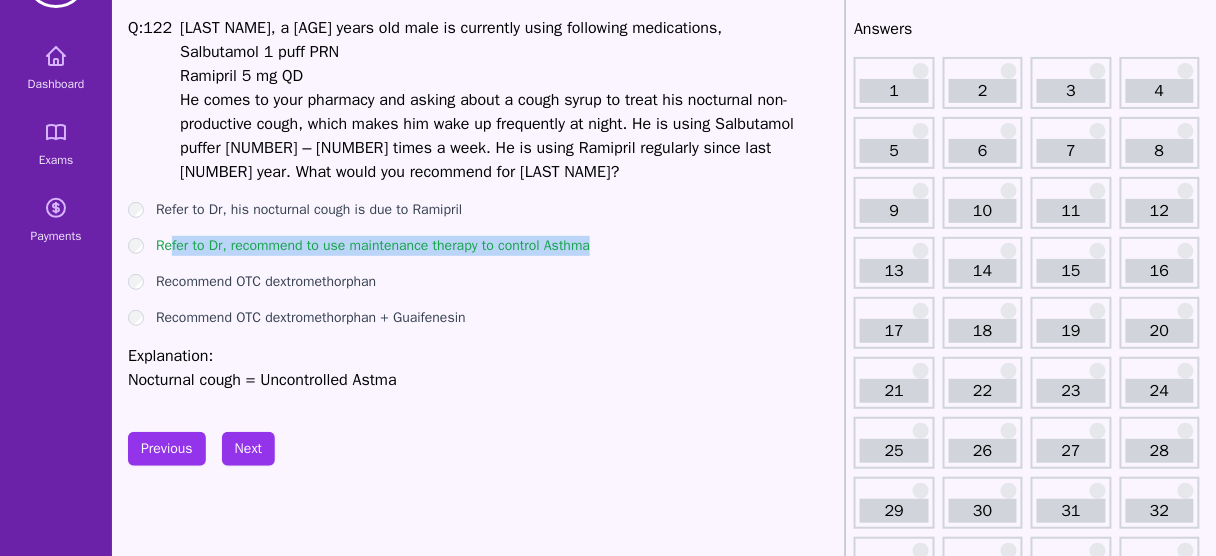 drag, startPoint x: 613, startPoint y: 240, endPoint x: 172, endPoint y: 243, distance: 441.0102 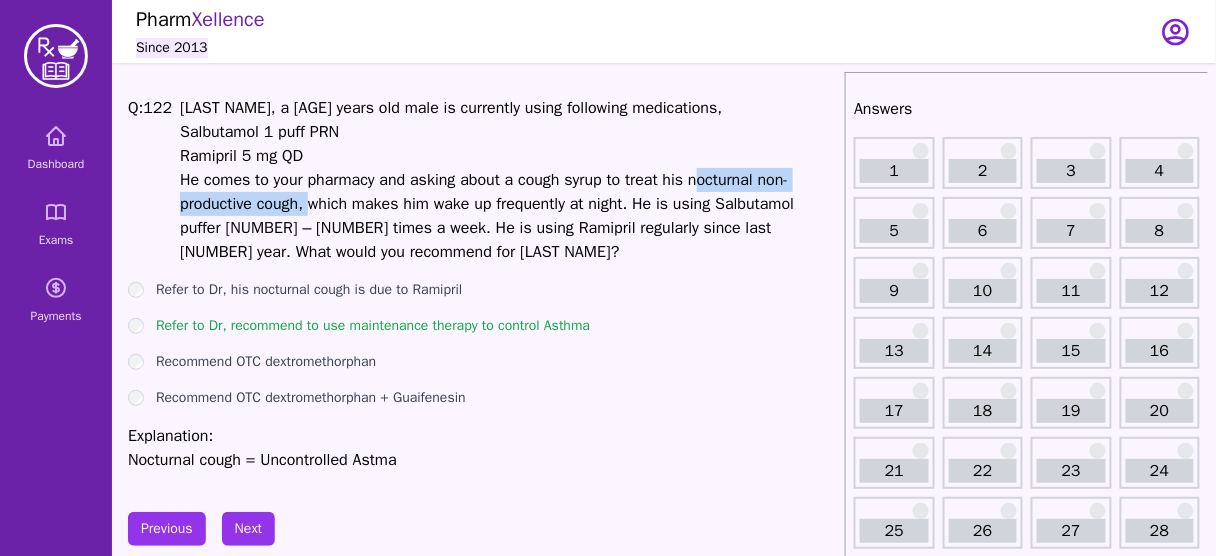 drag, startPoint x: 700, startPoint y: 180, endPoint x: 318, endPoint y: 212, distance: 383.33798 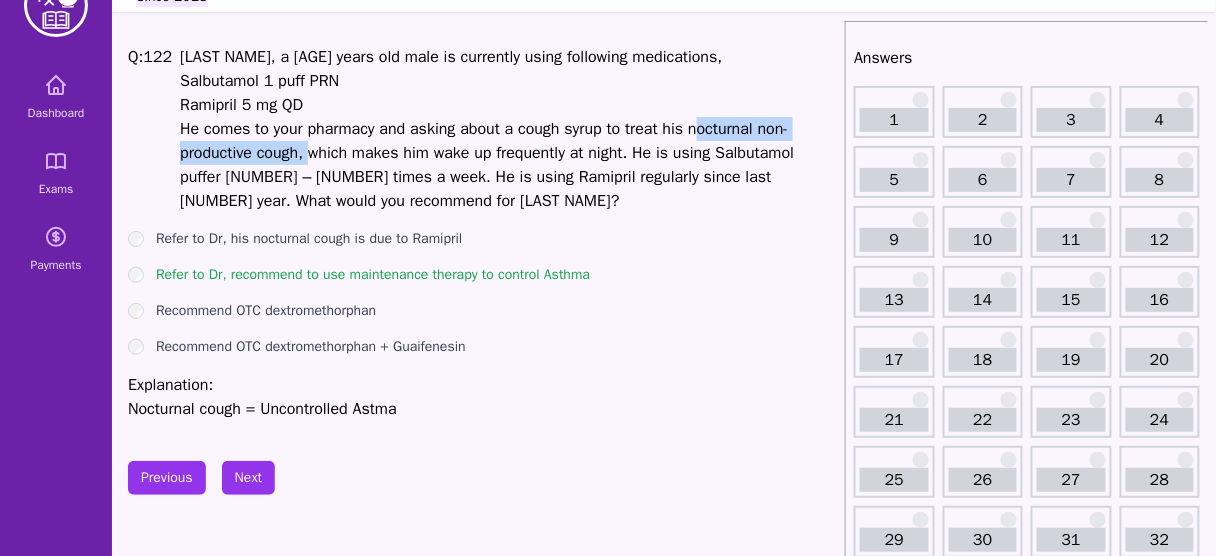 scroll, scrollTop: 80, scrollLeft: 0, axis: vertical 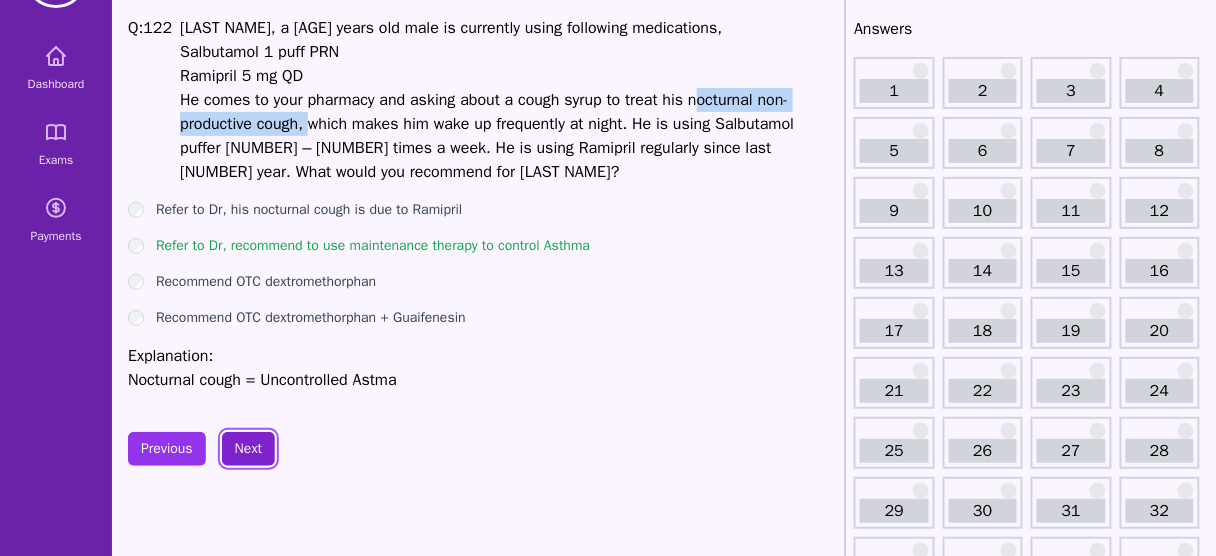 click on "Next" at bounding box center [248, 449] 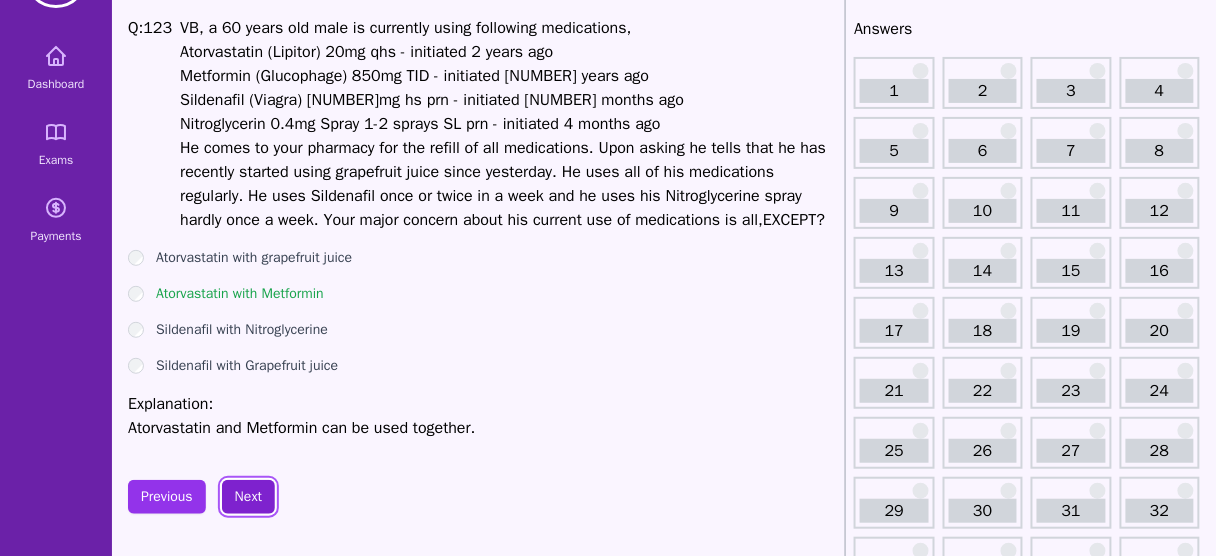 click on "Next" at bounding box center [248, 497] 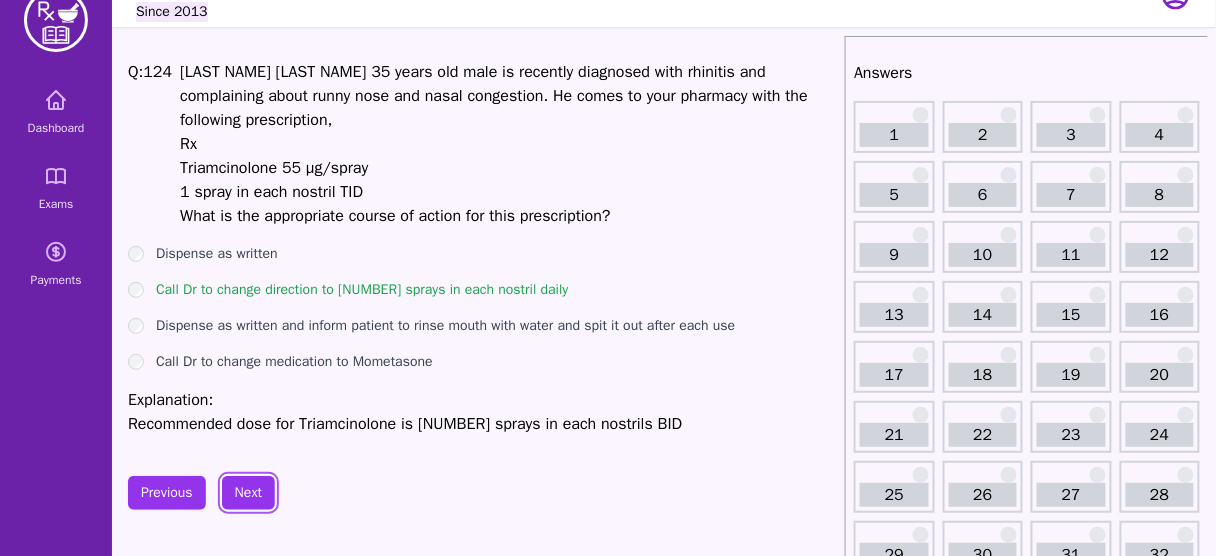 scroll, scrollTop: 0, scrollLeft: 0, axis: both 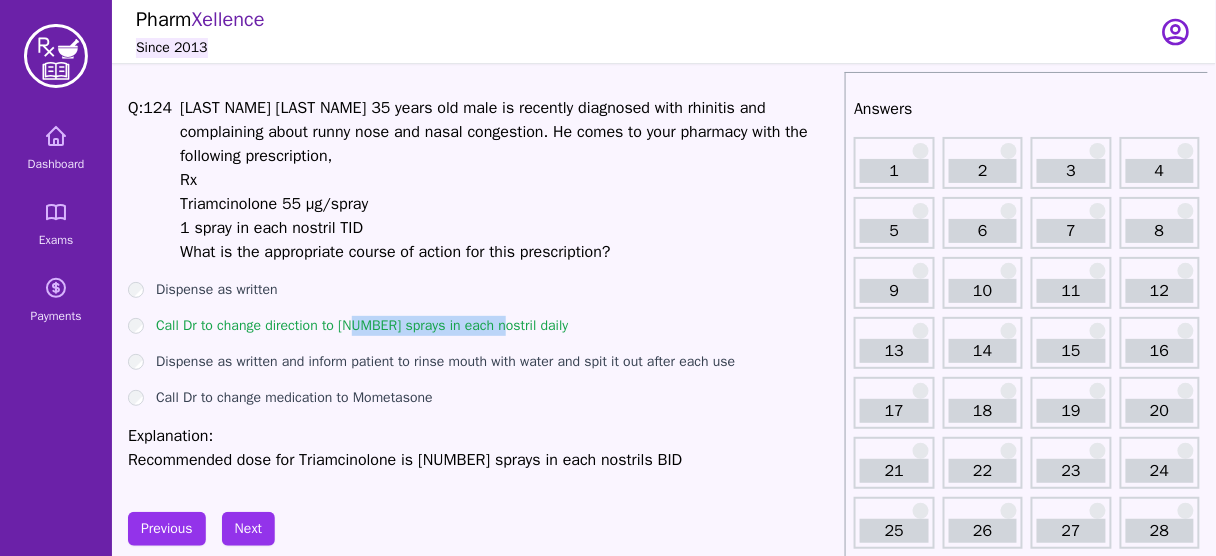 drag, startPoint x: 357, startPoint y: 298, endPoint x: 493, endPoint y: 301, distance: 136.03308 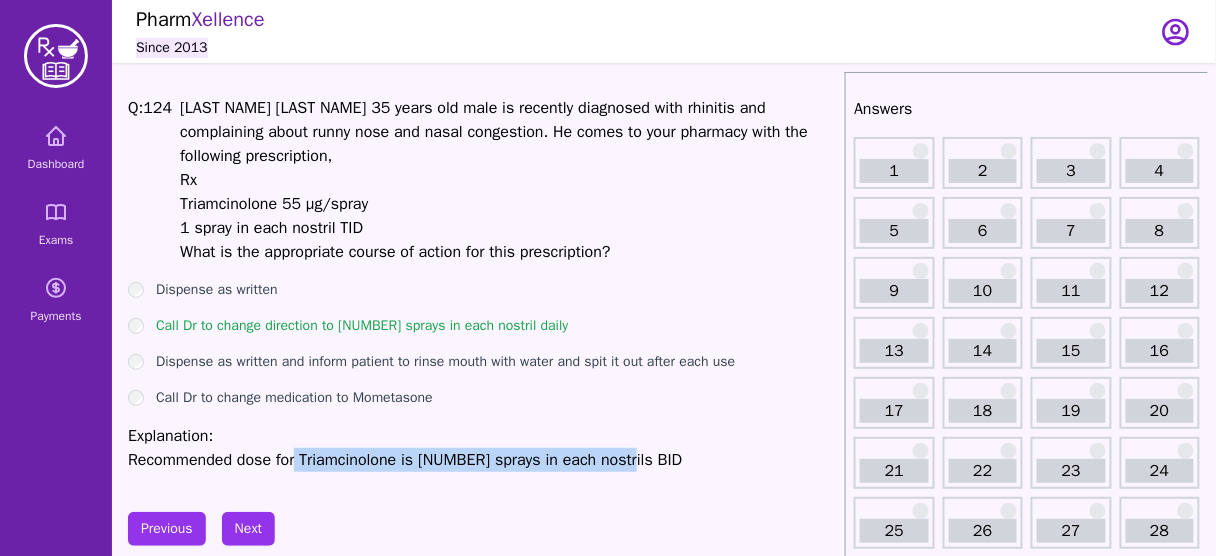 drag, startPoint x: 297, startPoint y: 435, endPoint x: 654, endPoint y: 429, distance: 357.0504 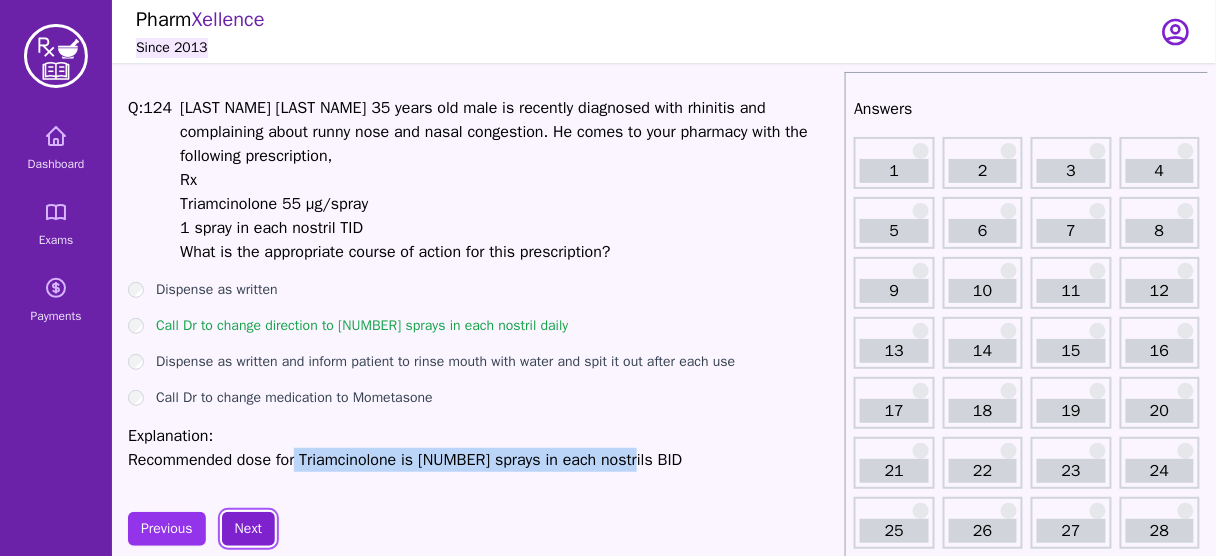 click on "Next" at bounding box center [248, 529] 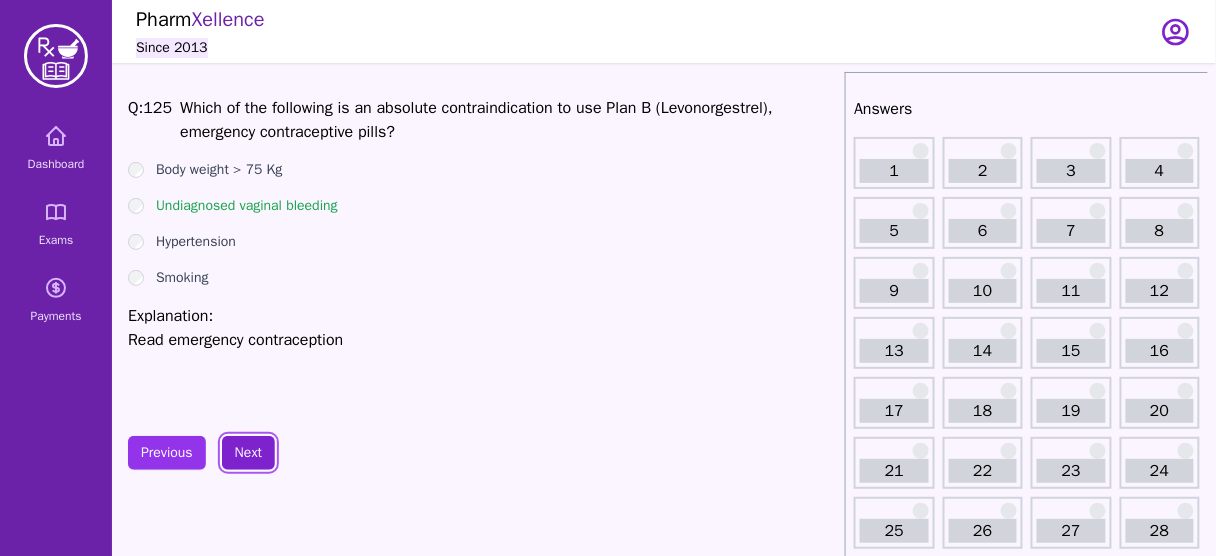 click on "Next" at bounding box center (248, 453) 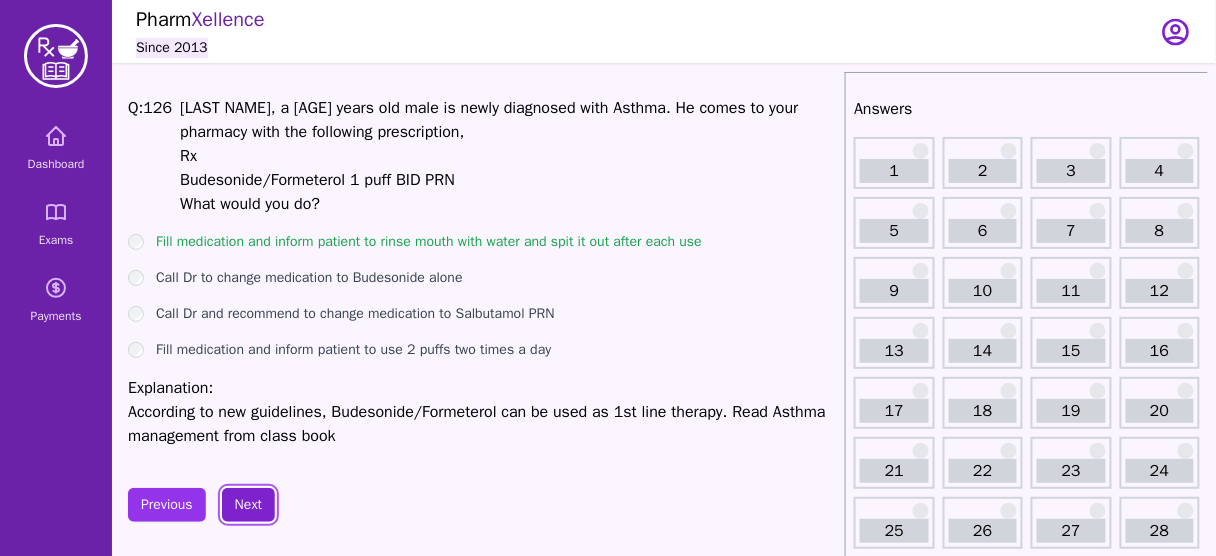 click on "Next" at bounding box center [248, 505] 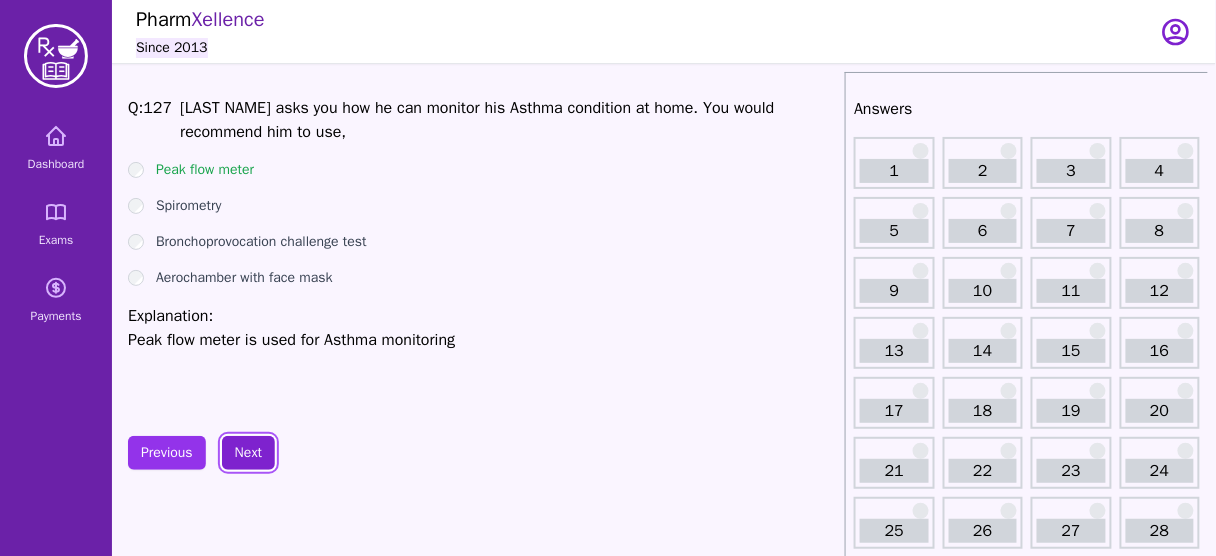click on "Next" at bounding box center (248, 453) 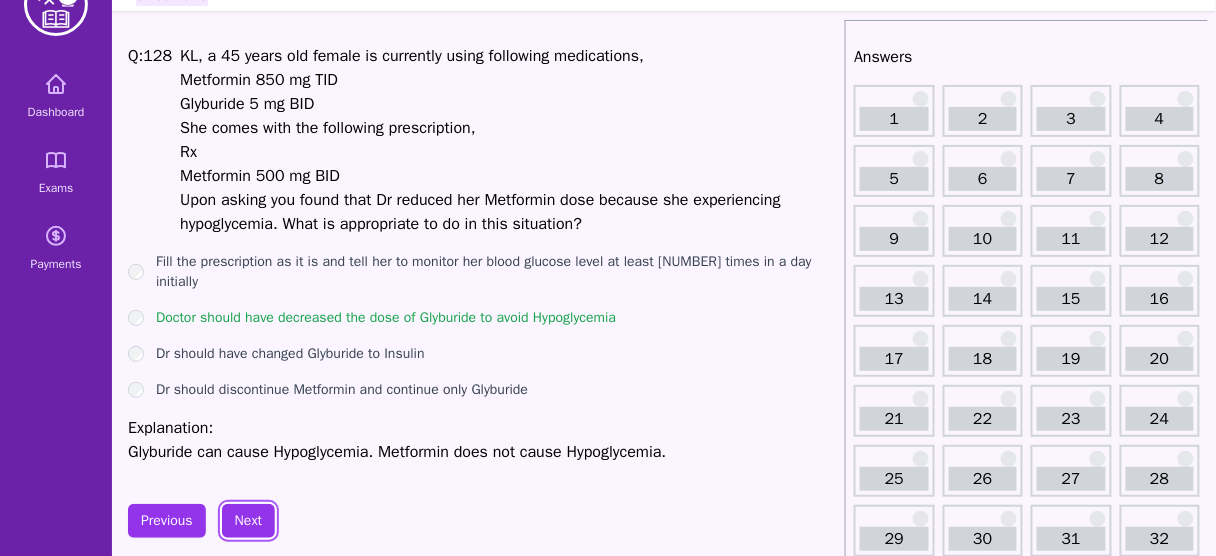 scroll, scrollTop: 80, scrollLeft: 0, axis: vertical 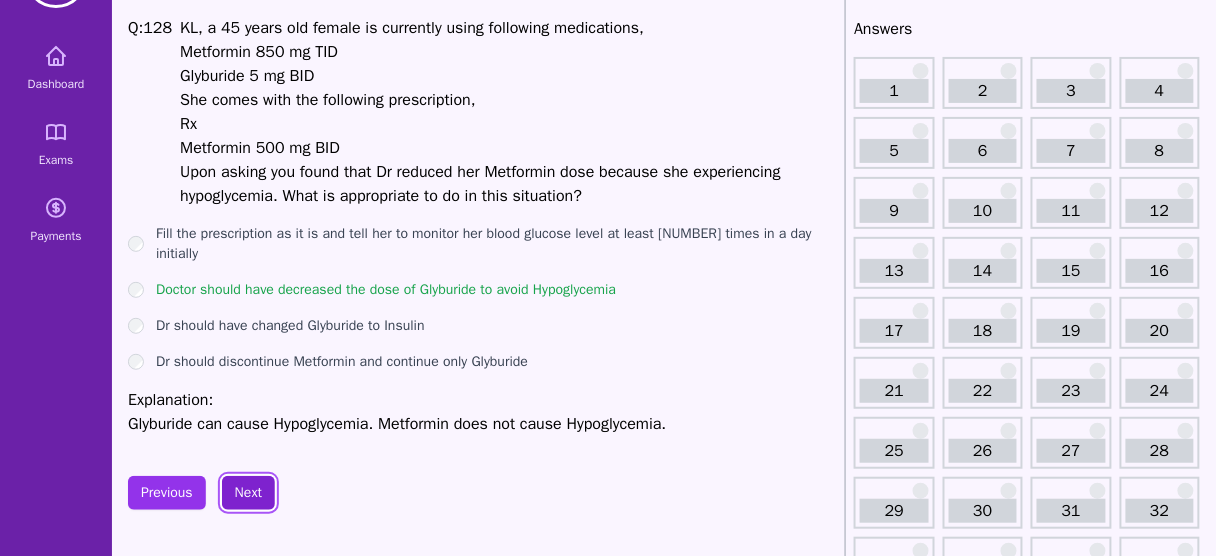 click on "Next" at bounding box center (248, 493) 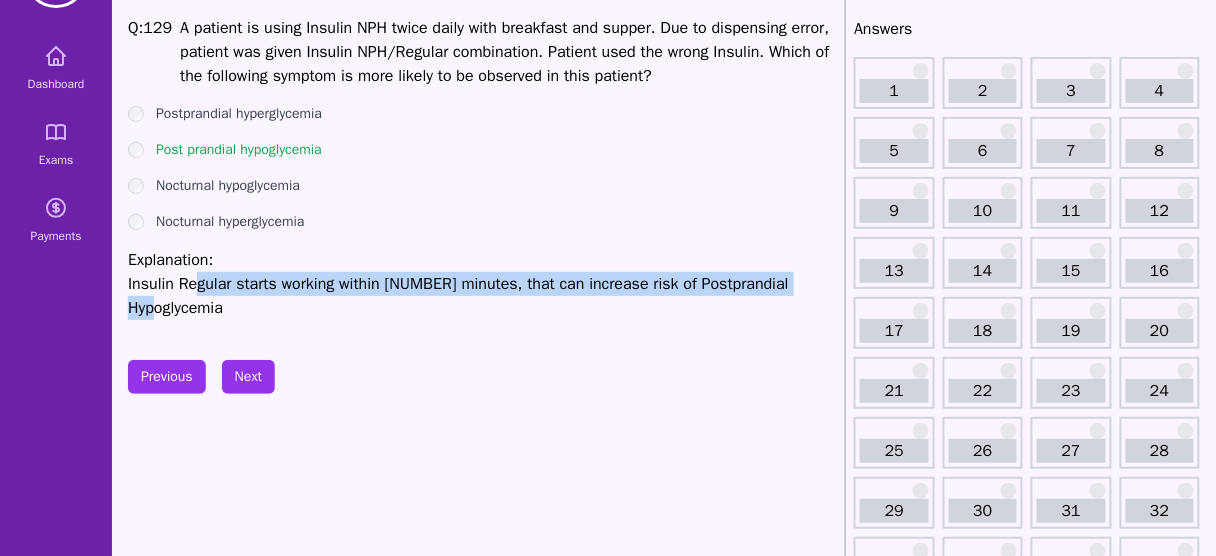 drag, startPoint x: 195, startPoint y: 296, endPoint x: 807, endPoint y: 288, distance: 612.0523 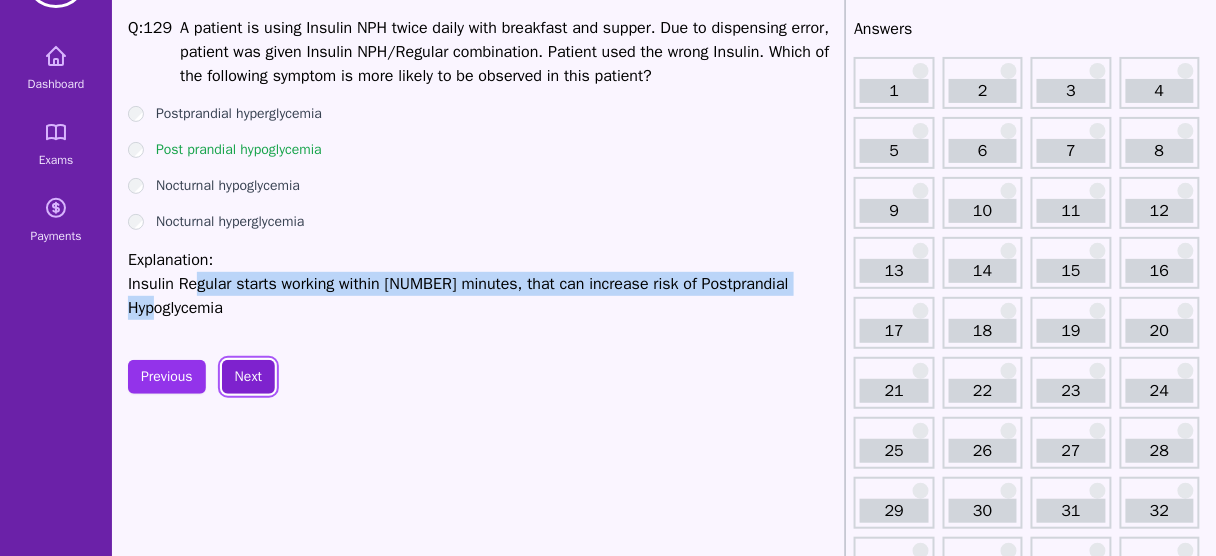click on "Next" at bounding box center (248, 377) 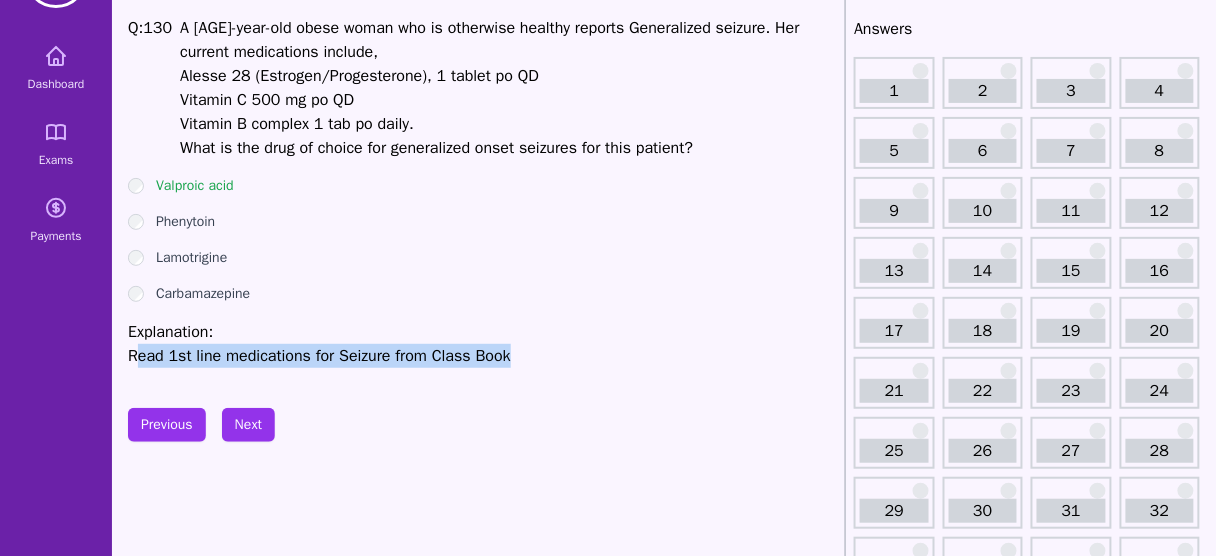 drag, startPoint x: 136, startPoint y: 360, endPoint x: 522, endPoint y: 358, distance: 386.0052 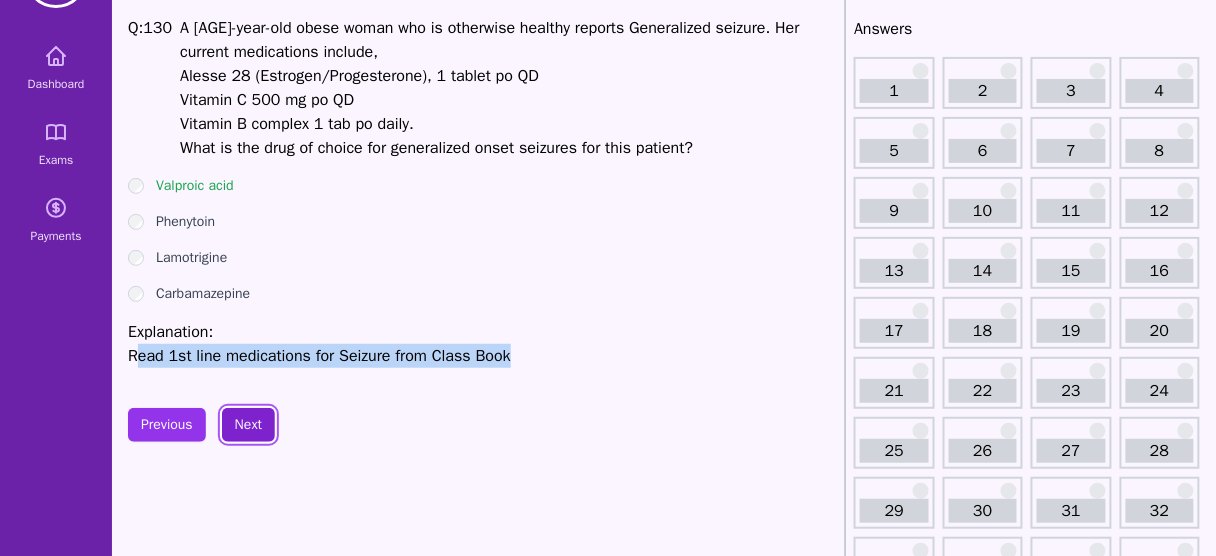 click on "Next" at bounding box center (248, 425) 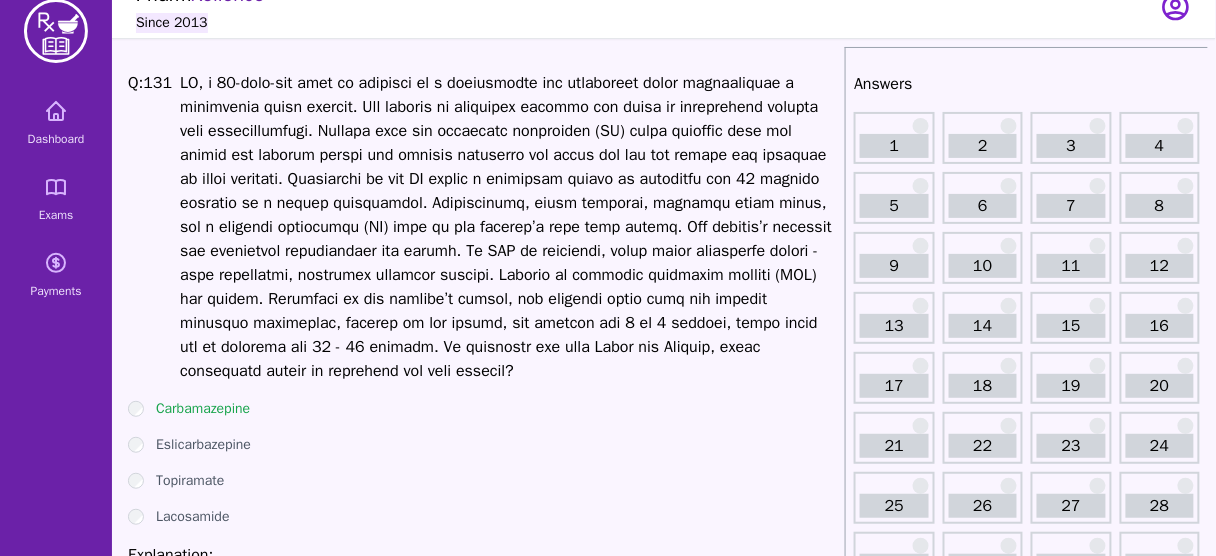 scroll, scrollTop: 0, scrollLeft: 0, axis: both 